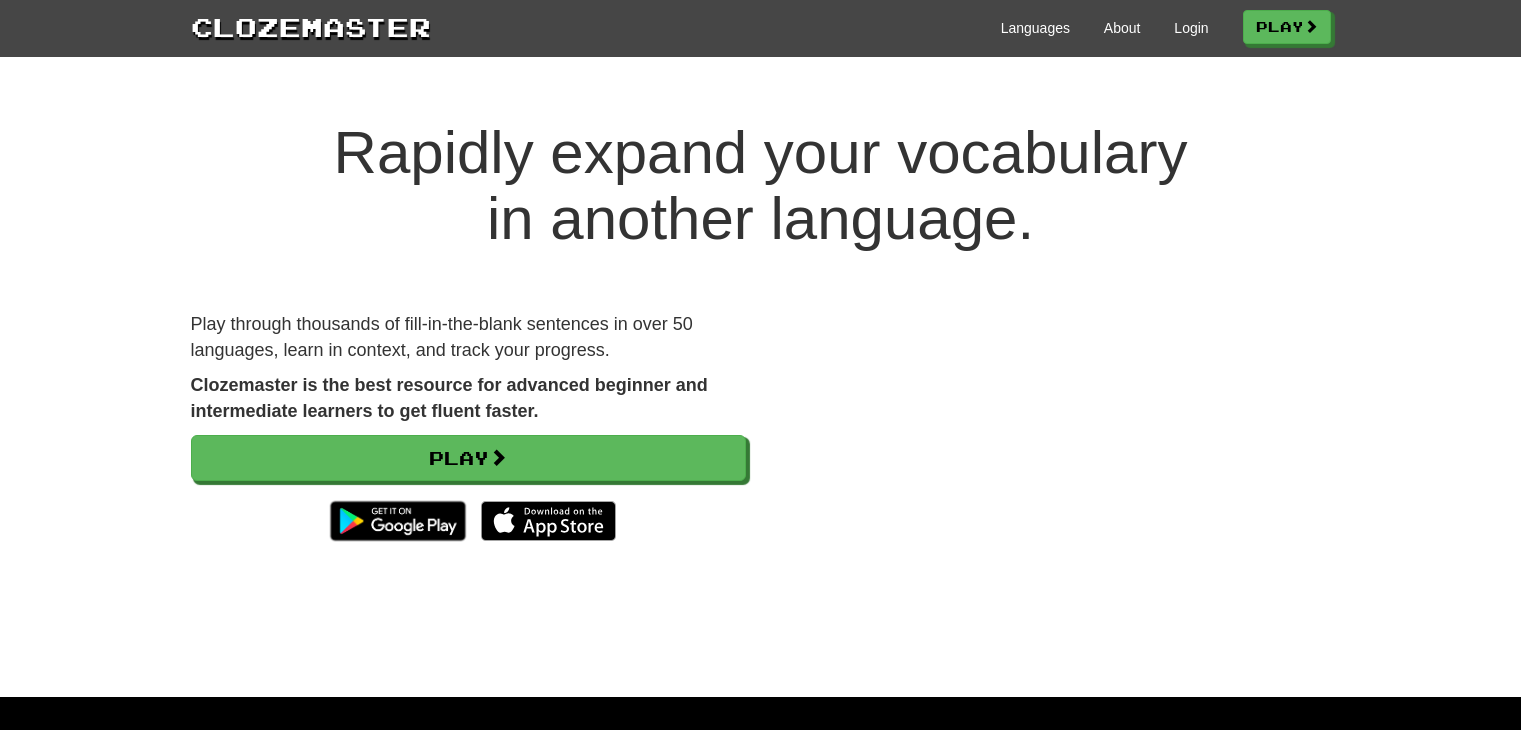 scroll, scrollTop: 0, scrollLeft: 0, axis: both 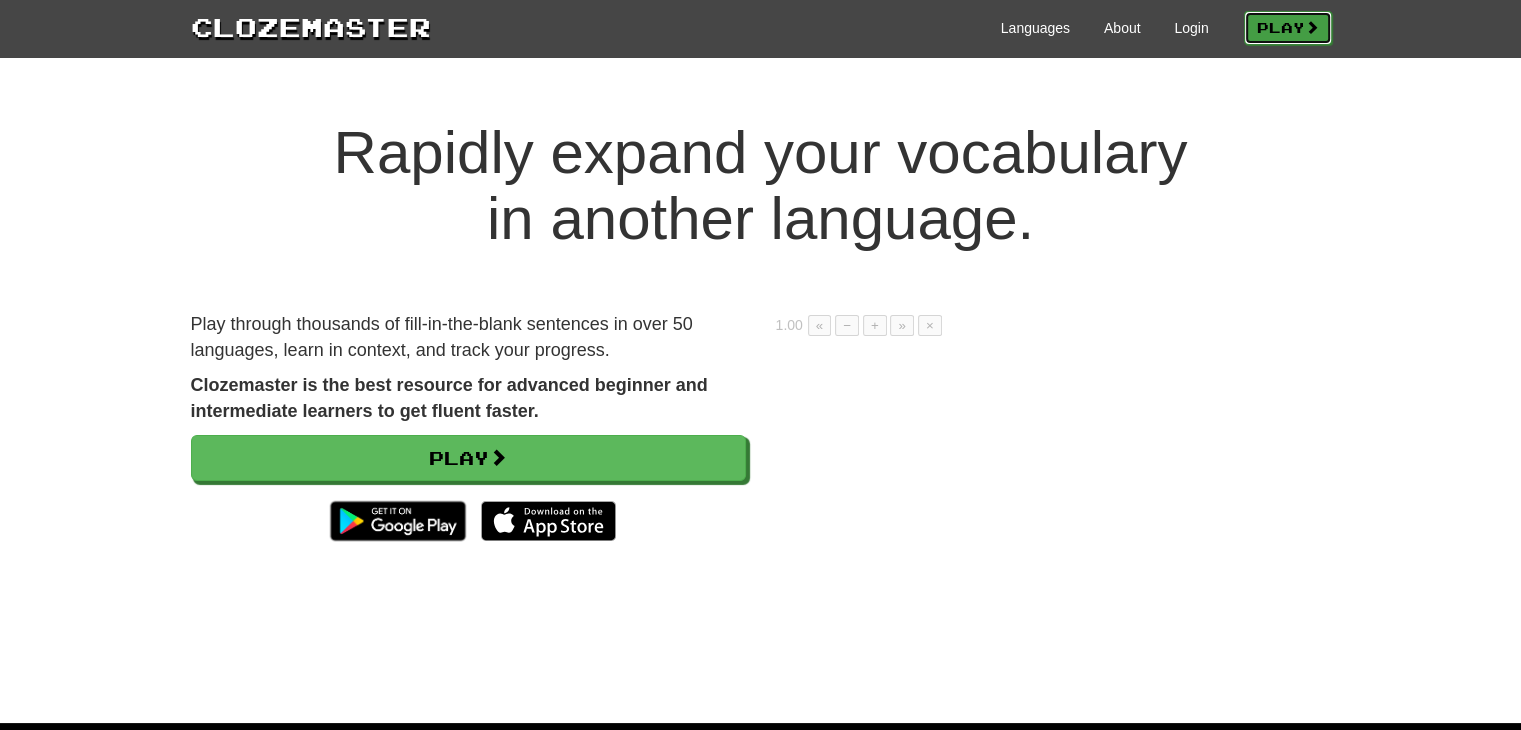 click at bounding box center (1312, 27) 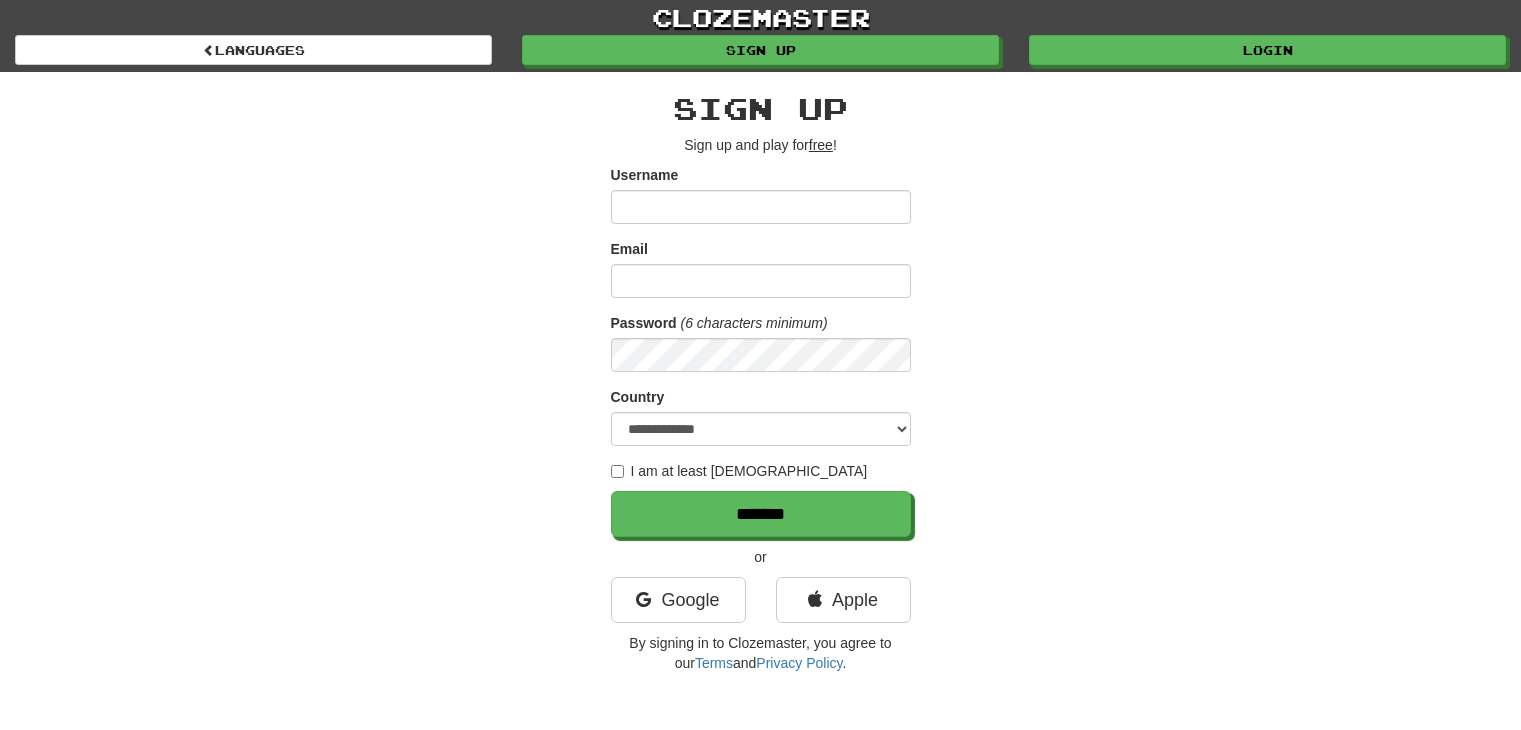 scroll, scrollTop: 0, scrollLeft: 0, axis: both 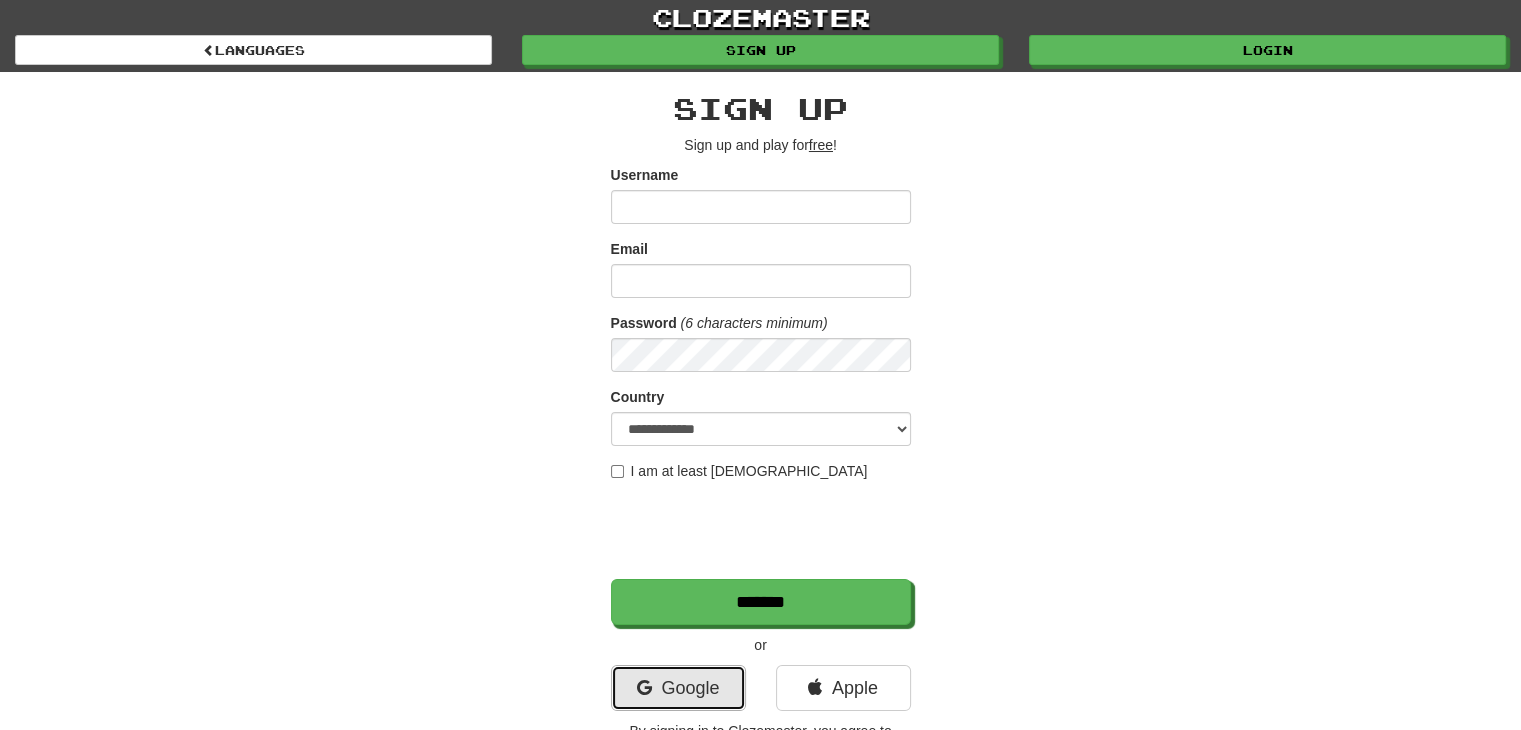 click on "Google" at bounding box center (678, 688) 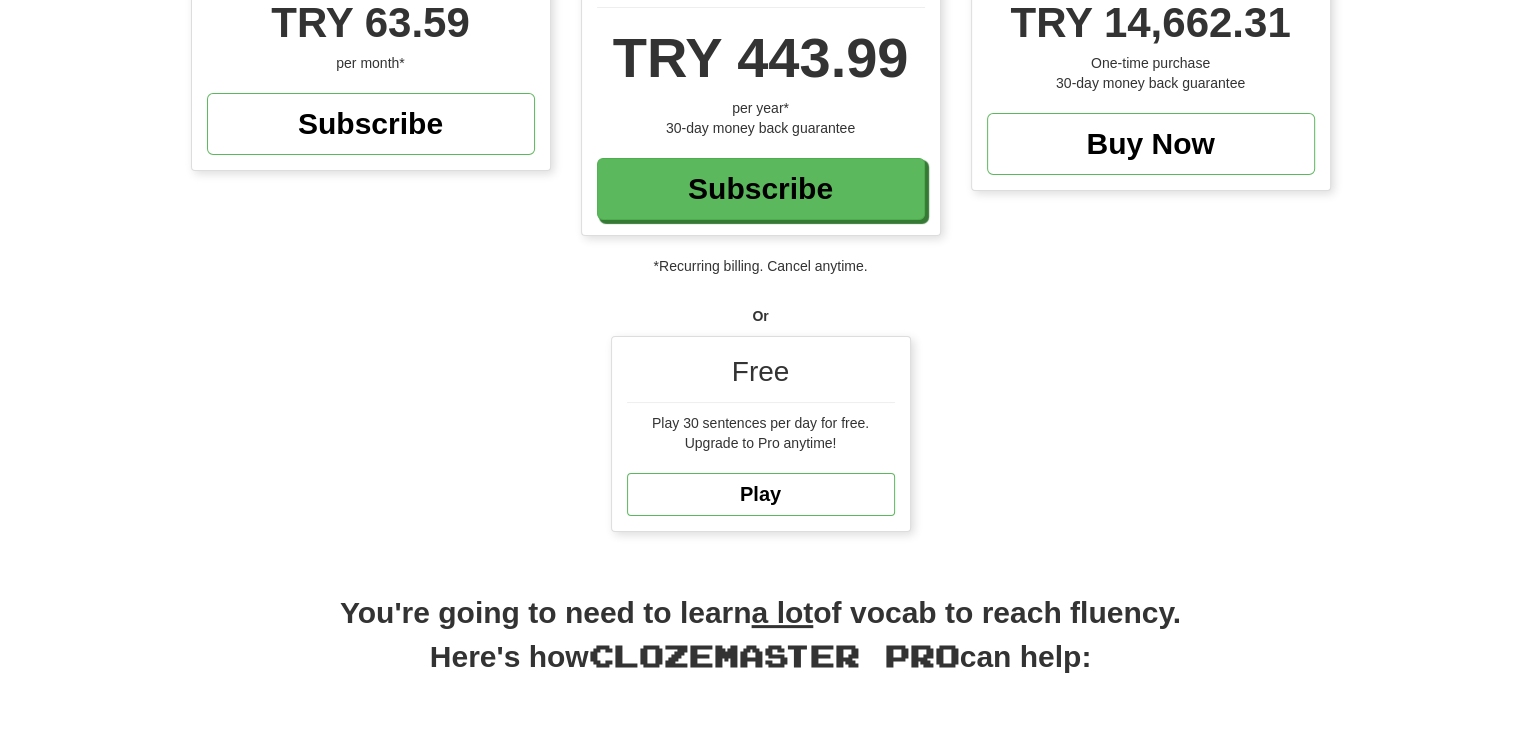 scroll, scrollTop: 300, scrollLeft: 0, axis: vertical 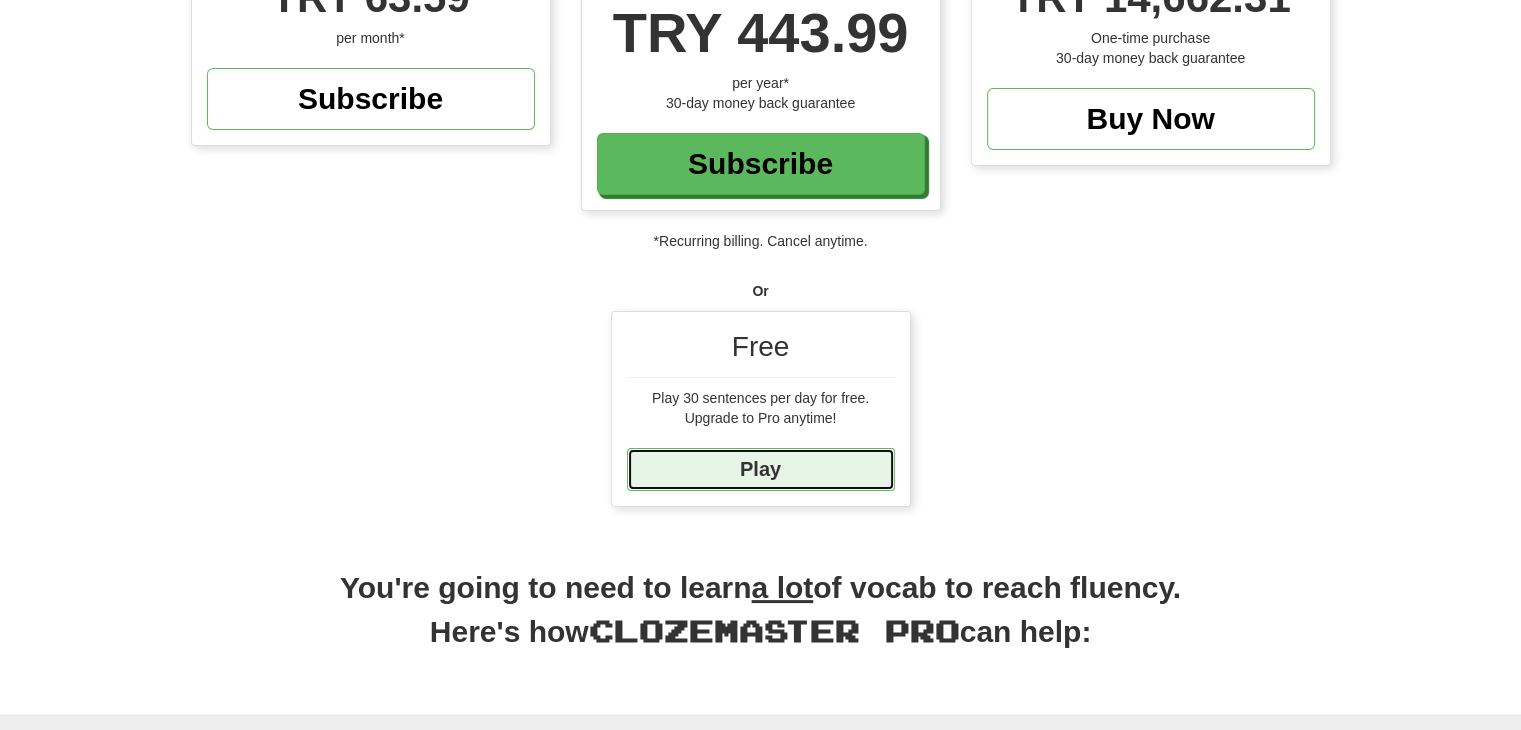 click on "Play" at bounding box center (761, 469) 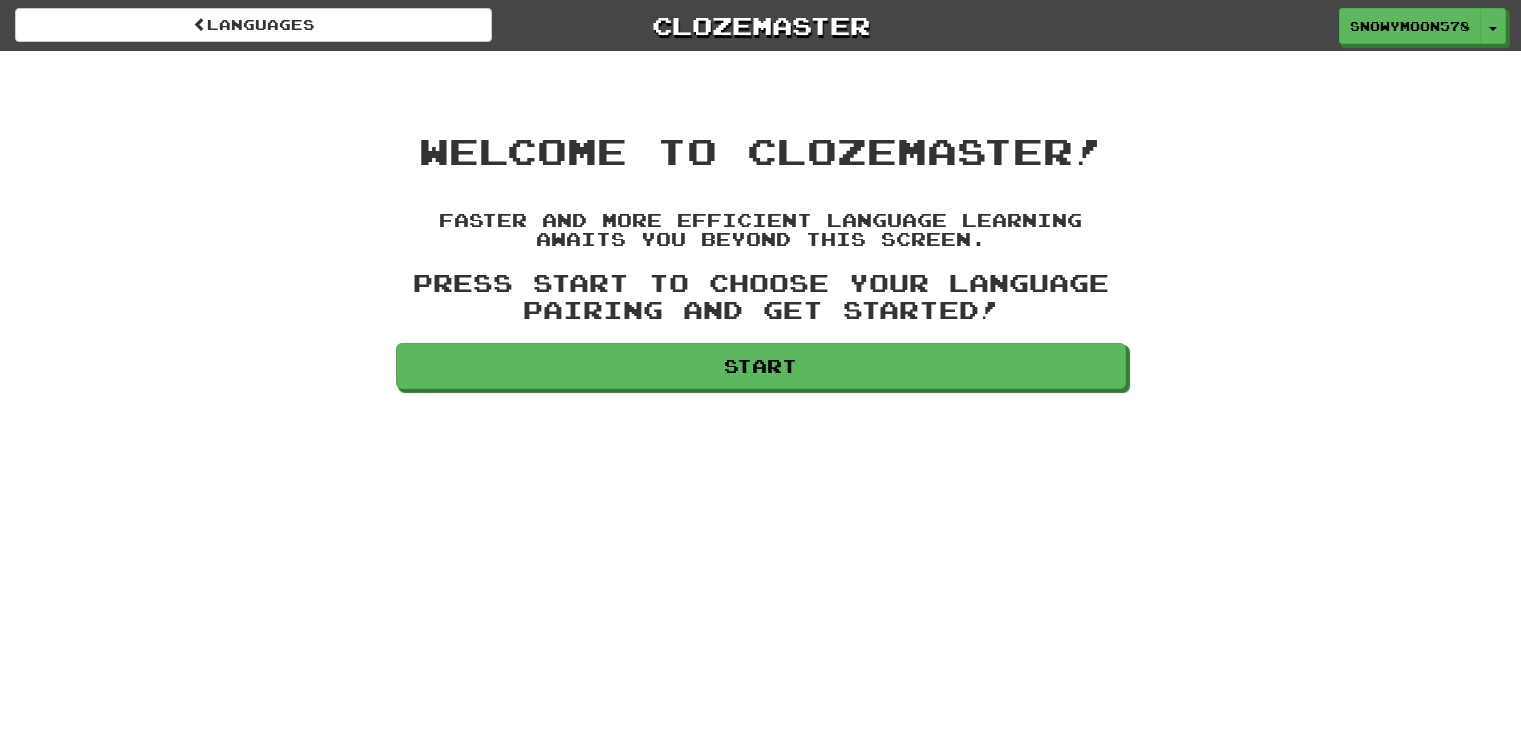 scroll, scrollTop: 0, scrollLeft: 0, axis: both 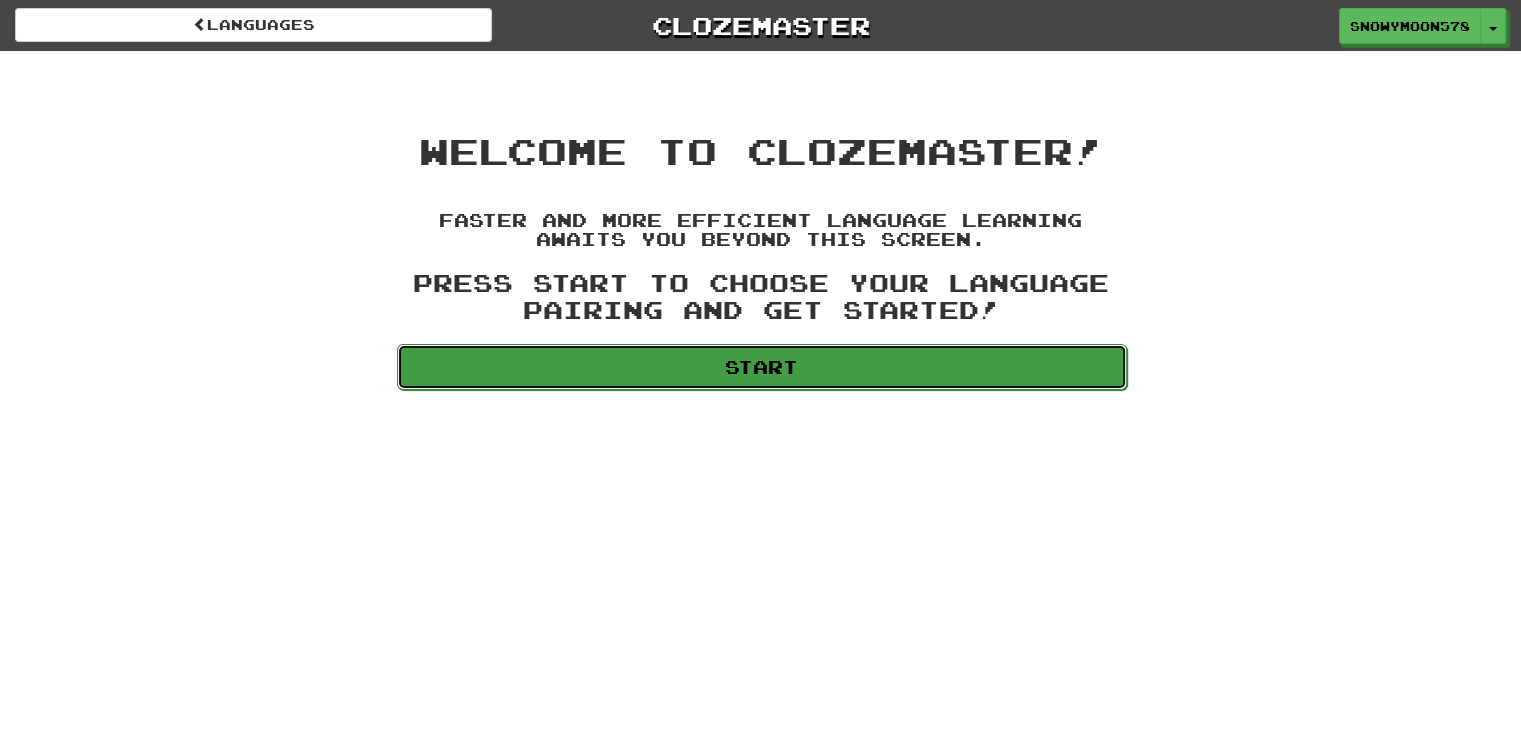 click on "Start" at bounding box center (762, 367) 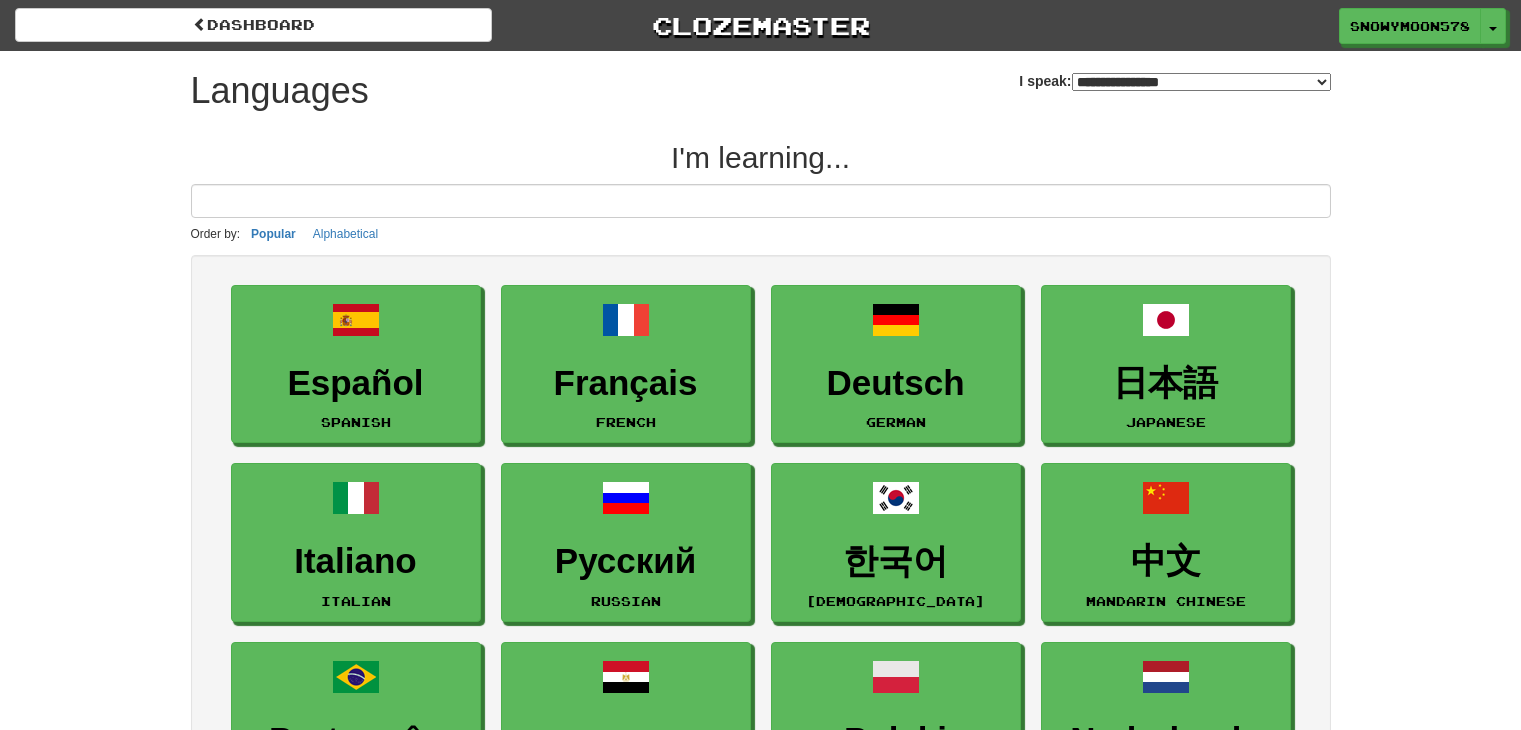 select on "*******" 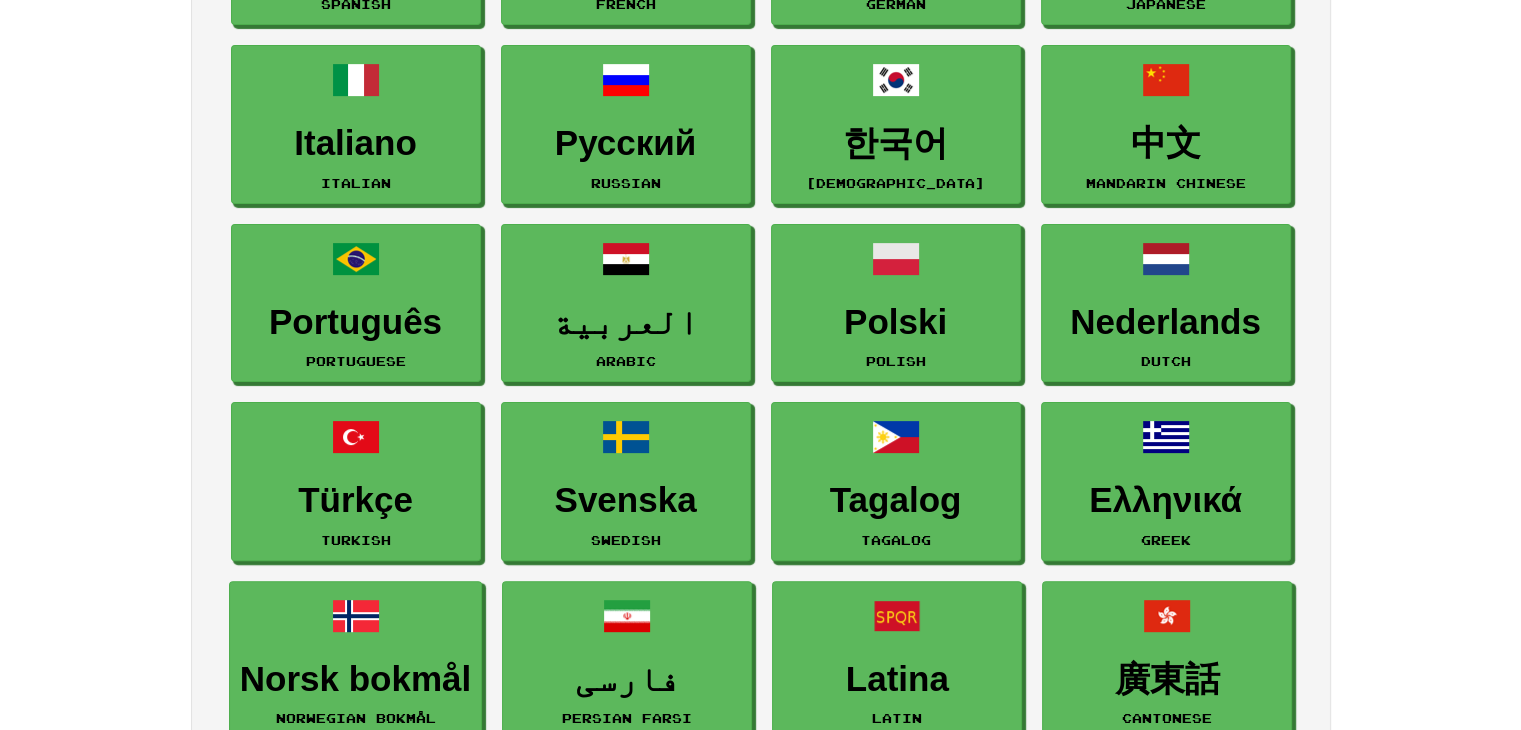 scroll, scrollTop: 100, scrollLeft: 0, axis: vertical 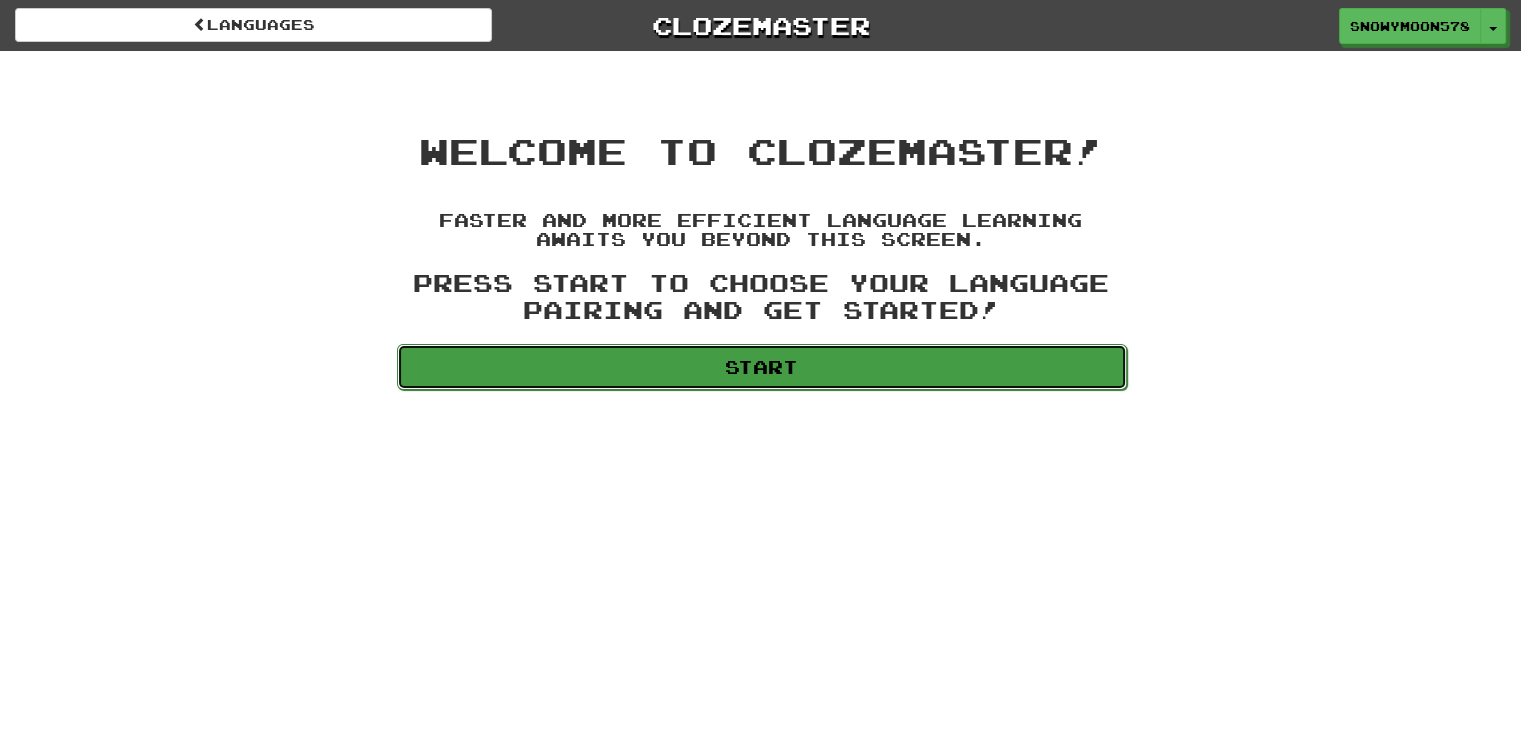 click on "Start" at bounding box center [762, 367] 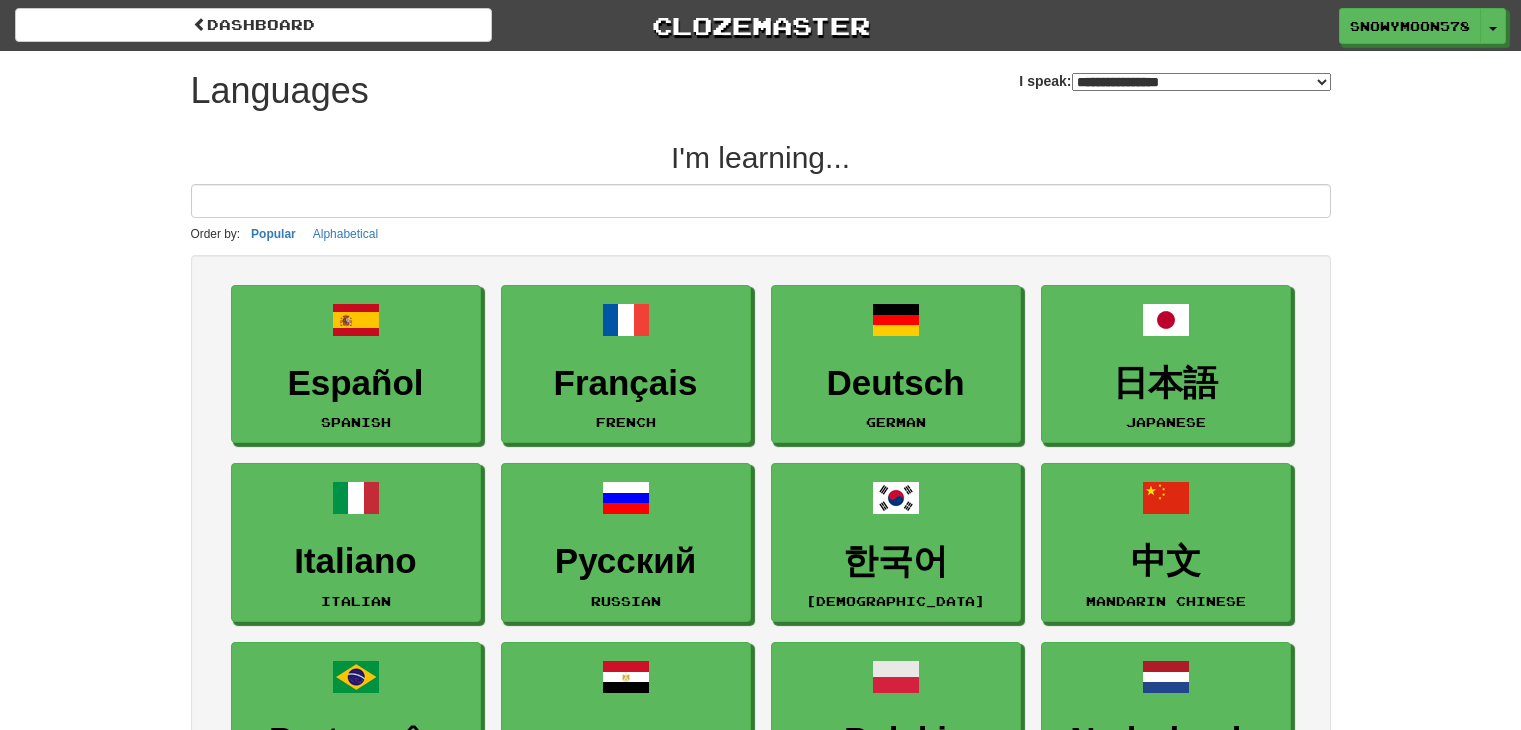 select on "*******" 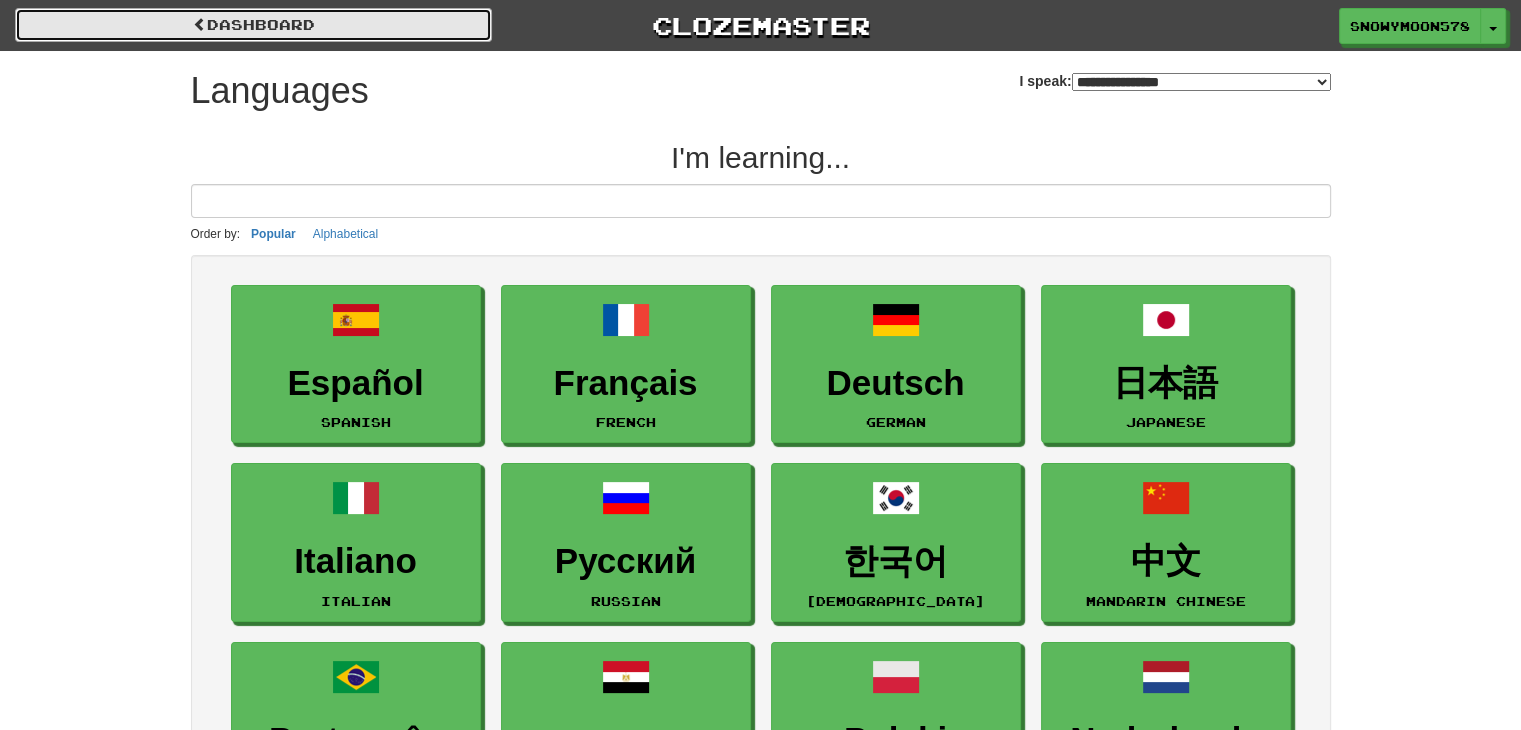 click on "dashboard" at bounding box center (253, 25) 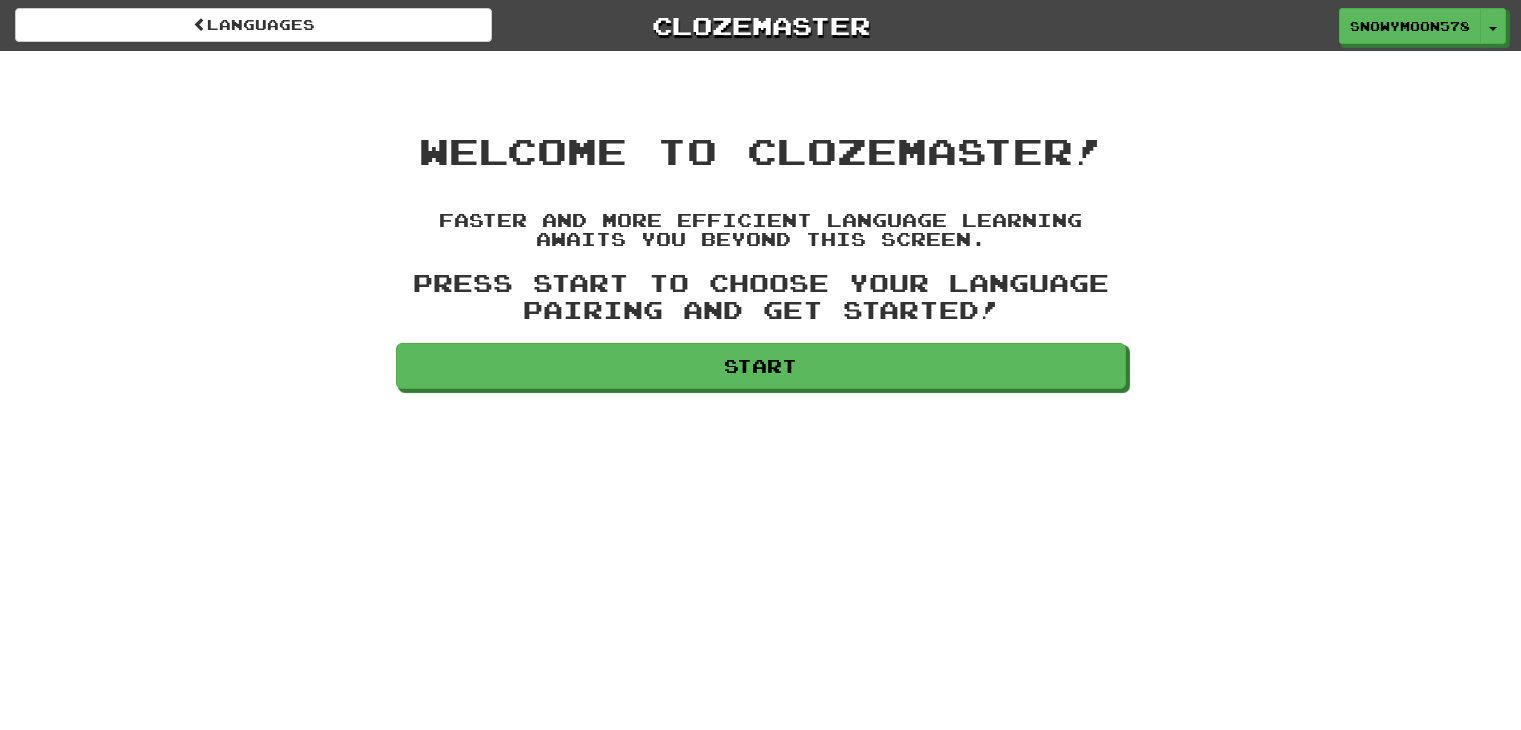 scroll, scrollTop: 0, scrollLeft: 0, axis: both 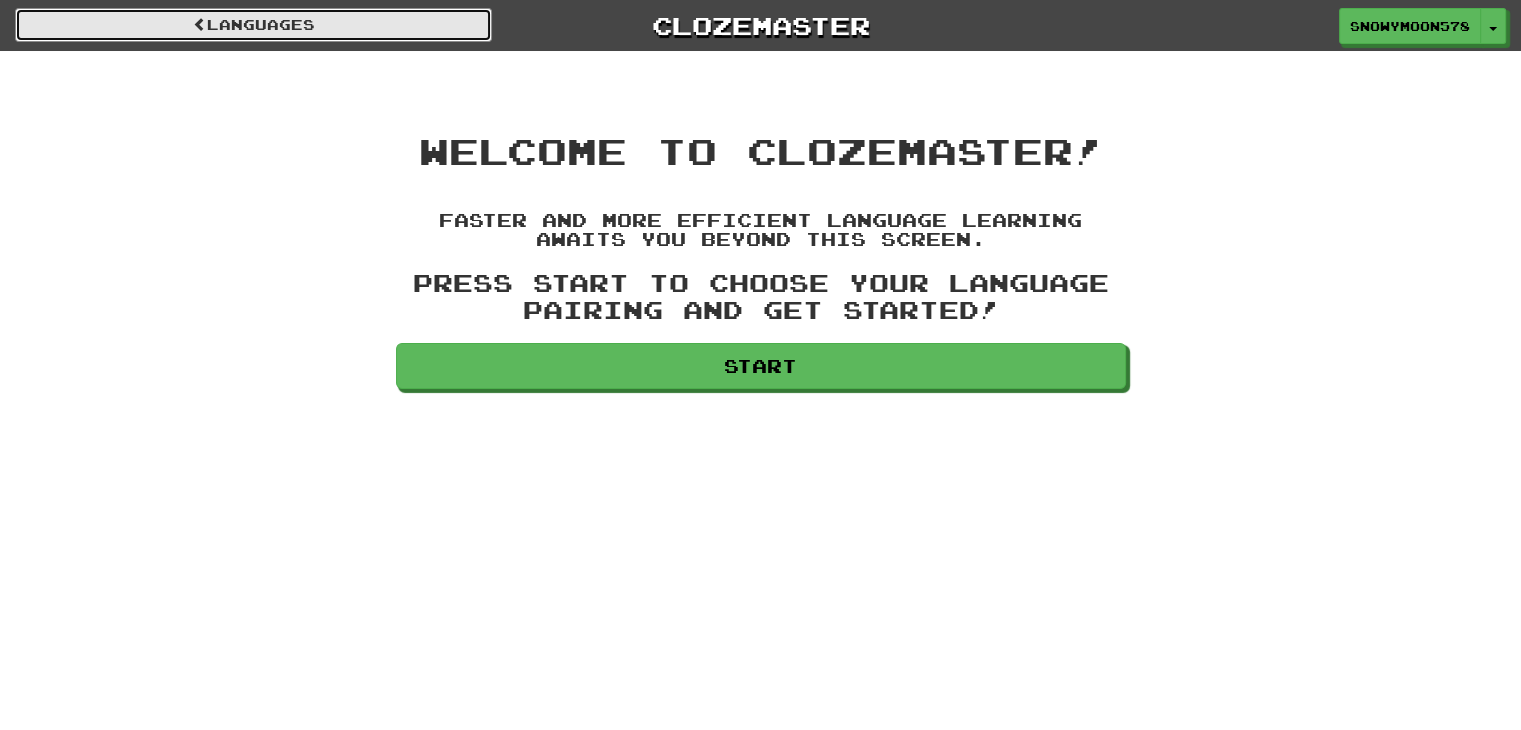click on "Languages" at bounding box center [253, 25] 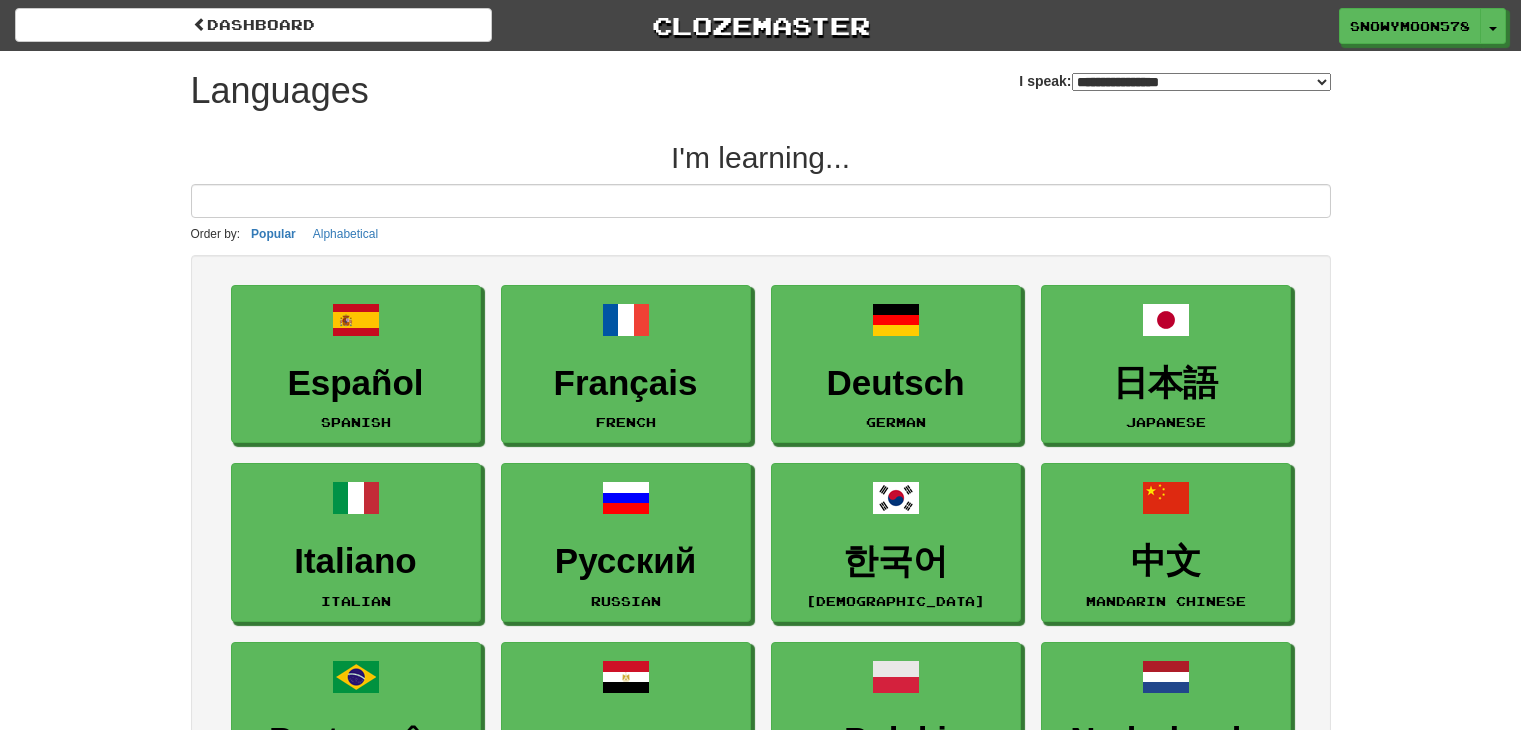 select on "*******" 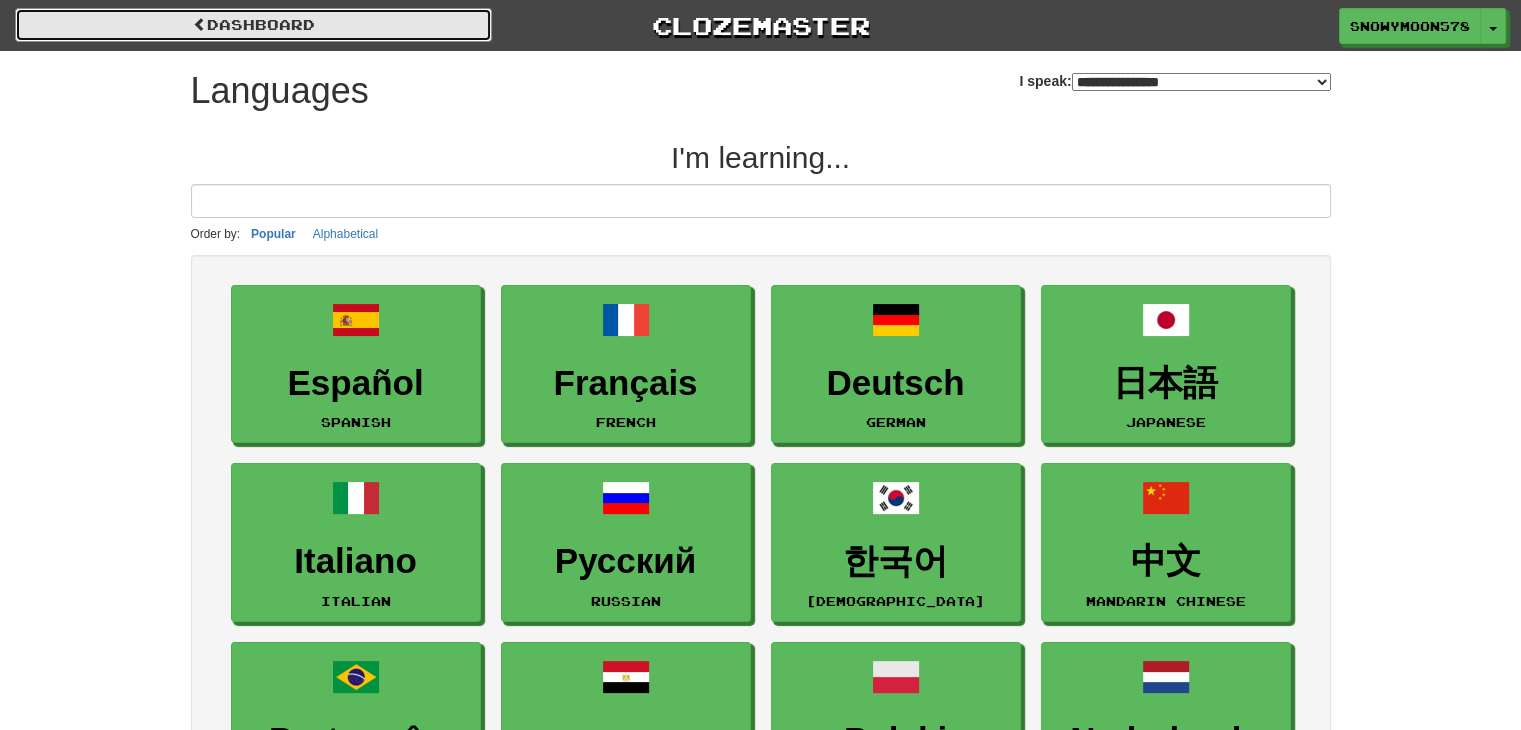 click on "dashboard" at bounding box center (253, 25) 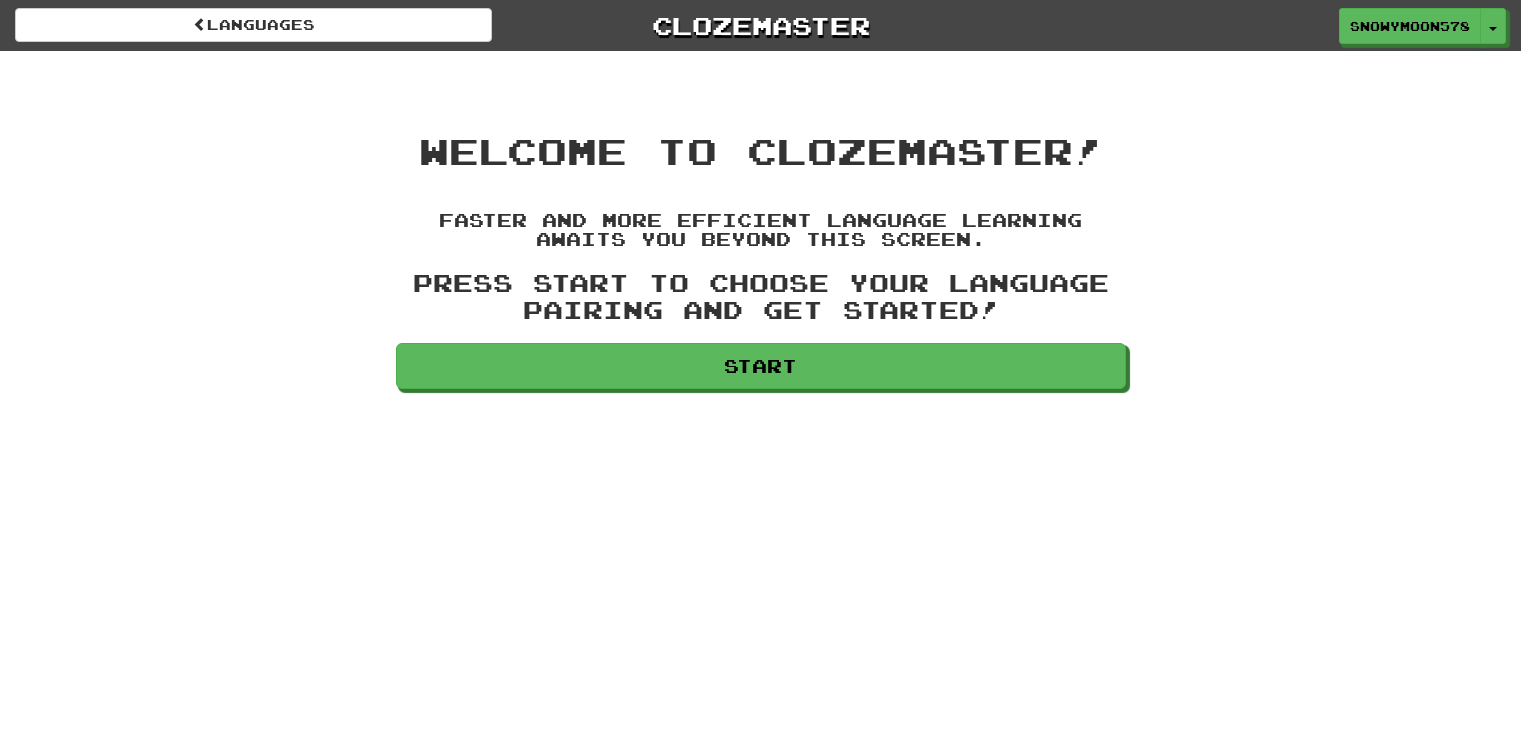 scroll, scrollTop: 0, scrollLeft: 0, axis: both 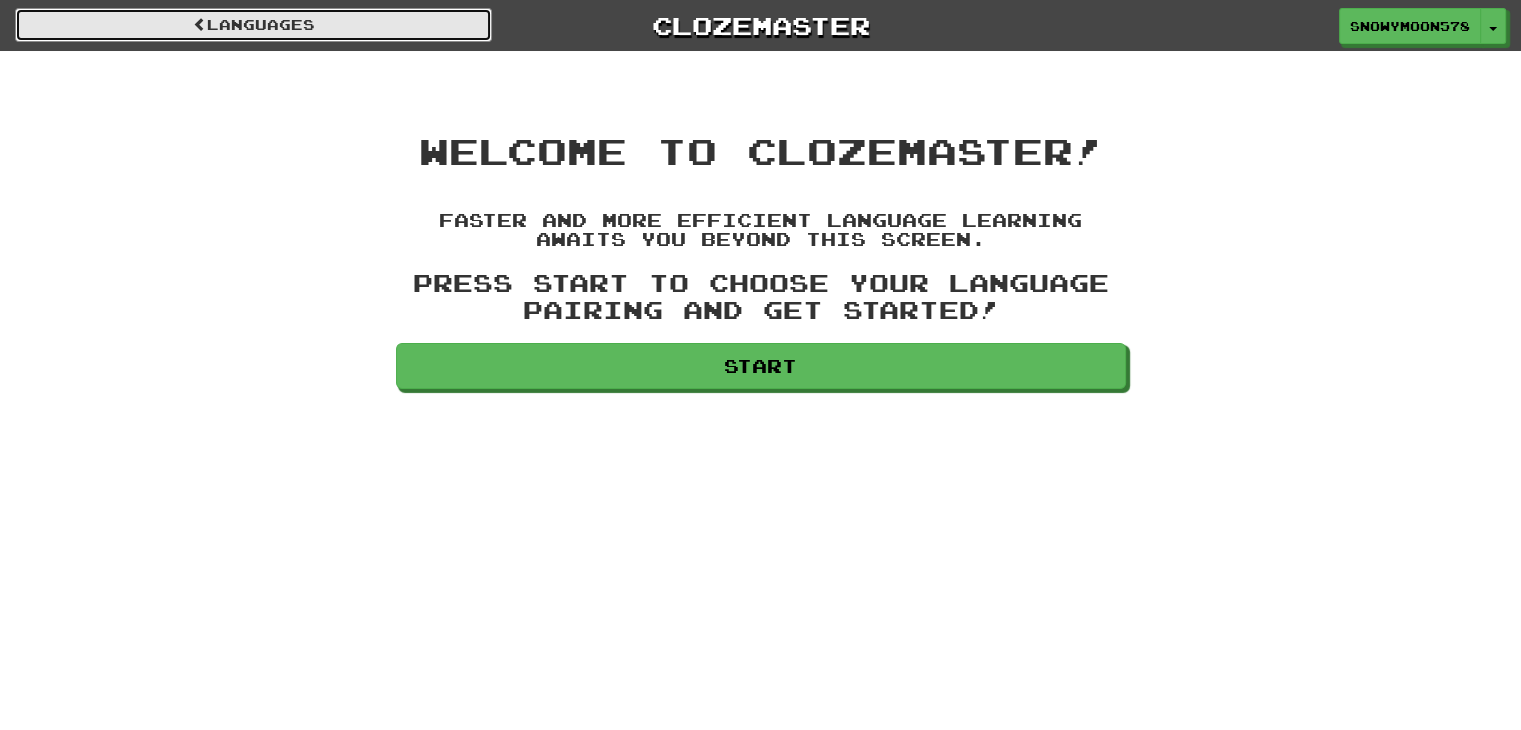 click on "Languages" at bounding box center [253, 25] 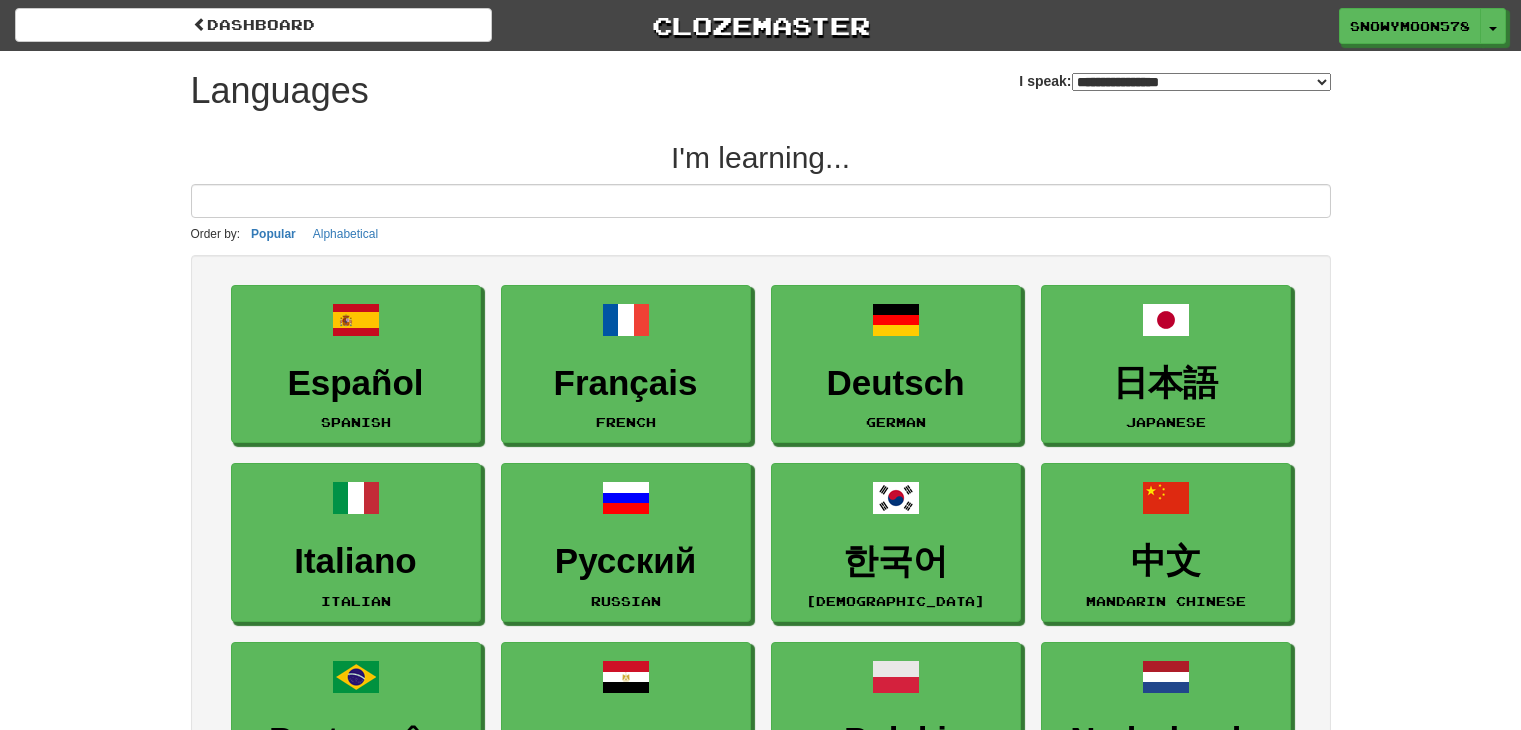 select on "*******" 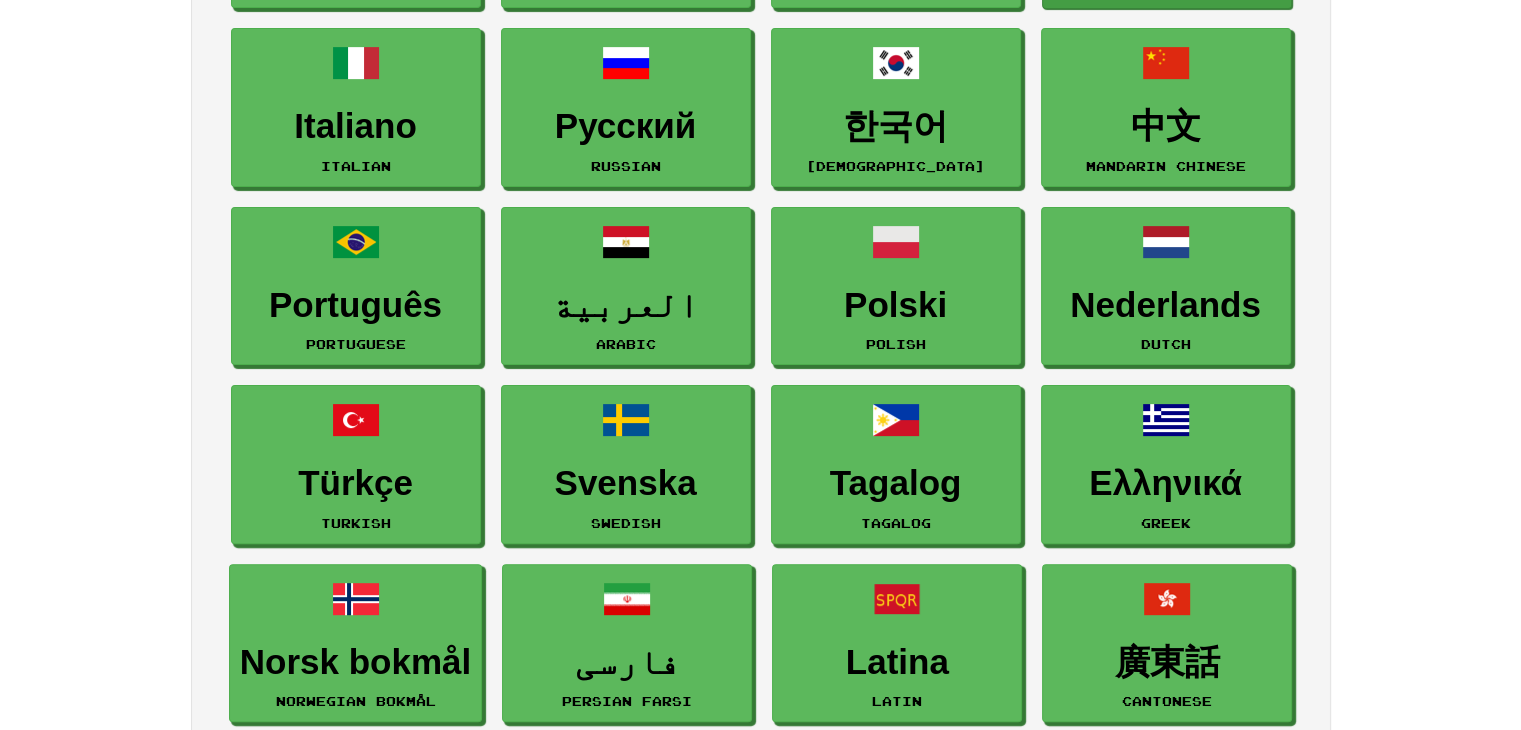 scroll, scrollTop: 0, scrollLeft: 0, axis: both 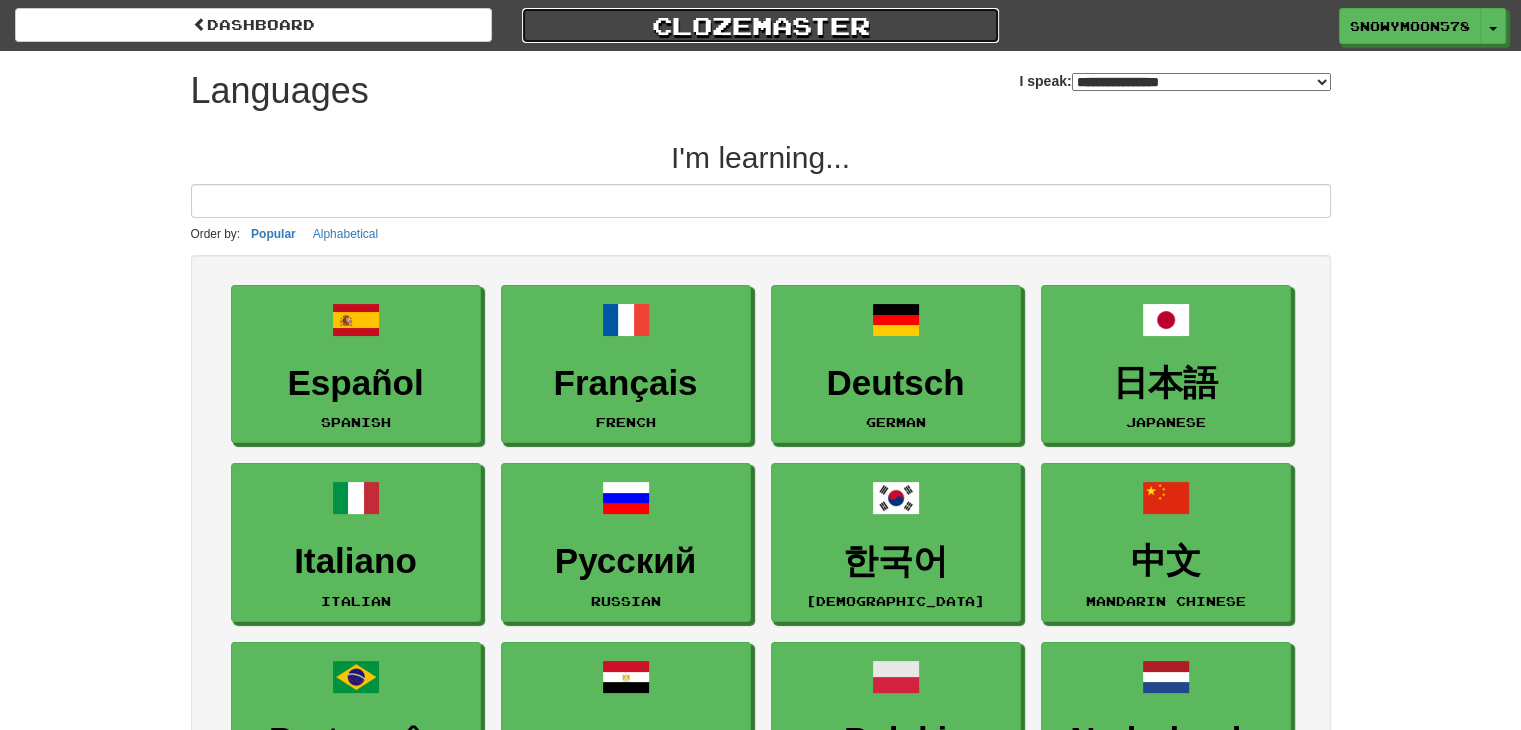 click on "Clozemaster" at bounding box center [760, 25] 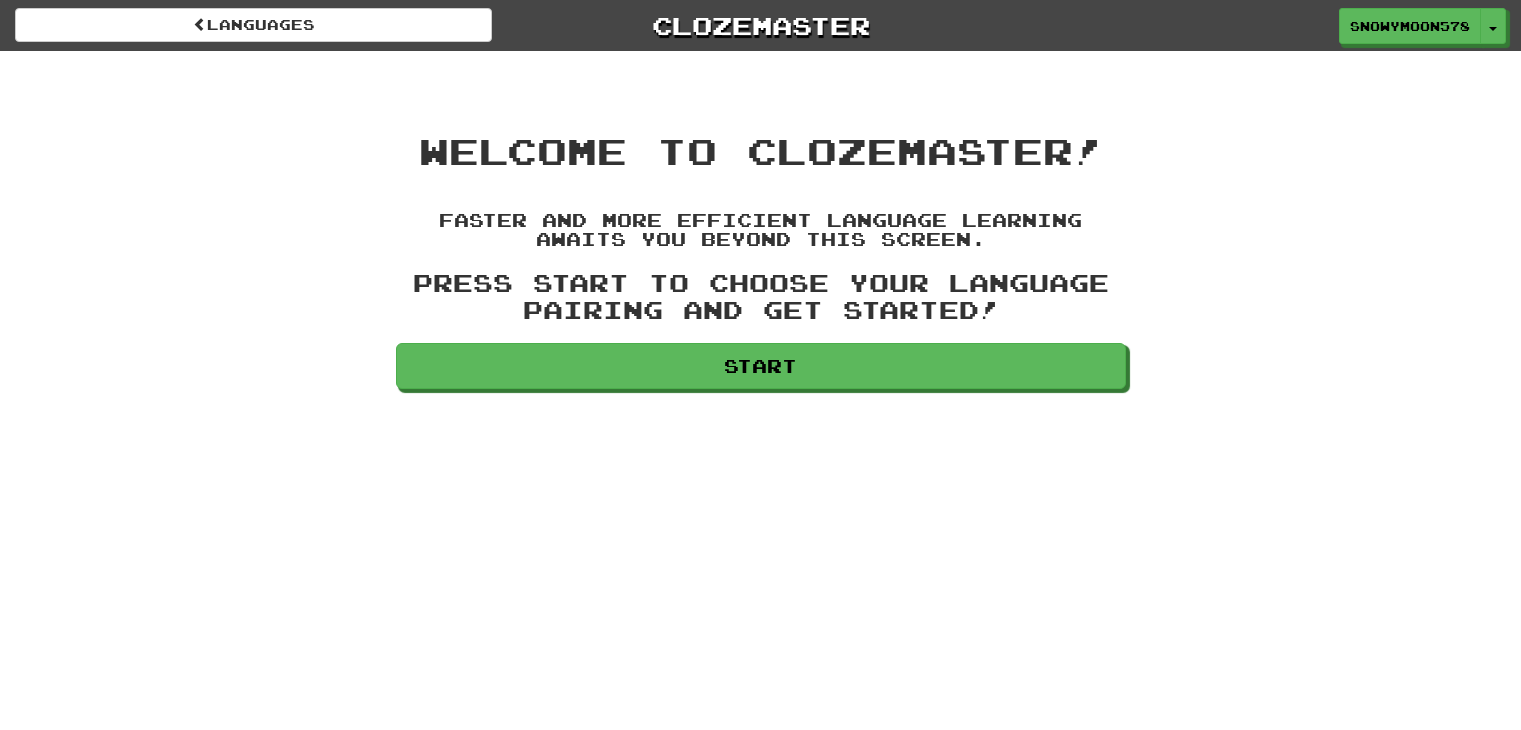 scroll, scrollTop: 0, scrollLeft: 0, axis: both 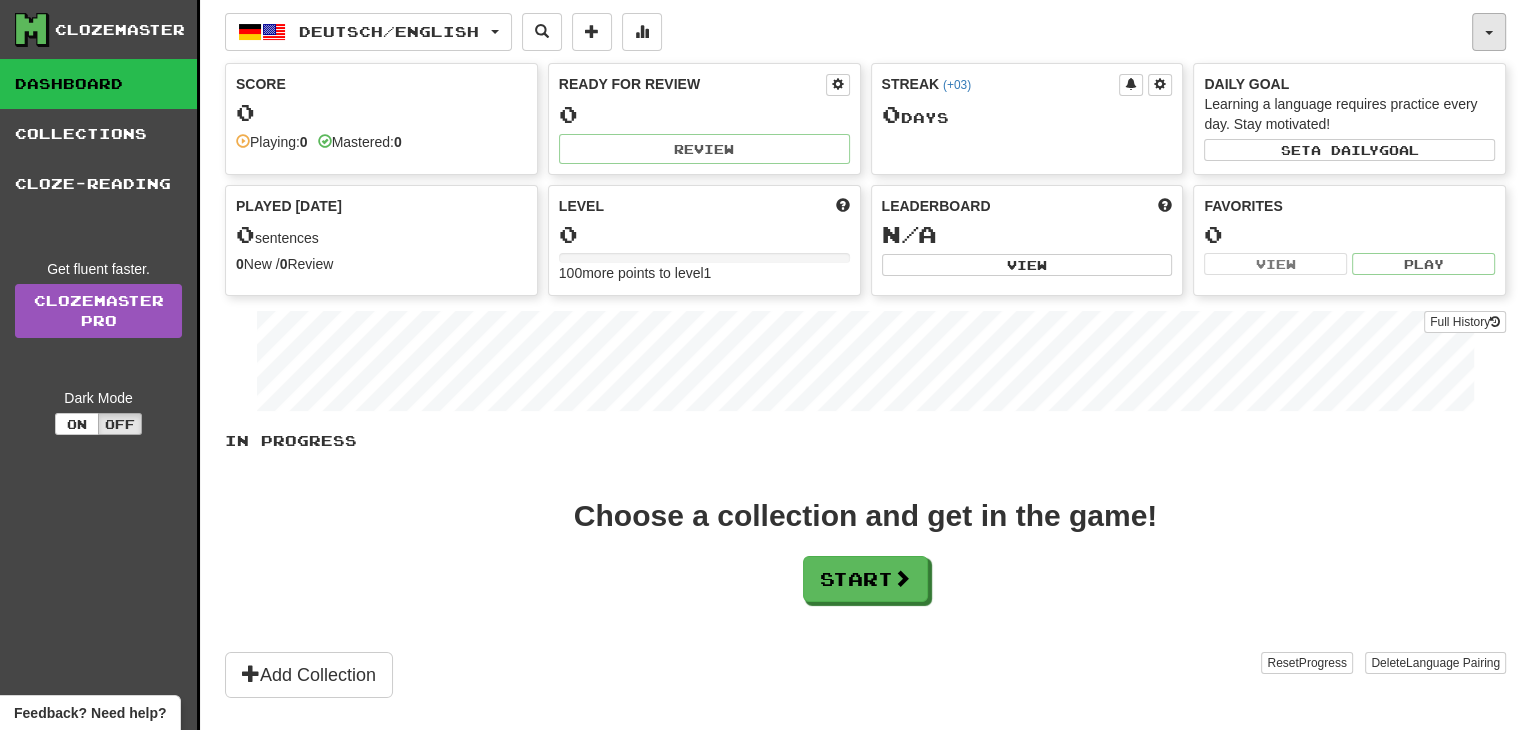click at bounding box center [1489, 32] 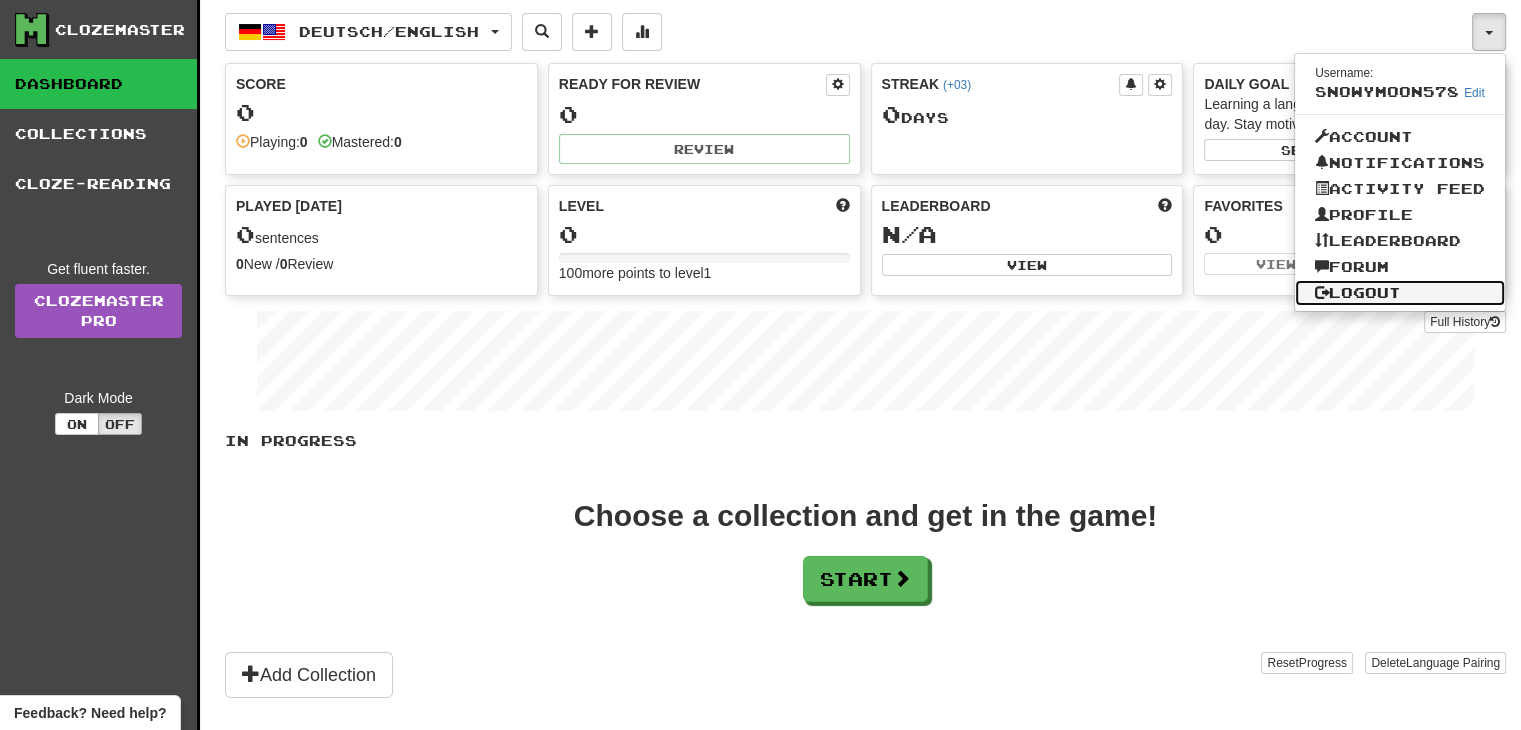 click on "Logout" at bounding box center [1400, 293] 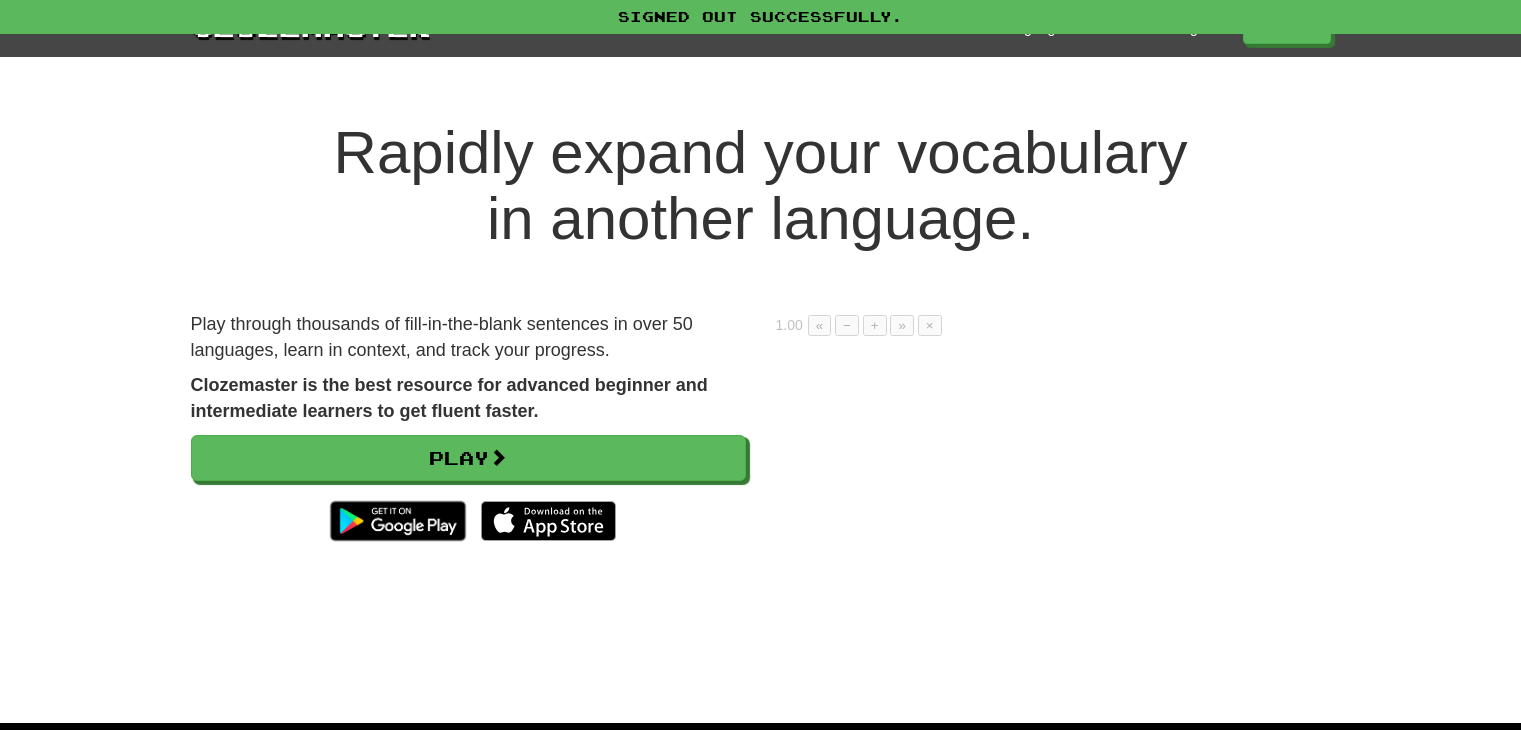 scroll, scrollTop: 0, scrollLeft: 0, axis: both 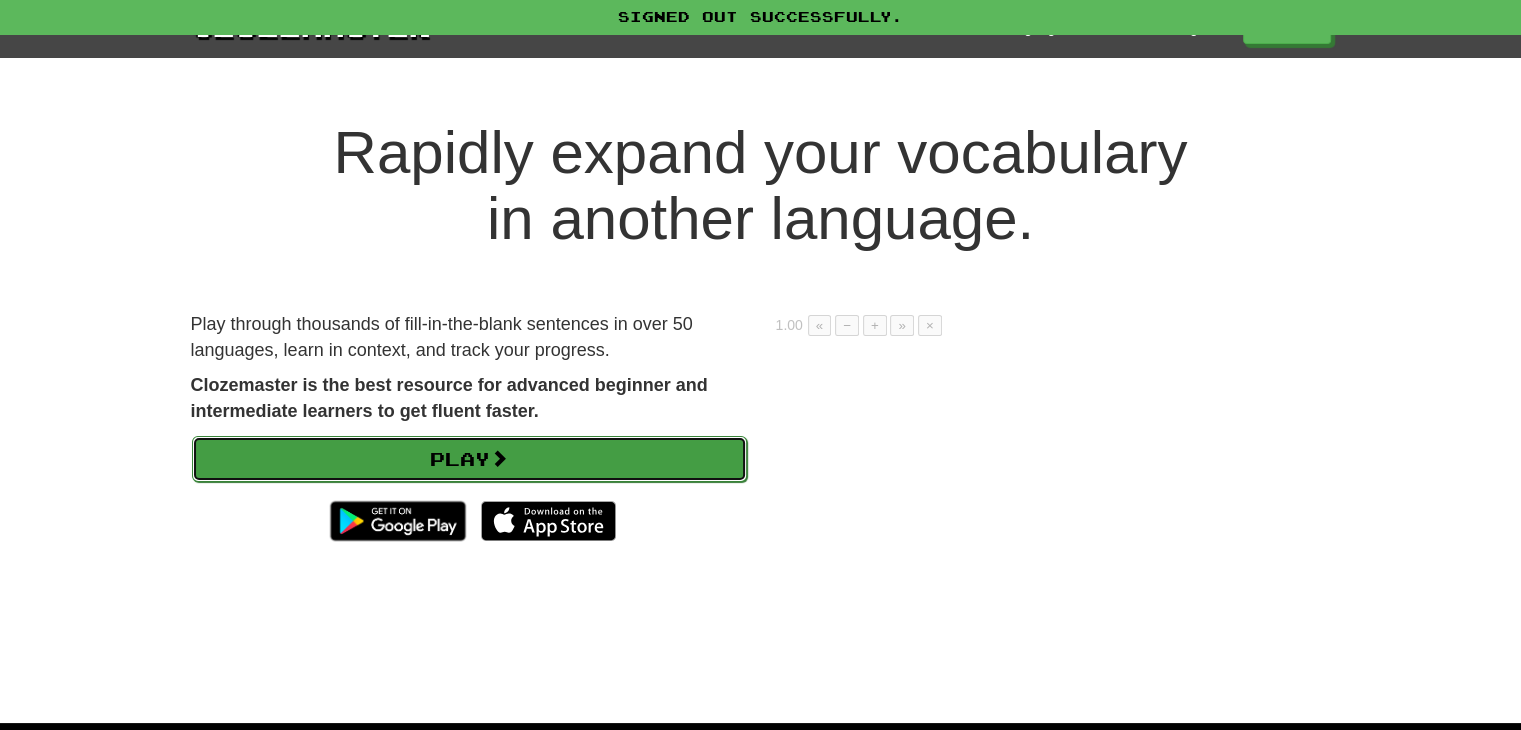 click on "Play" at bounding box center [469, 459] 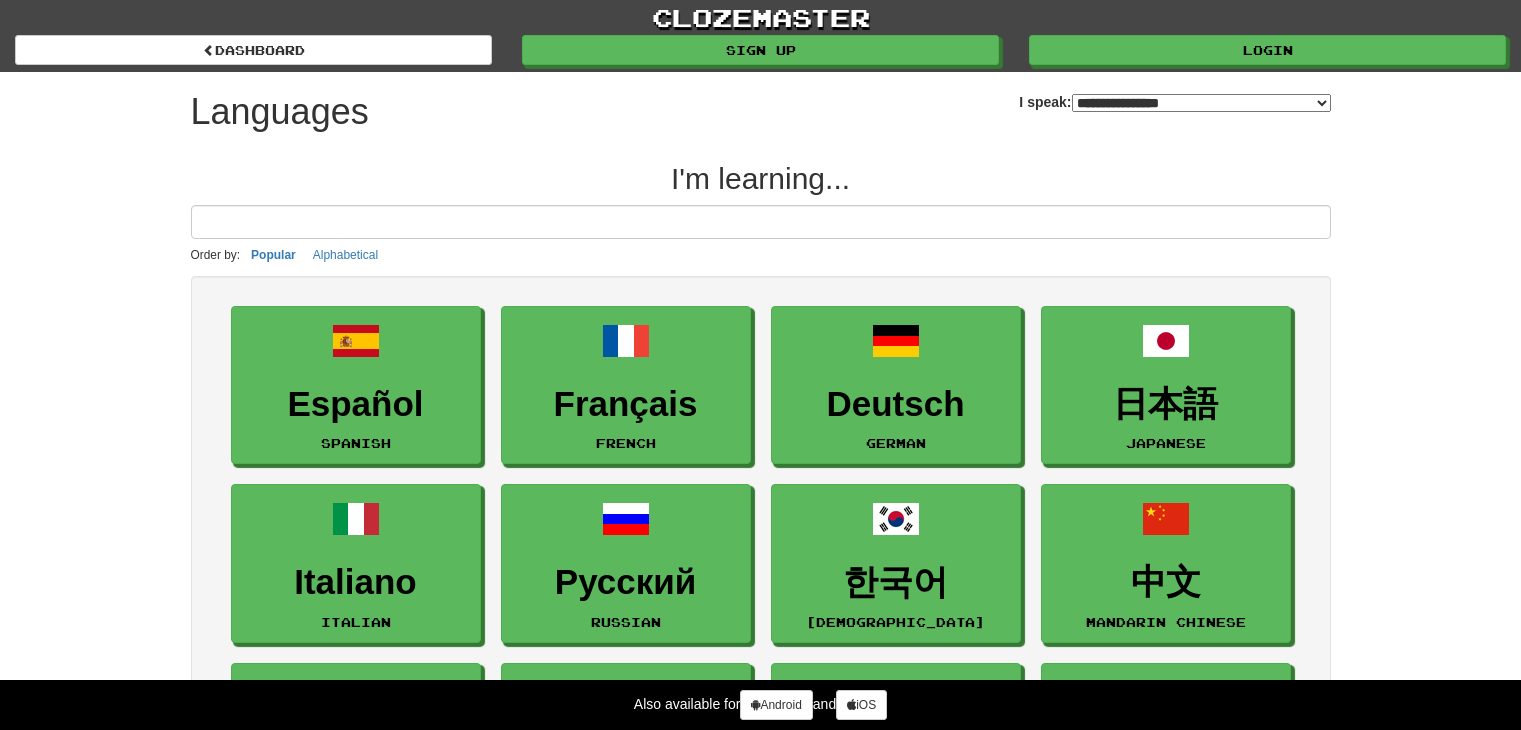 select on "*******" 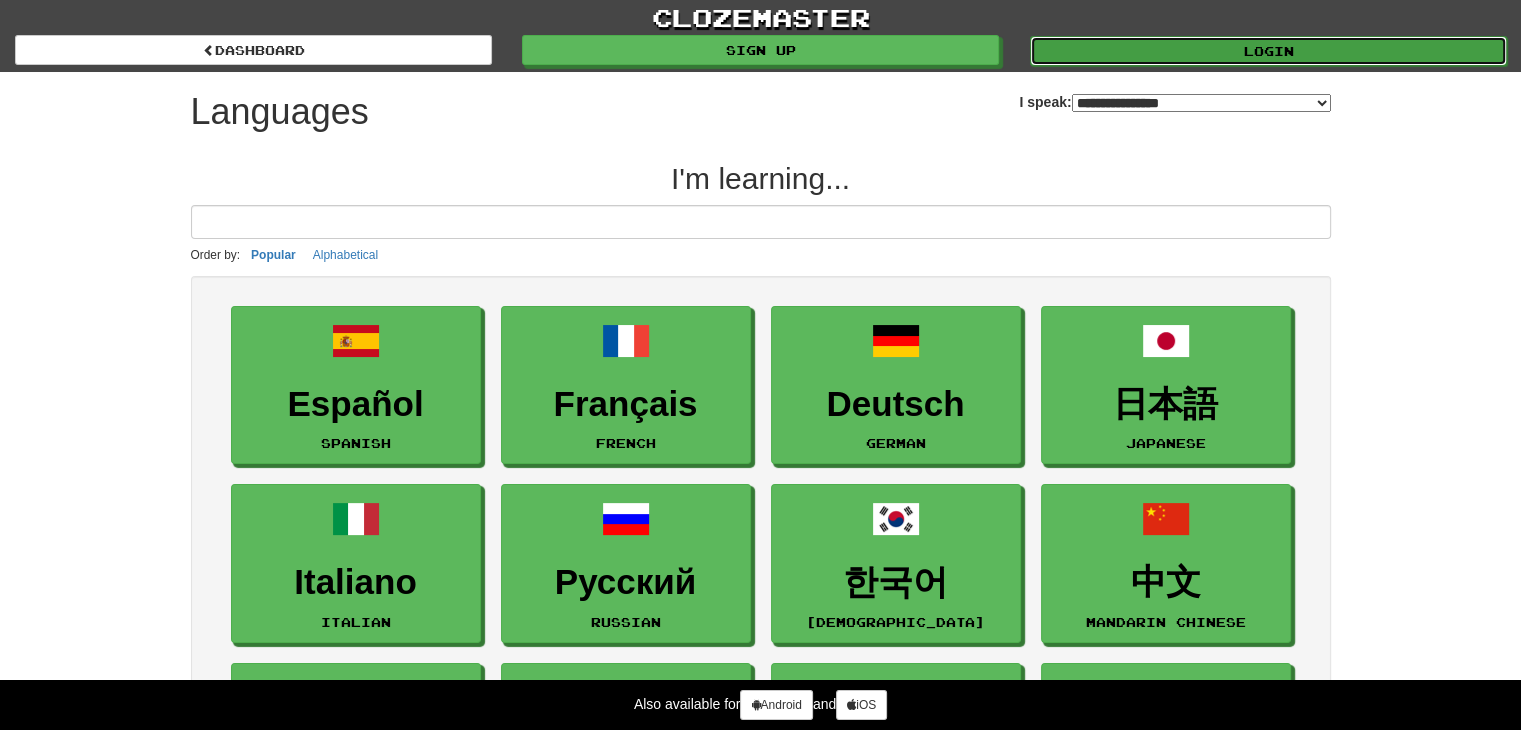 click on "Login" at bounding box center (1268, 51) 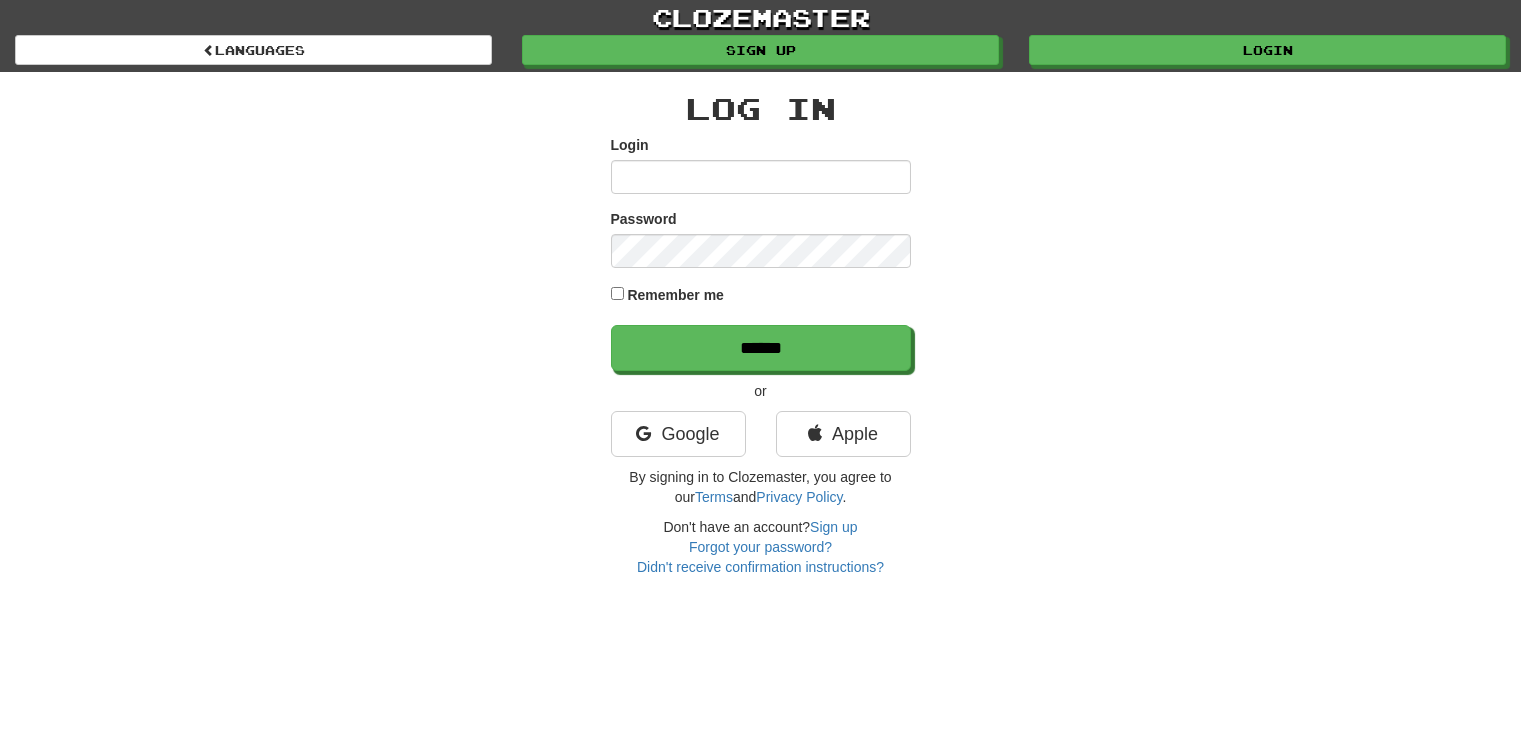 scroll, scrollTop: 0, scrollLeft: 0, axis: both 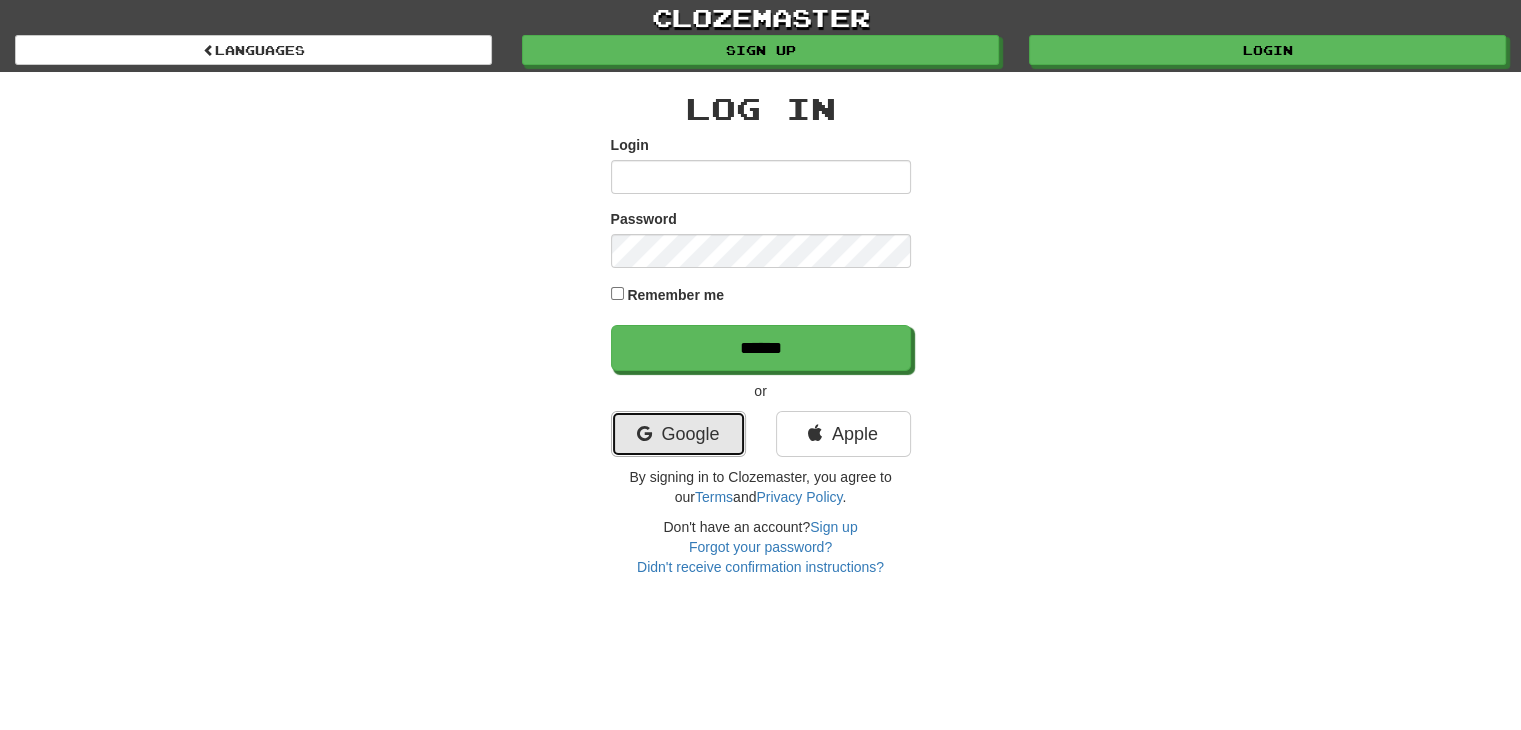 click on "Google" at bounding box center (678, 434) 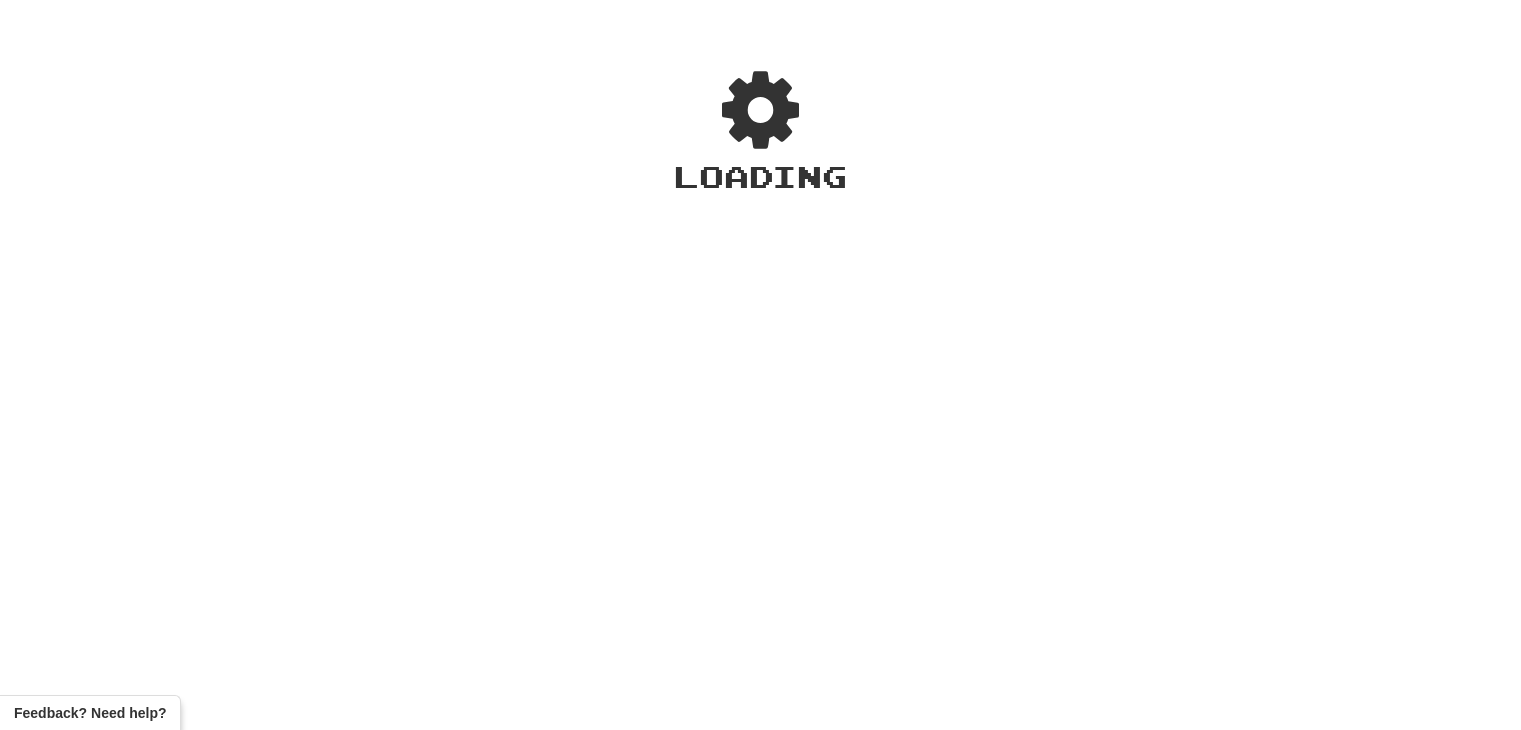 scroll, scrollTop: 0, scrollLeft: 0, axis: both 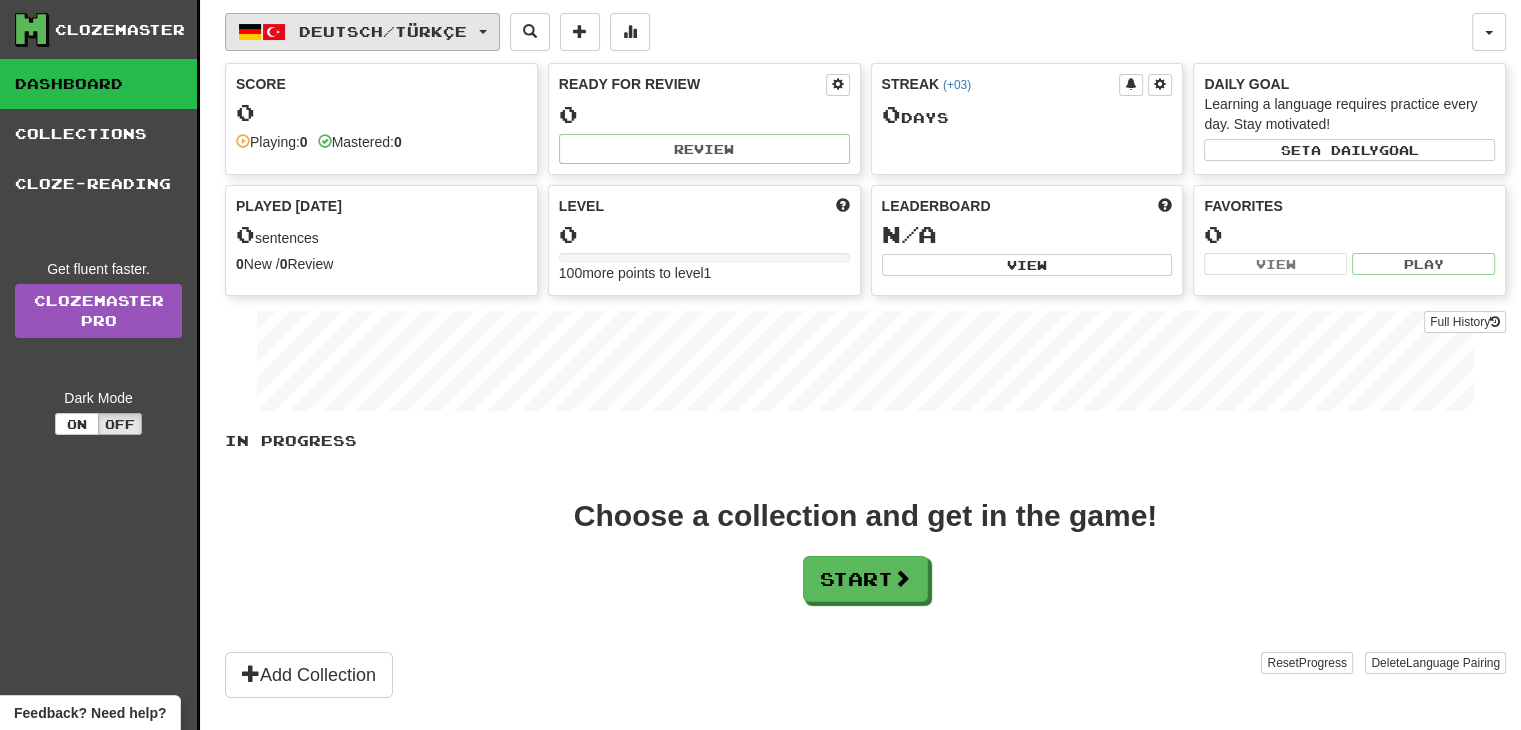 click on "Deutsch  /  Türkçe" at bounding box center (362, 32) 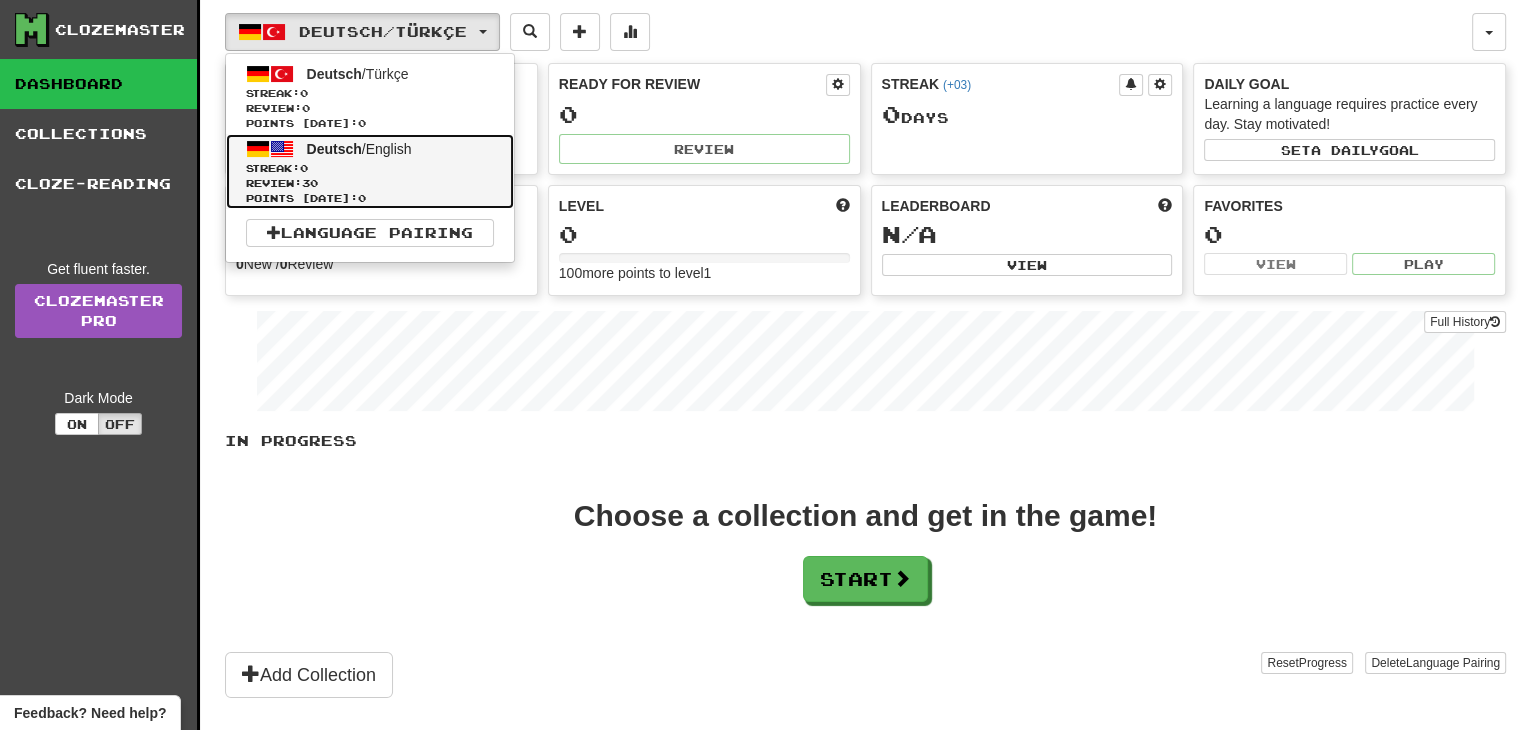click on "Review:  30" at bounding box center (370, 183) 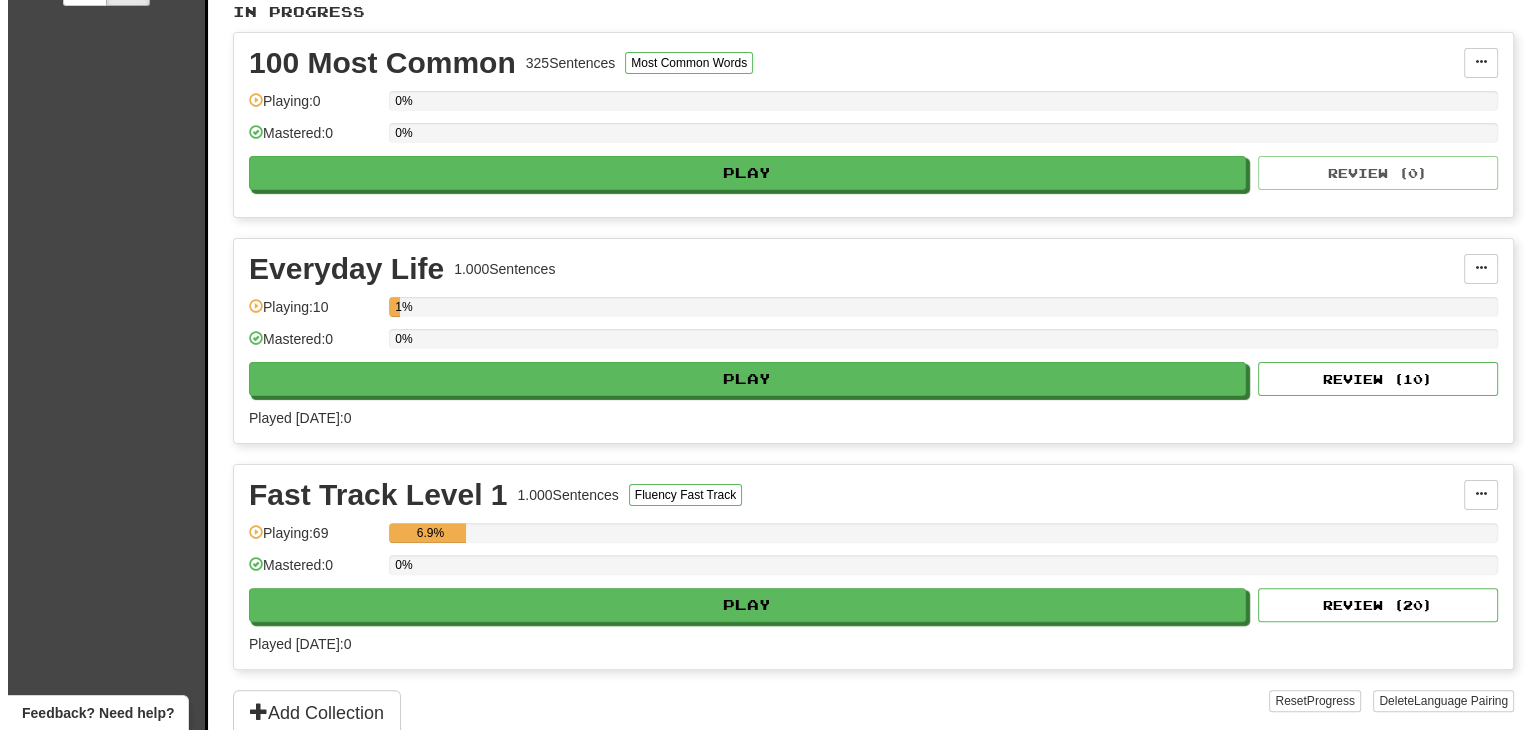 scroll, scrollTop: 400, scrollLeft: 0, axis: vertical 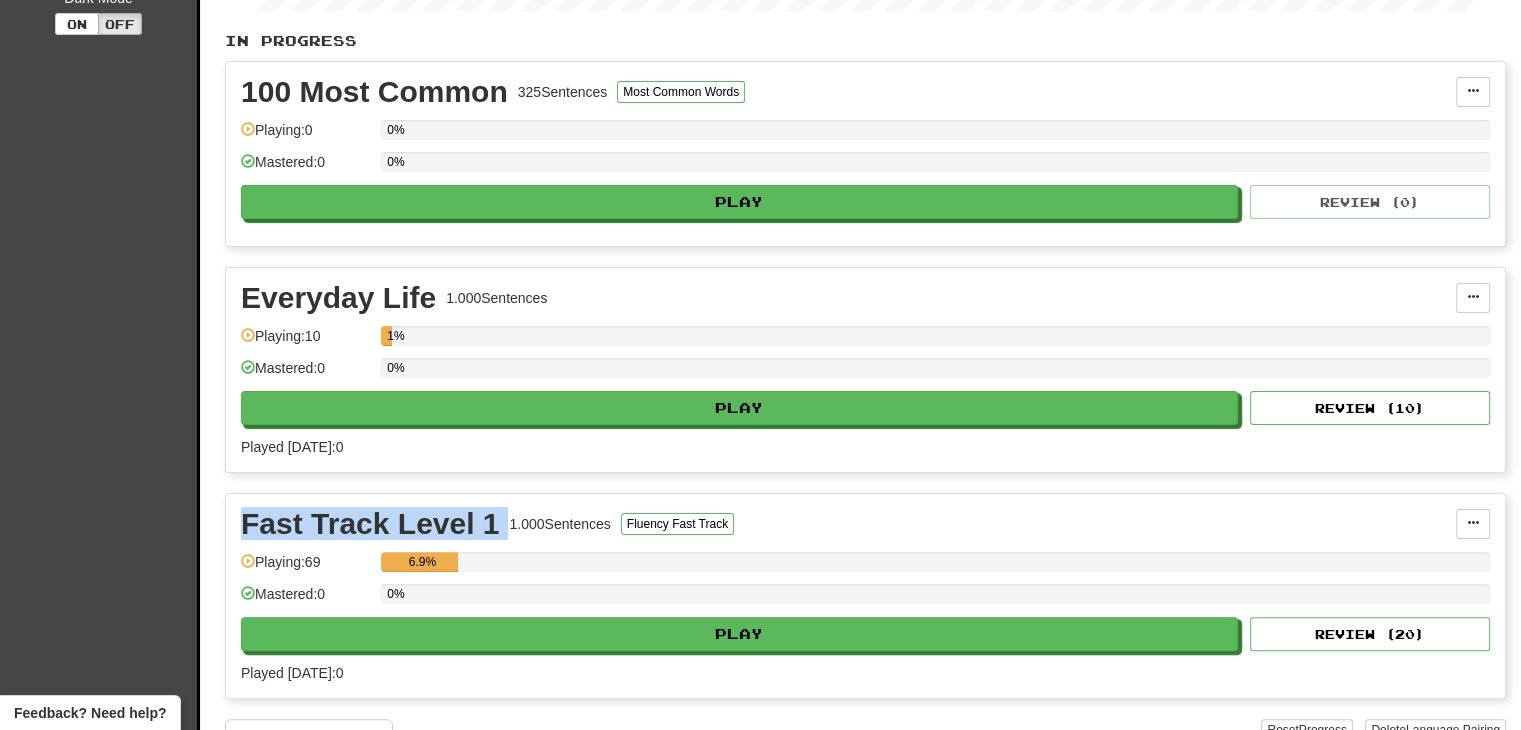 drag, startPoint x: 239, startPoint y: 520, endPoint x: 504, endPoint y: 516, distance: 265.03018 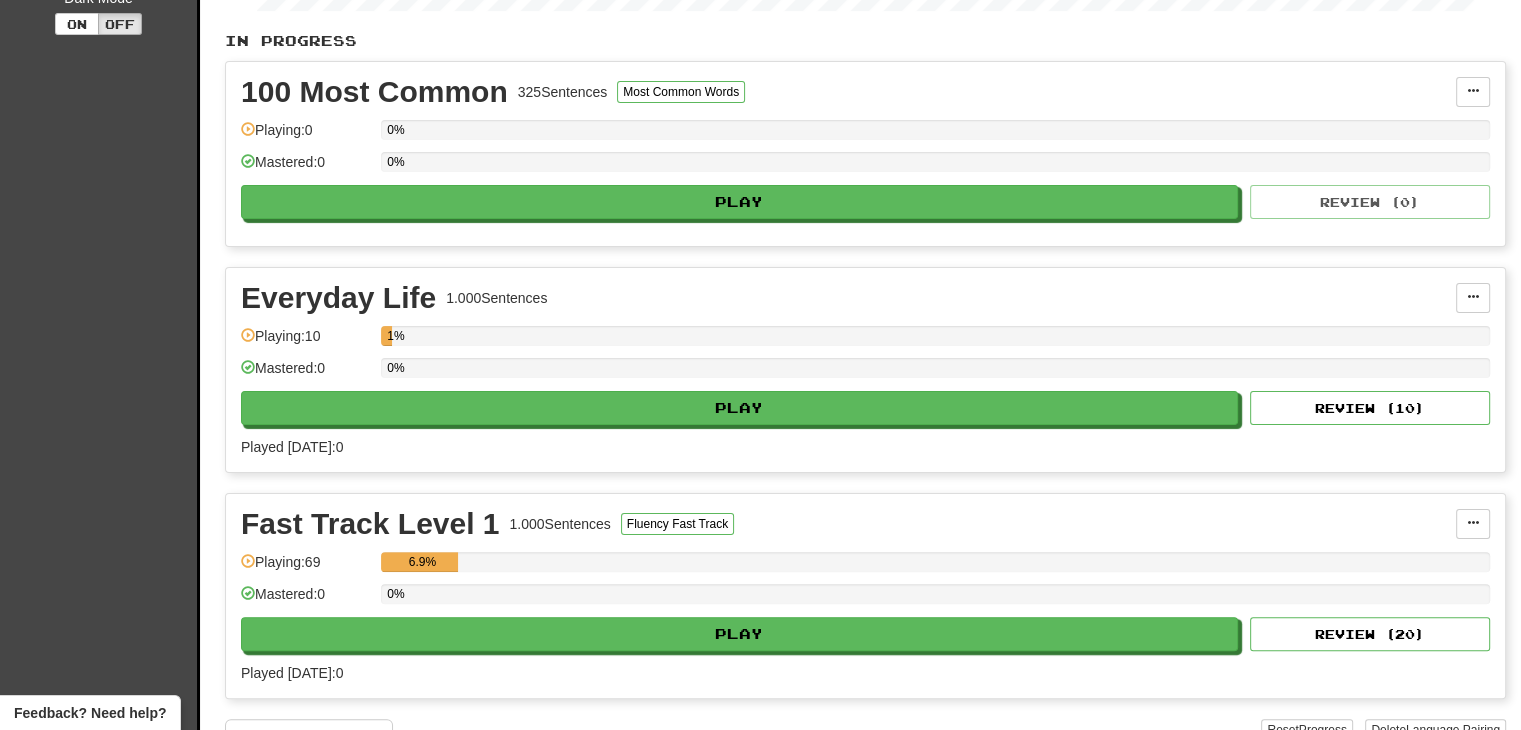 click on "1.000  Sentences" at bounding box center (560, 524) 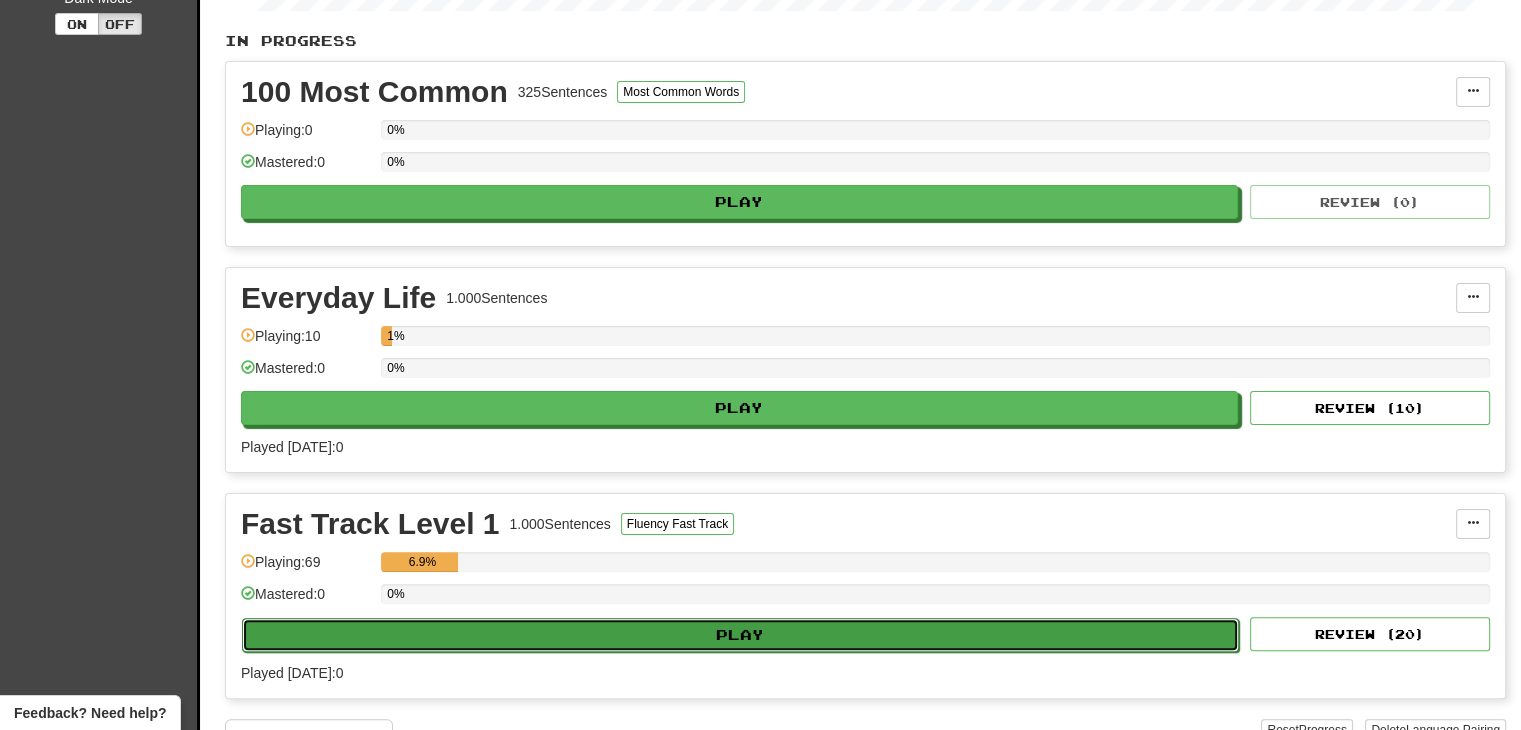 click on "Play" at bounding box center (740, 635) 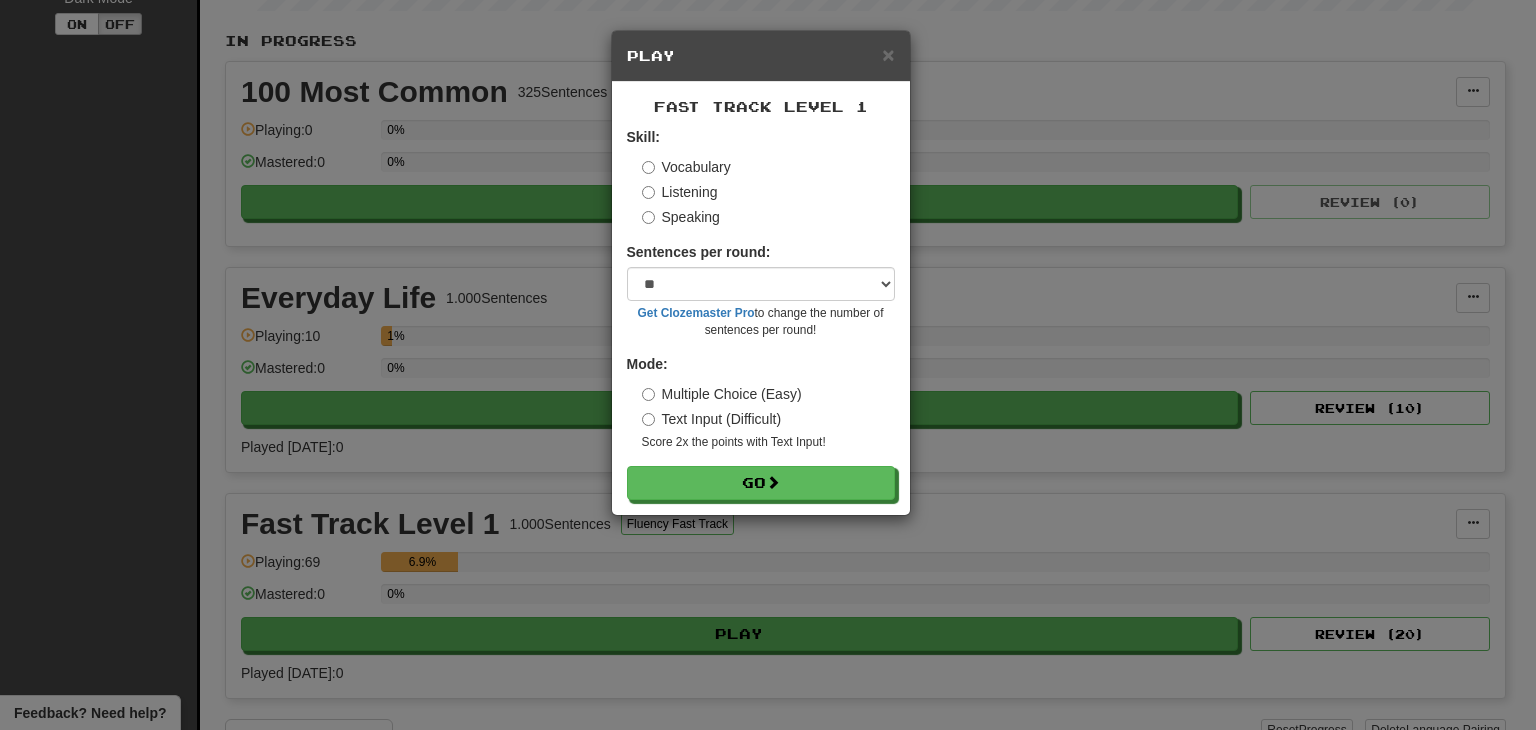 click on "Listening" at bounding box center (680, 192) 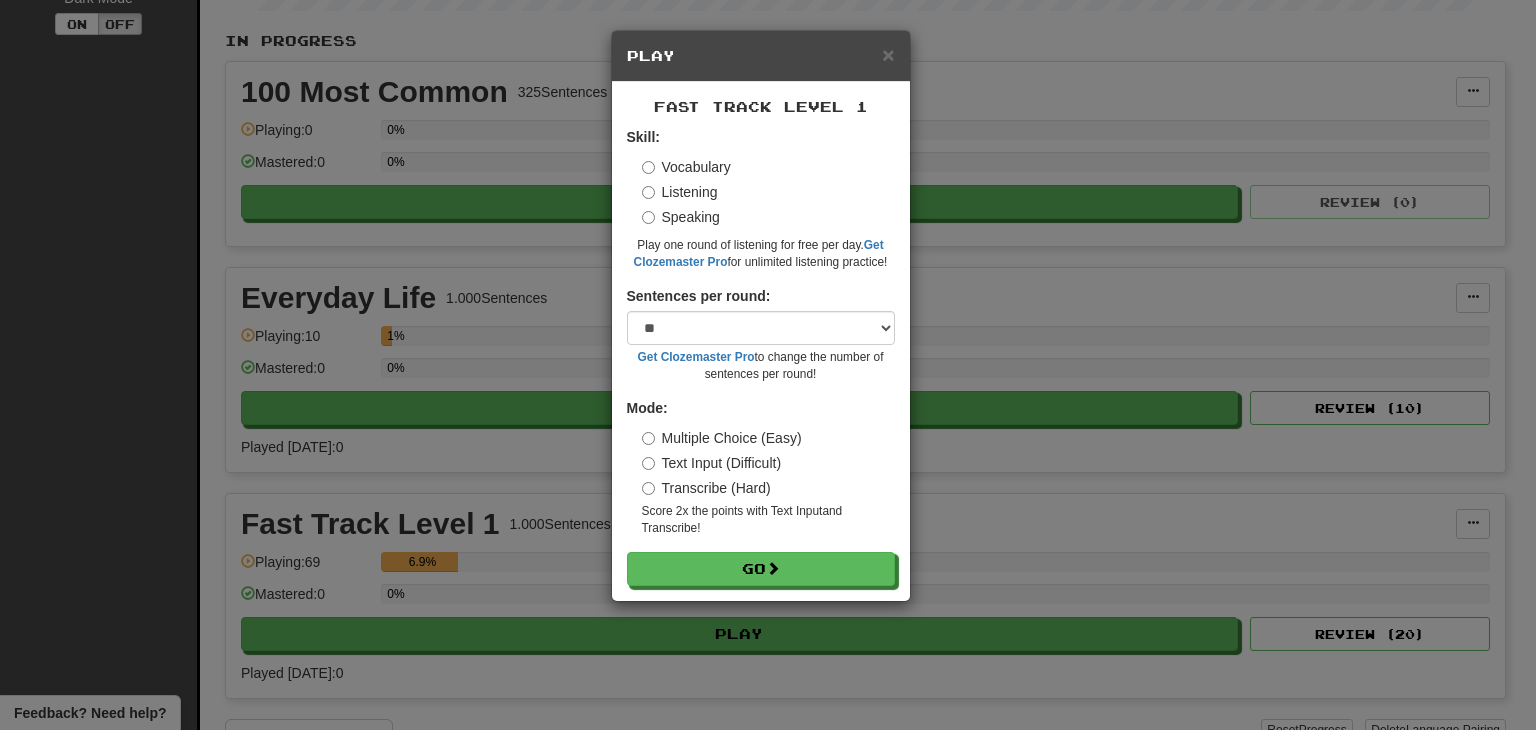 click on "Vocabulary" at bounding box center (686, 167) 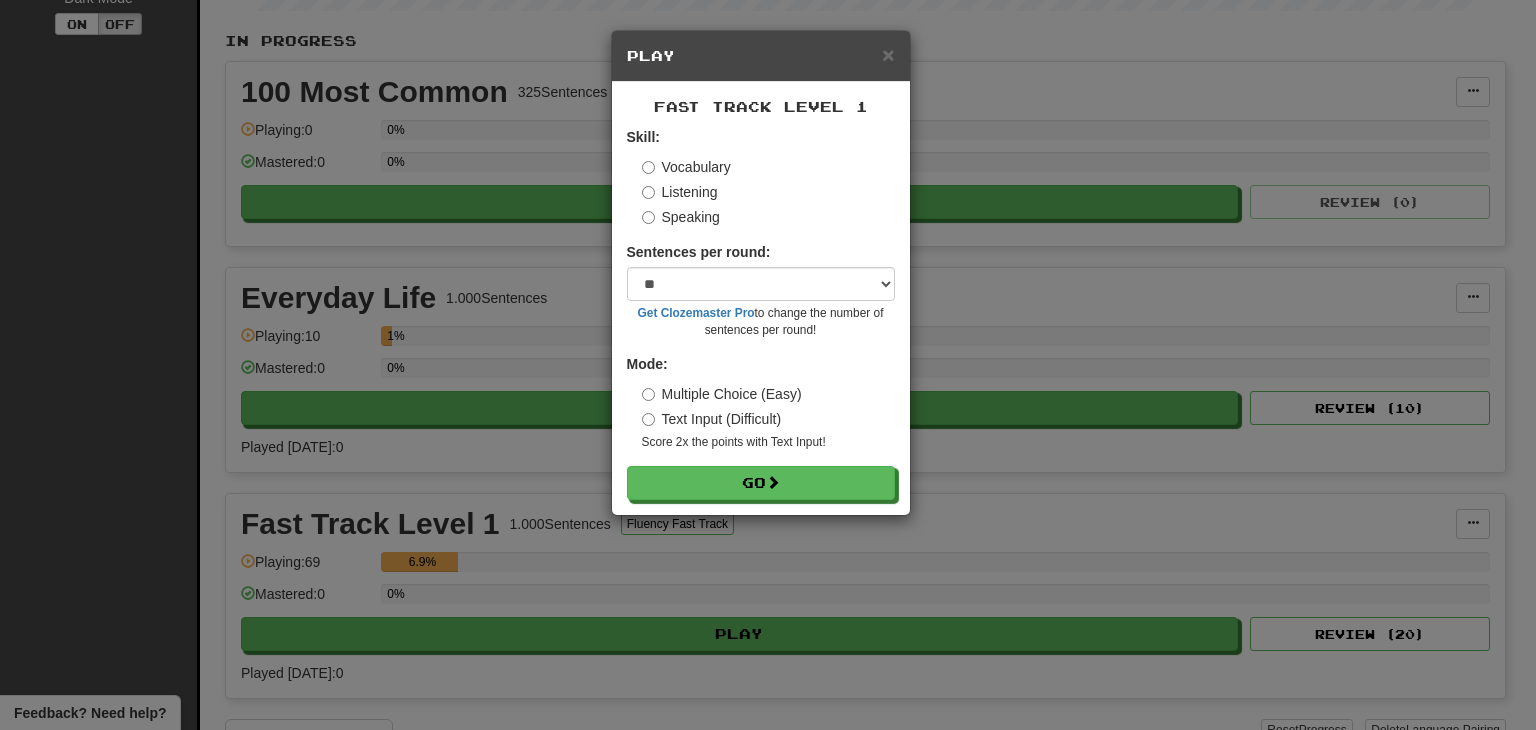 click on "Speaking" at bounding box center [681, 217] 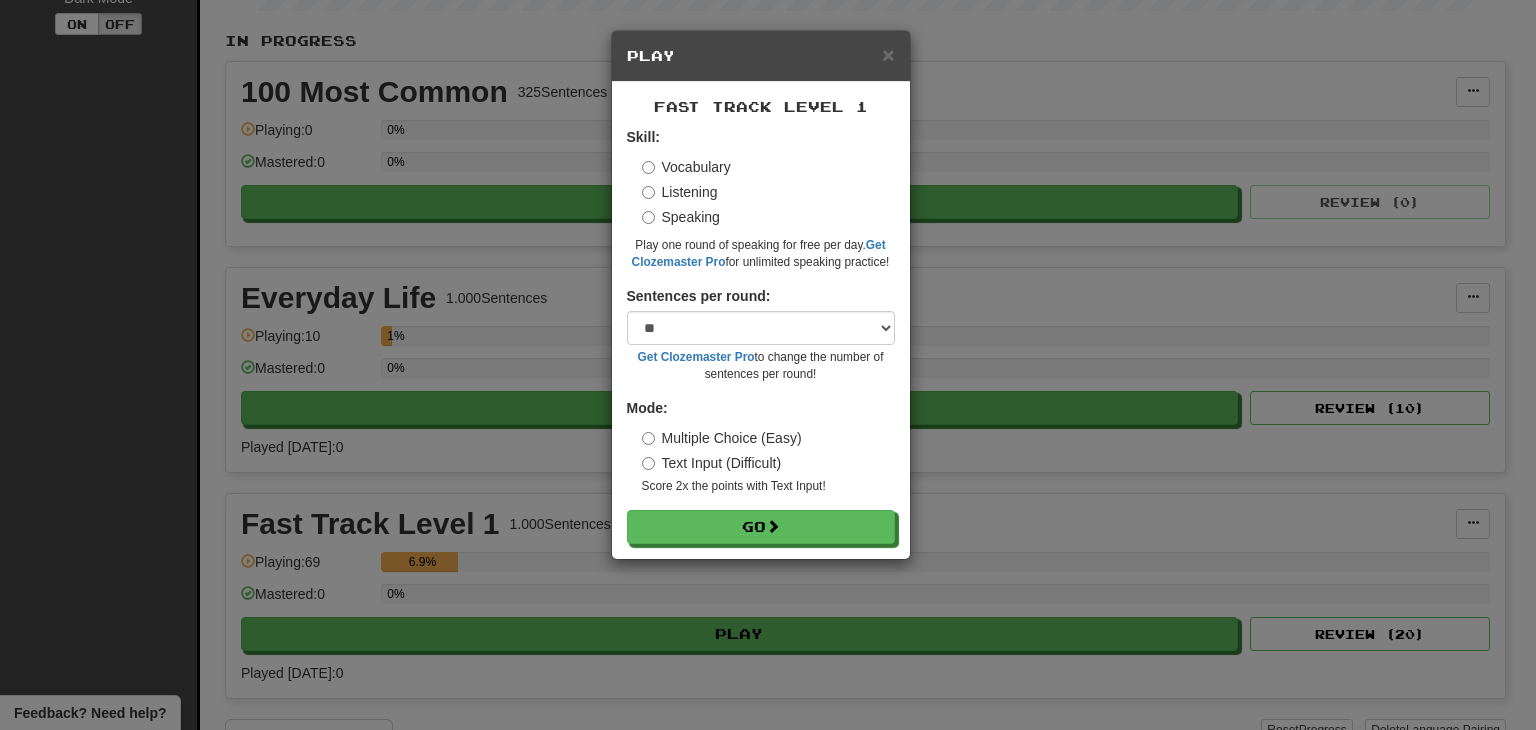 click on "Listening" at bounding box center [680, 192] 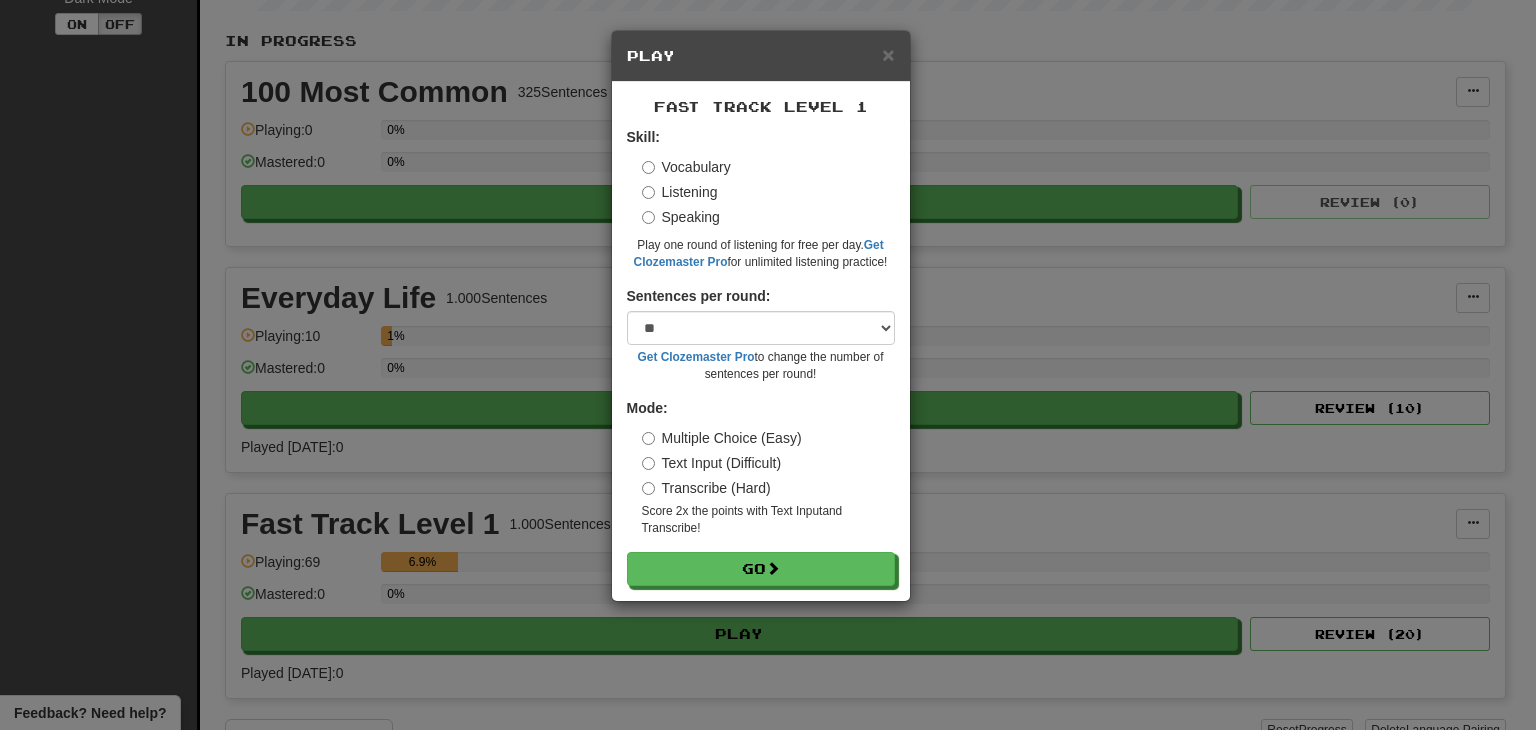 click on "Vocabulary" at bounding box center (686, 167) 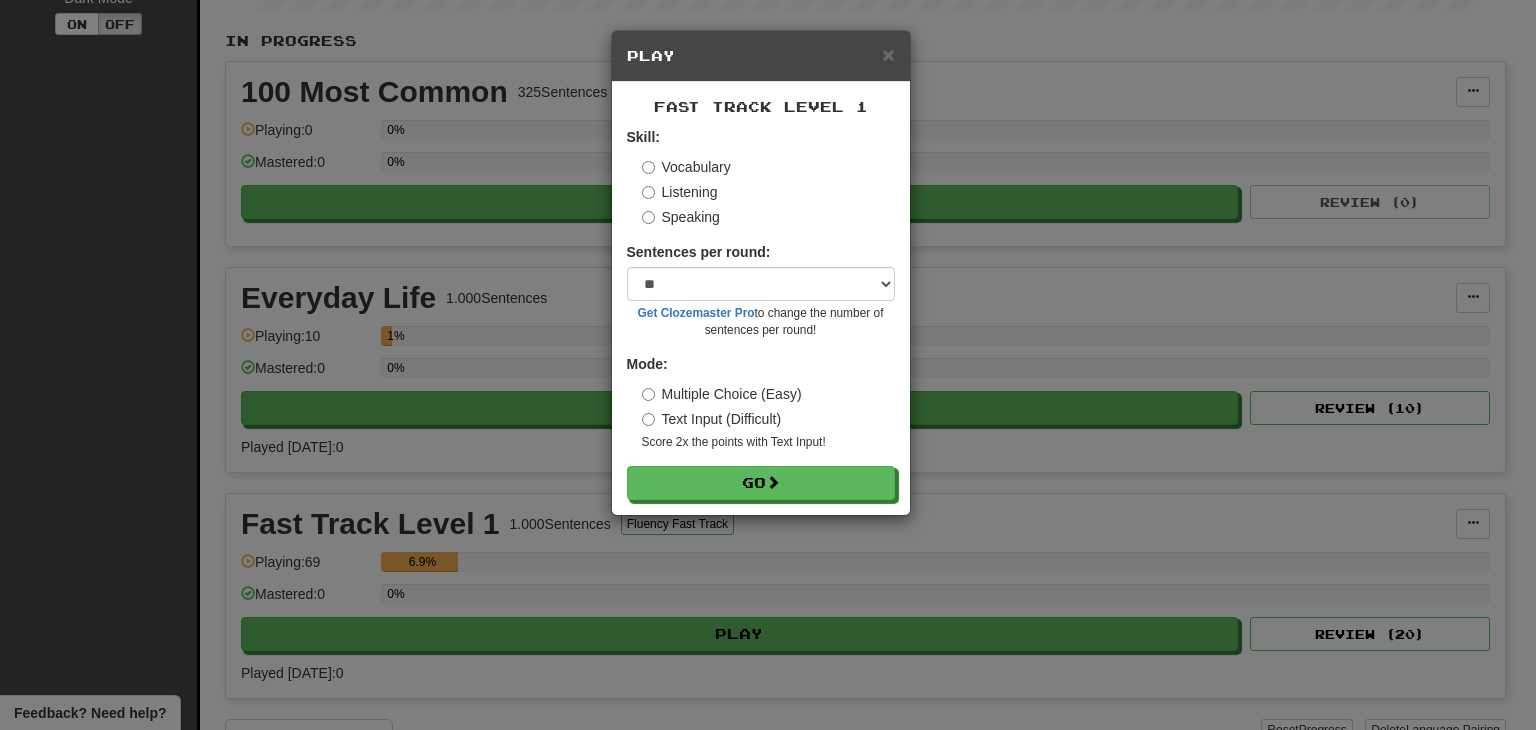 click on "Fast Track Level 1 Skill: Vocabulary Listening Speaking Sentences per round: * ** ** ** ** ** *** ******** Get Clozemaster Pro  to change the number of sentences per round! Mode: Multiple Choice (Easy) Text Input (Difficult) Score 2x the points with Text Input ! Go" at bounding box center [761, 298] 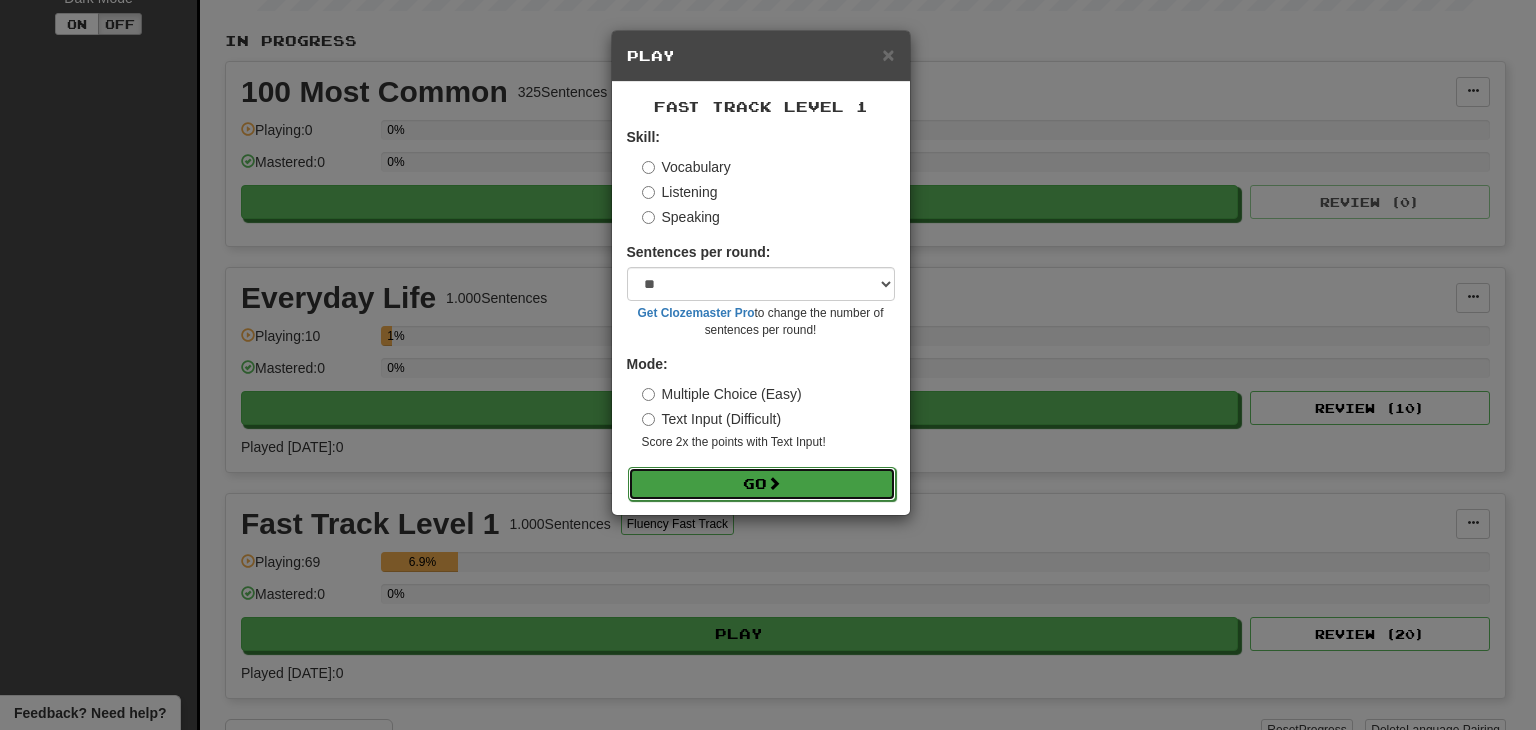 click at bounding box center (774, 483) 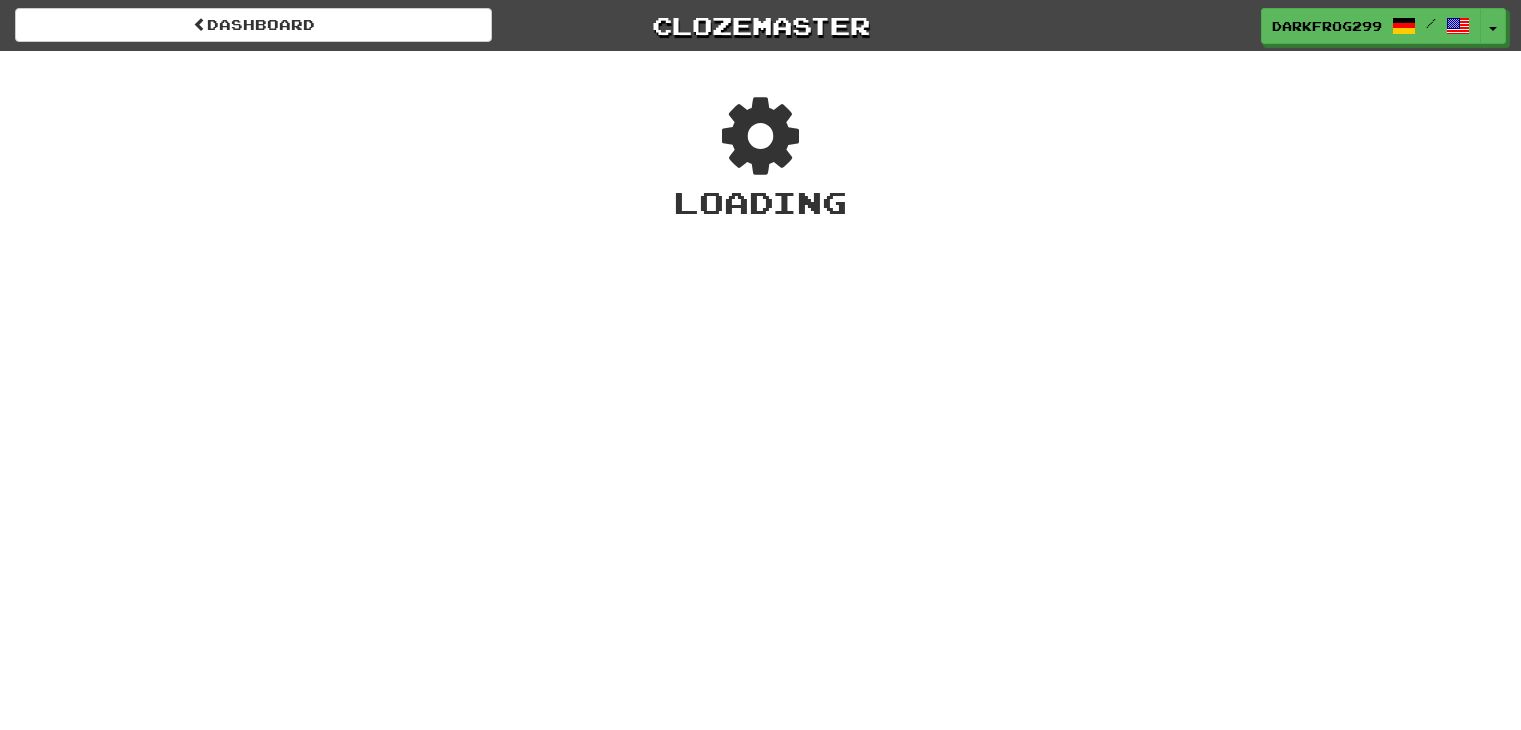 scroll, scrollTop: 0, scrollLeft: 0, axis: both 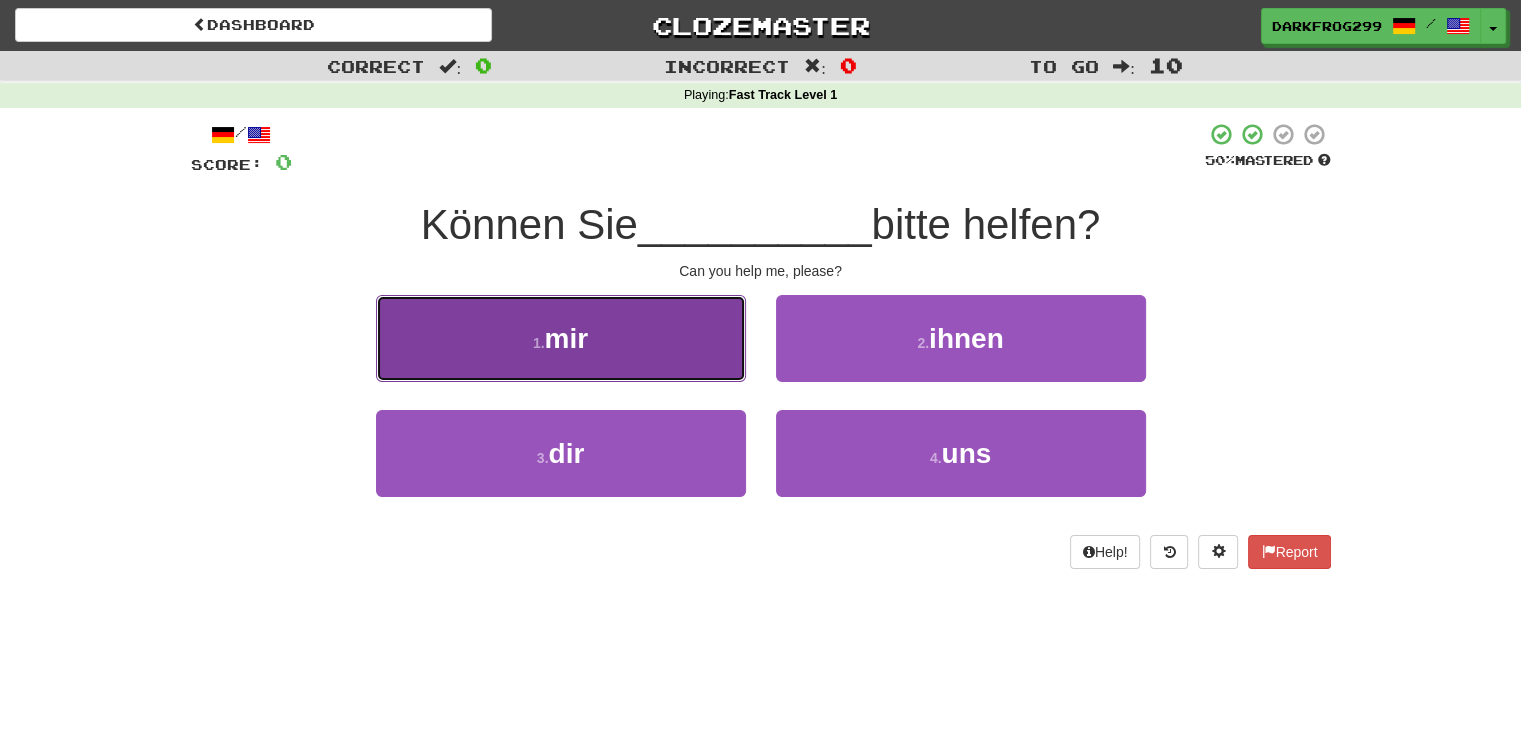 click on "1 .  mir" at bounding box center (561, 338) 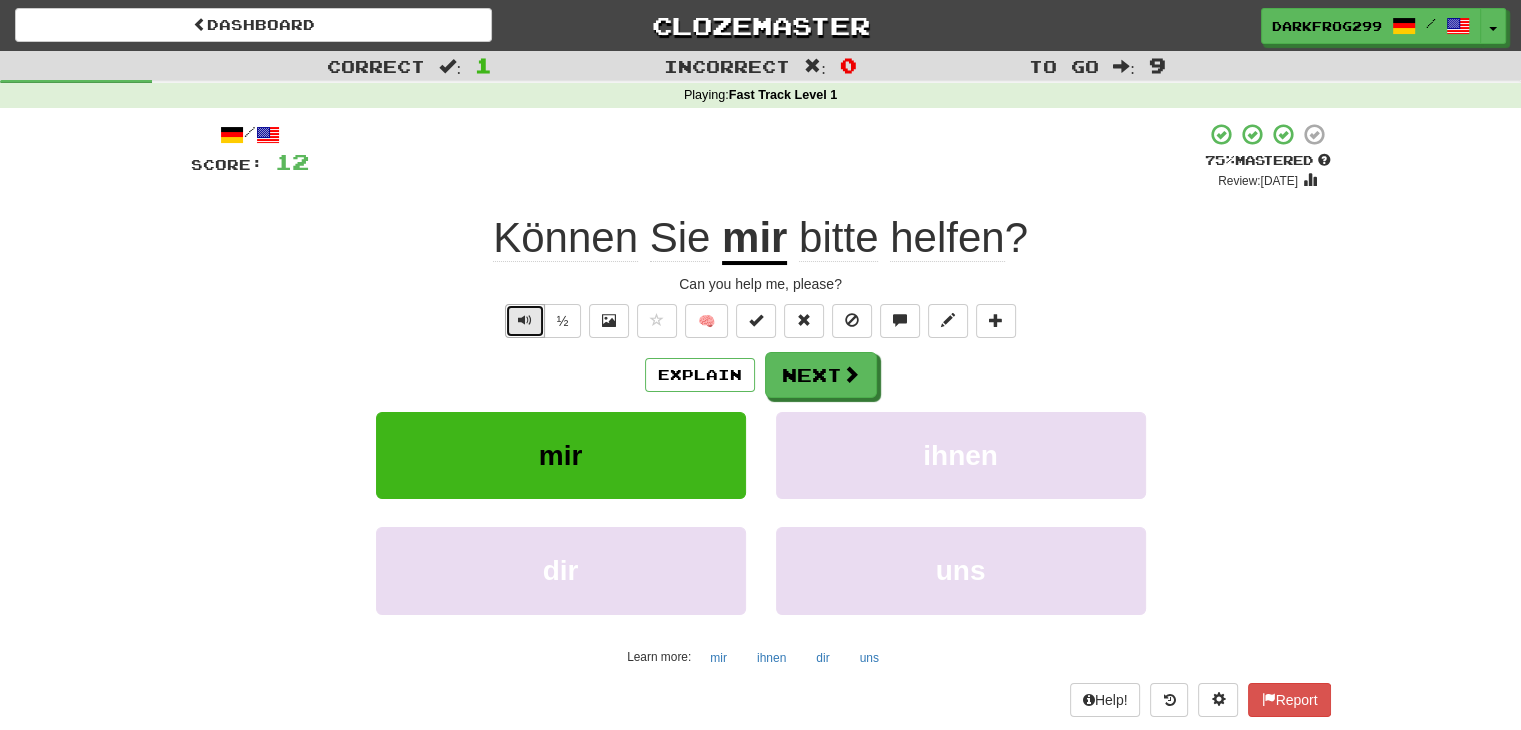 click at bounding box center [525, 321] 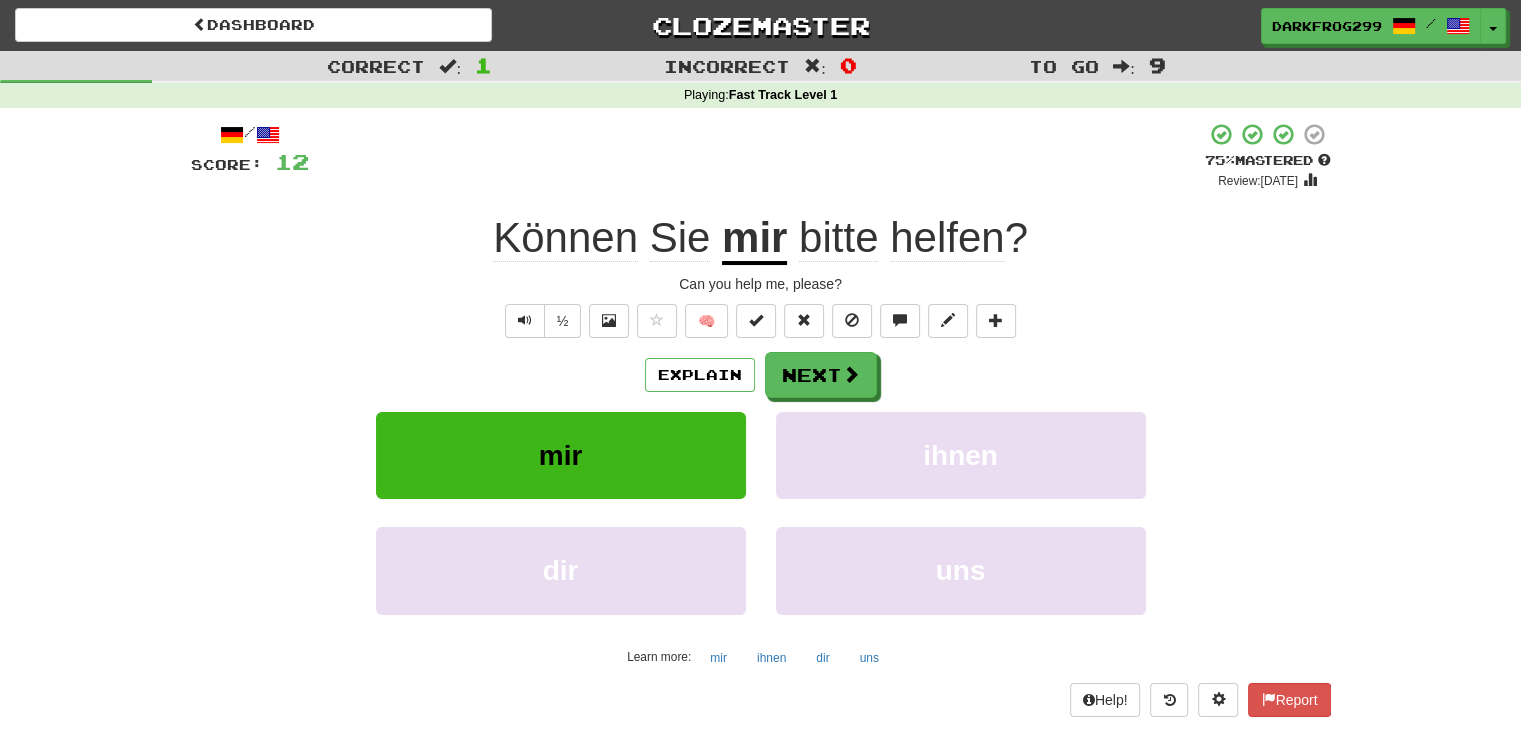 click on "Können   Sie   mir   bitte   helfen ?" at bounding box center (761, 238) 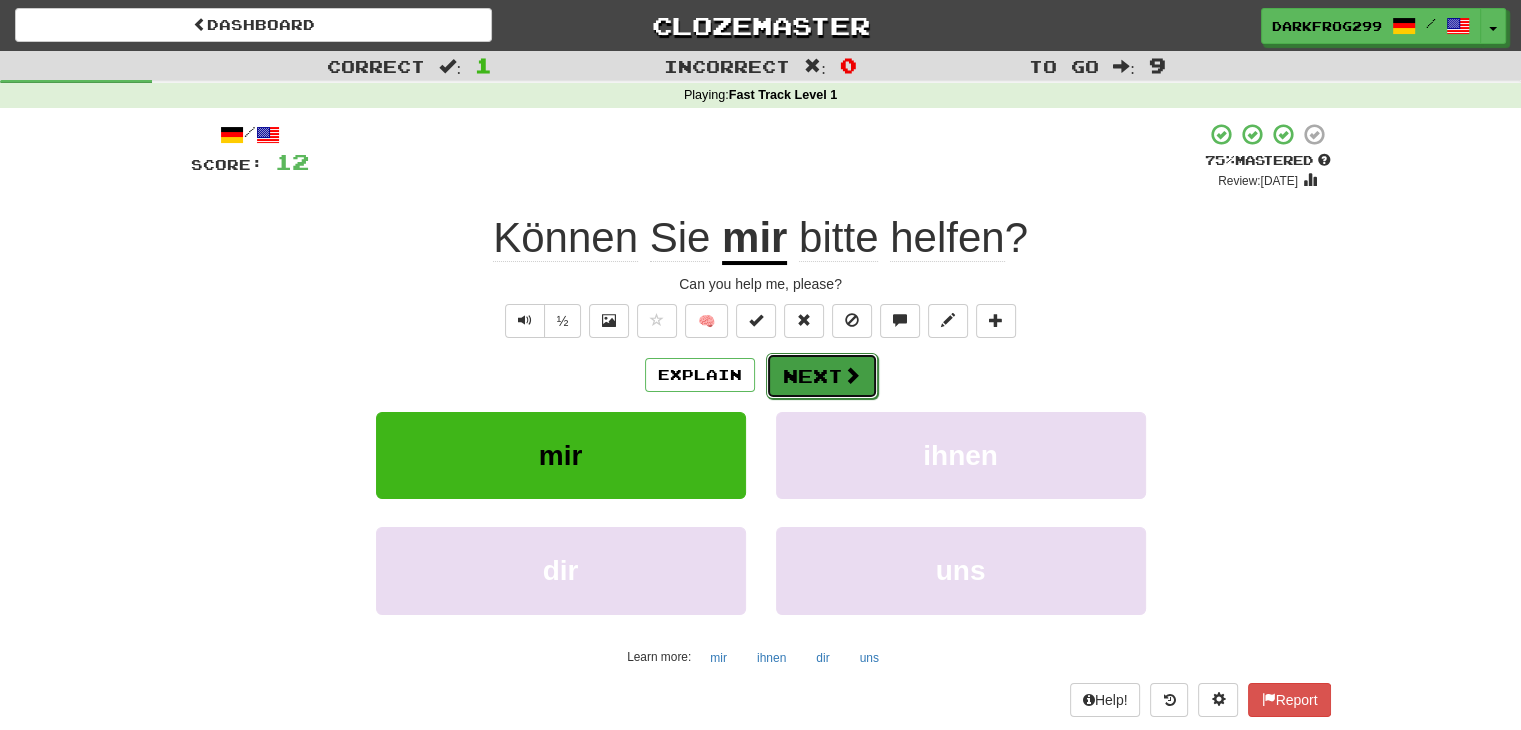 click on "Next" at bounding box center [822, 376] 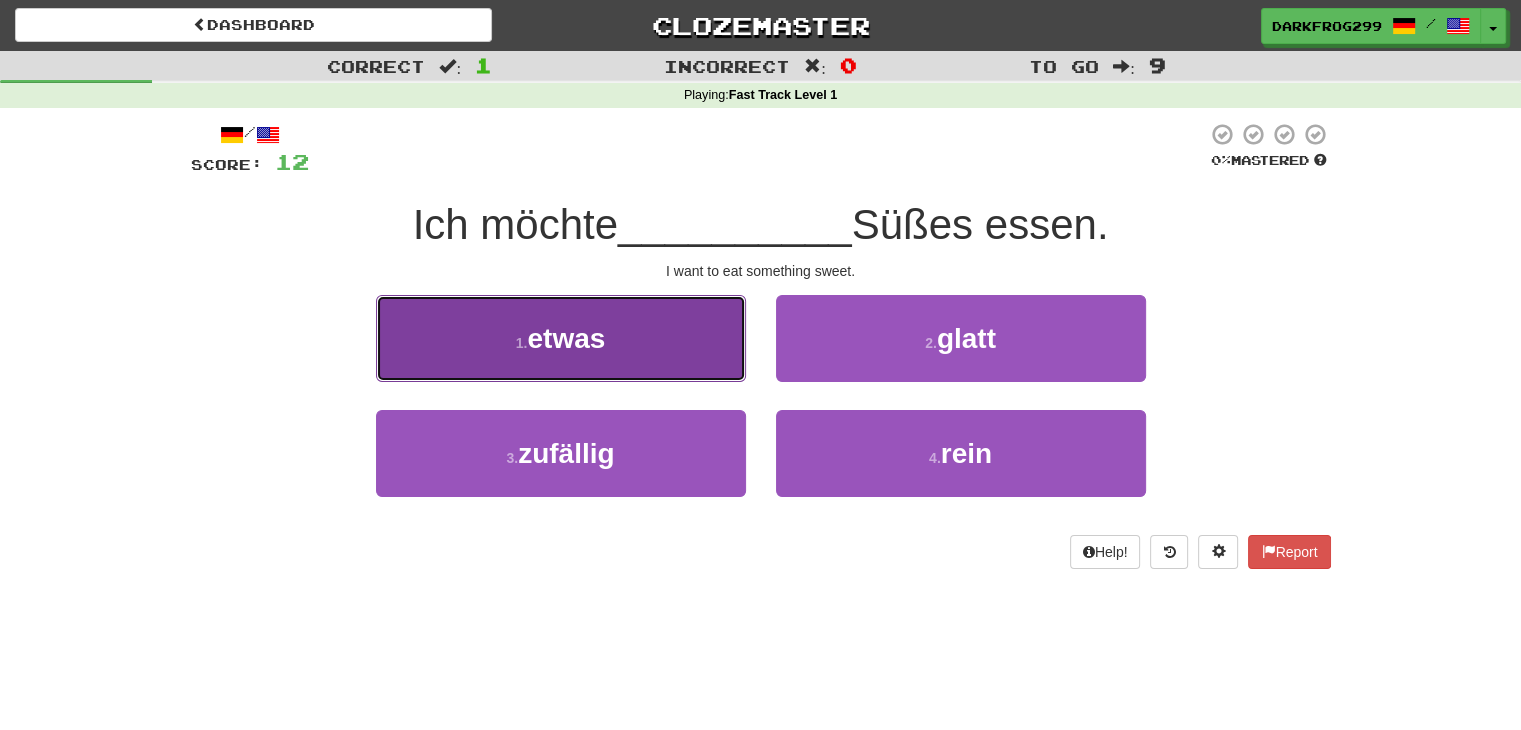 click on "etwas" at bounding box center (566, 338) 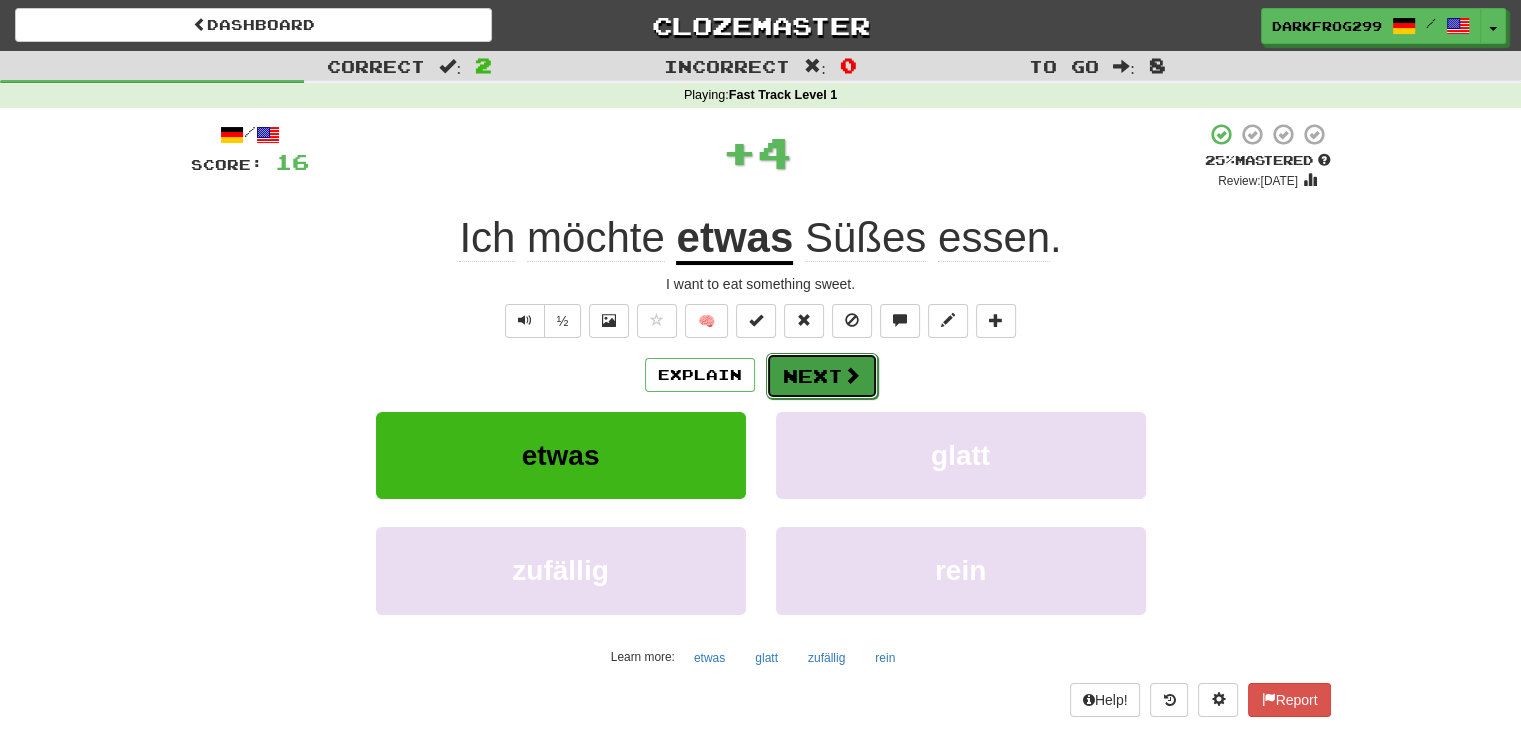 click on "Next" at bounding box center (822, 376) 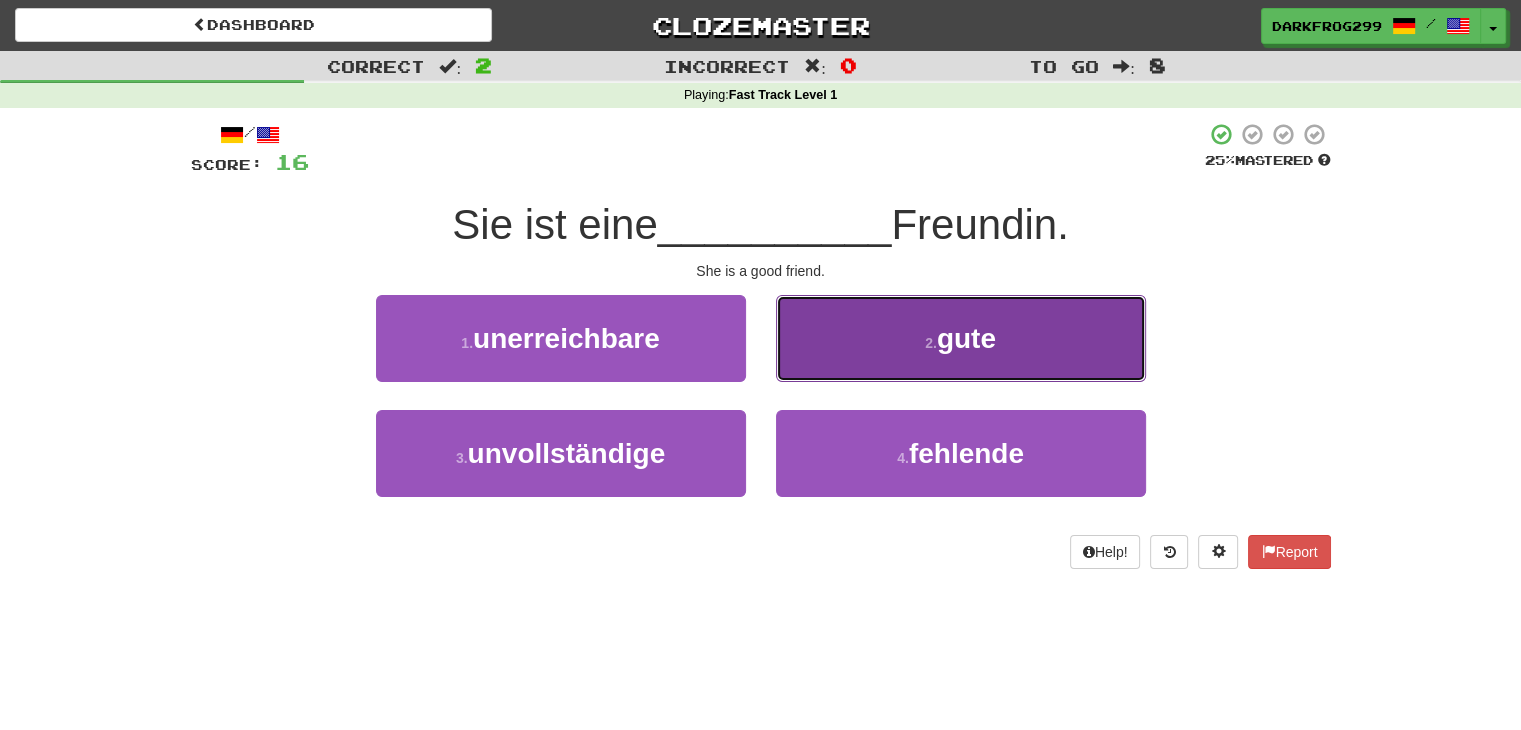 click on "2 .  gute" at bounding box center [961, 338] 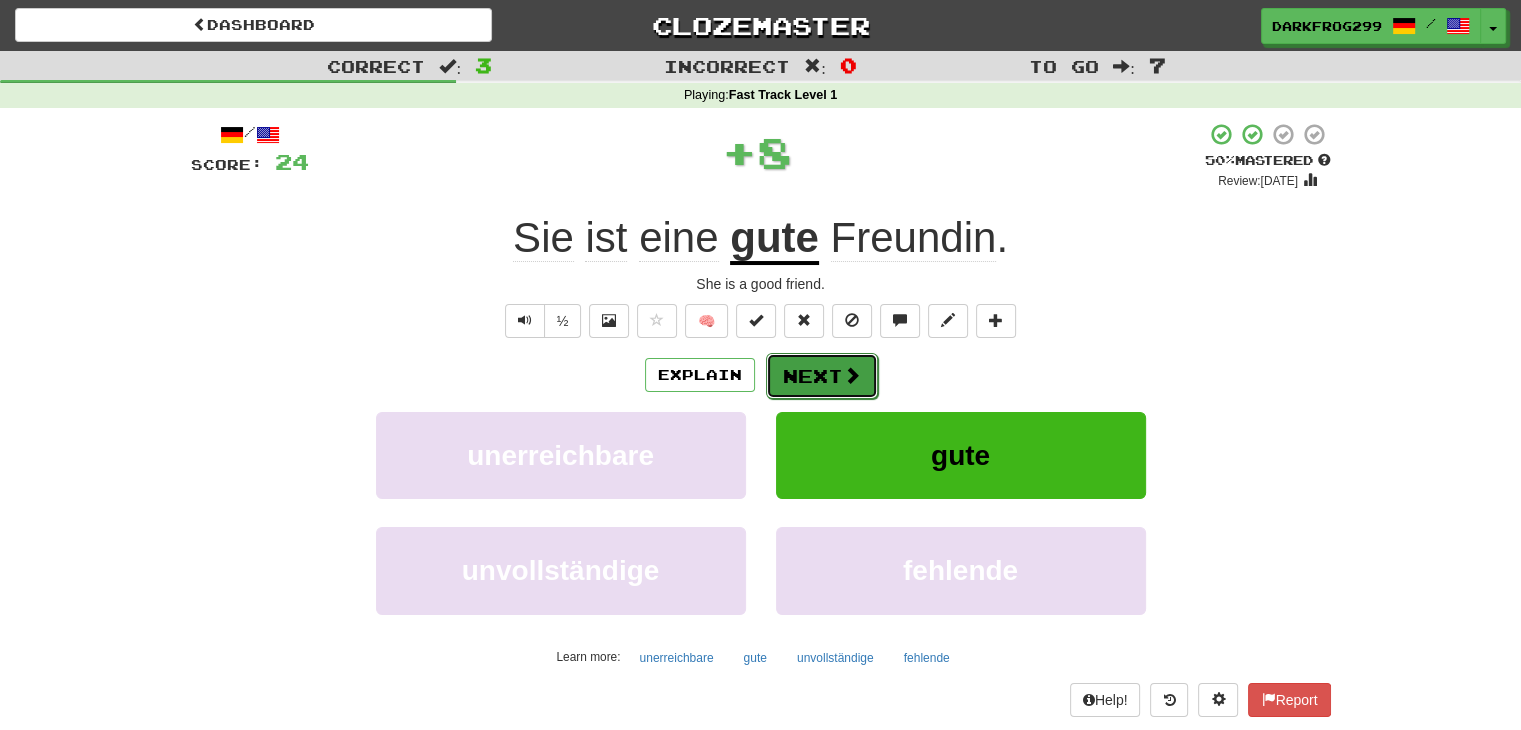 click at bounding box center [852, 375] 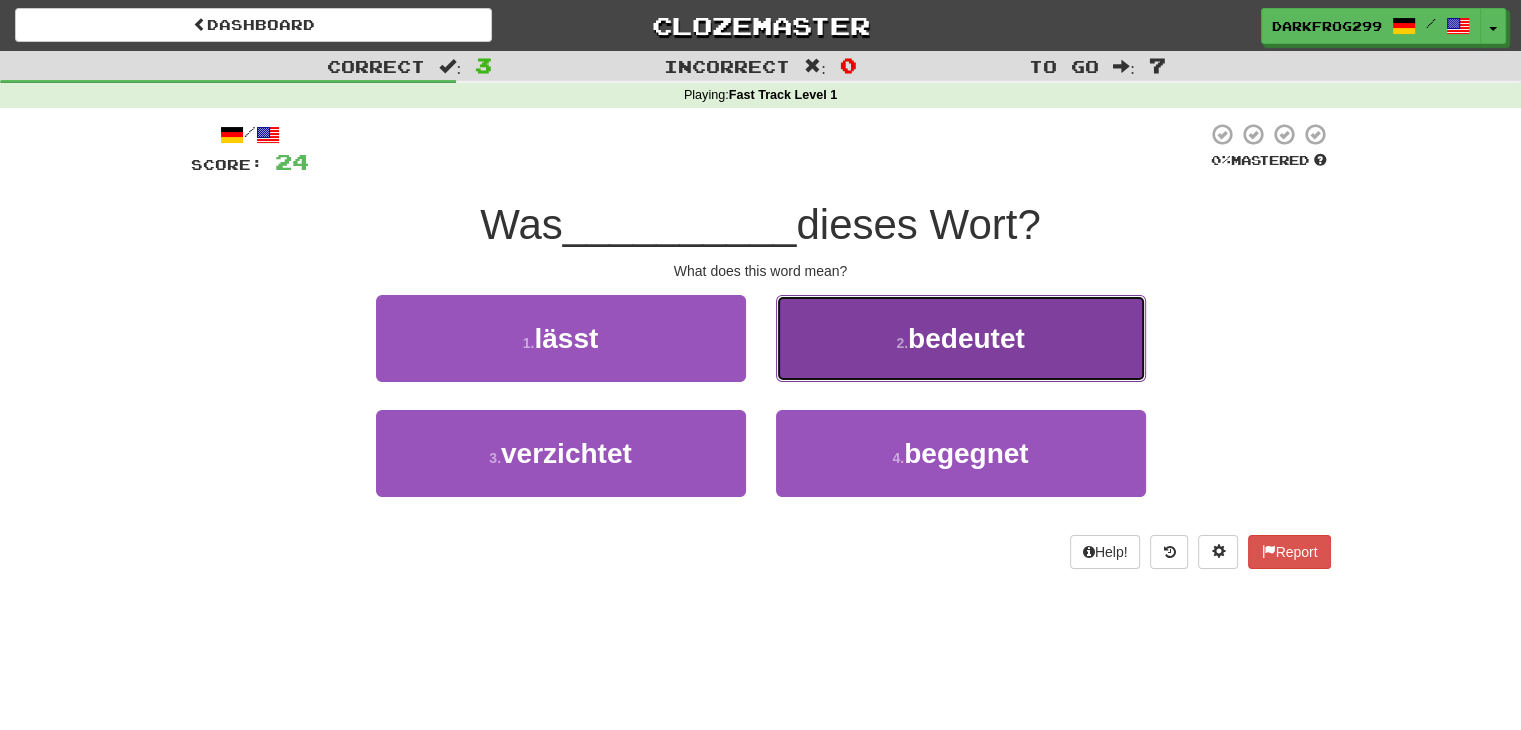 click on "bedeutet" at bounding box center (966, 338) 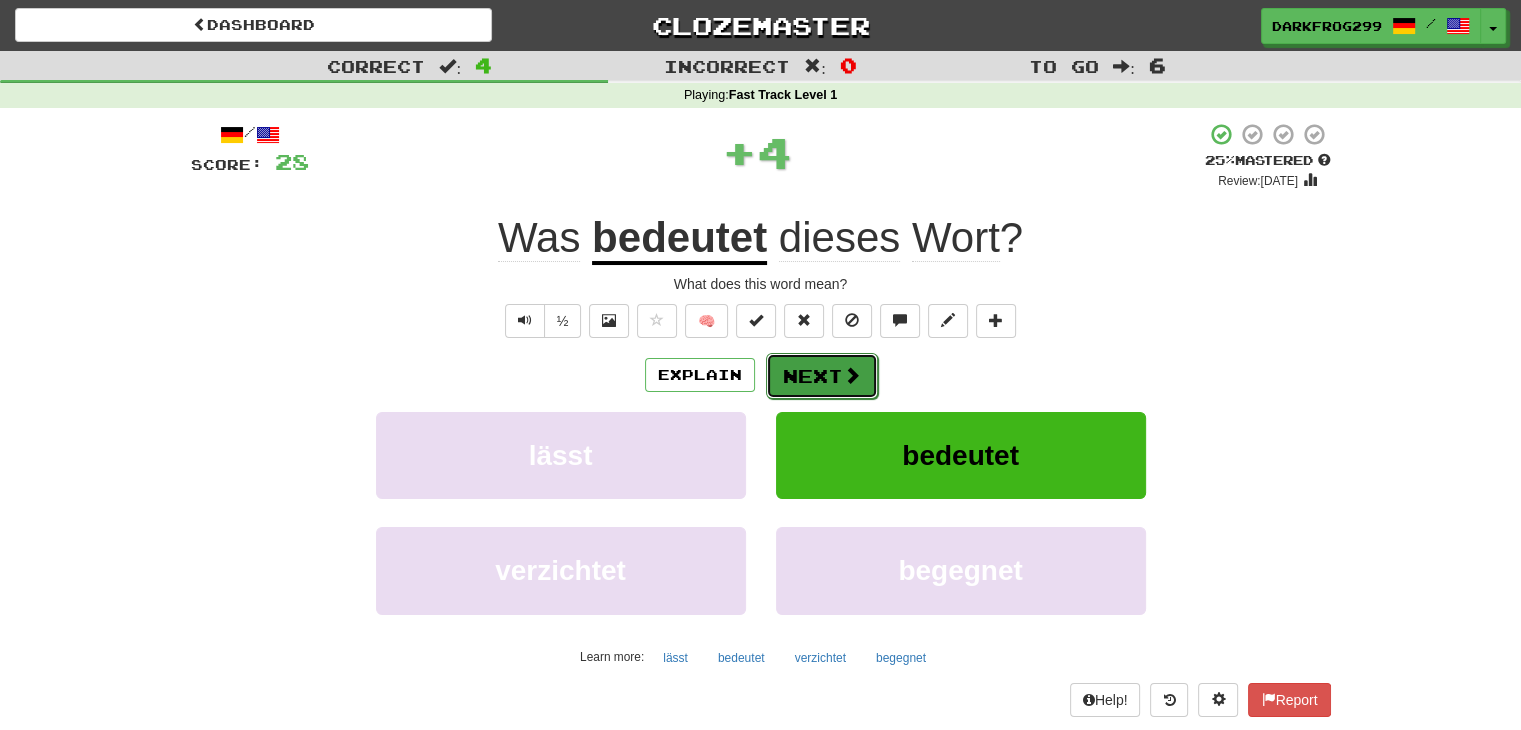 click on "Next" at bounding box center (822, 376) 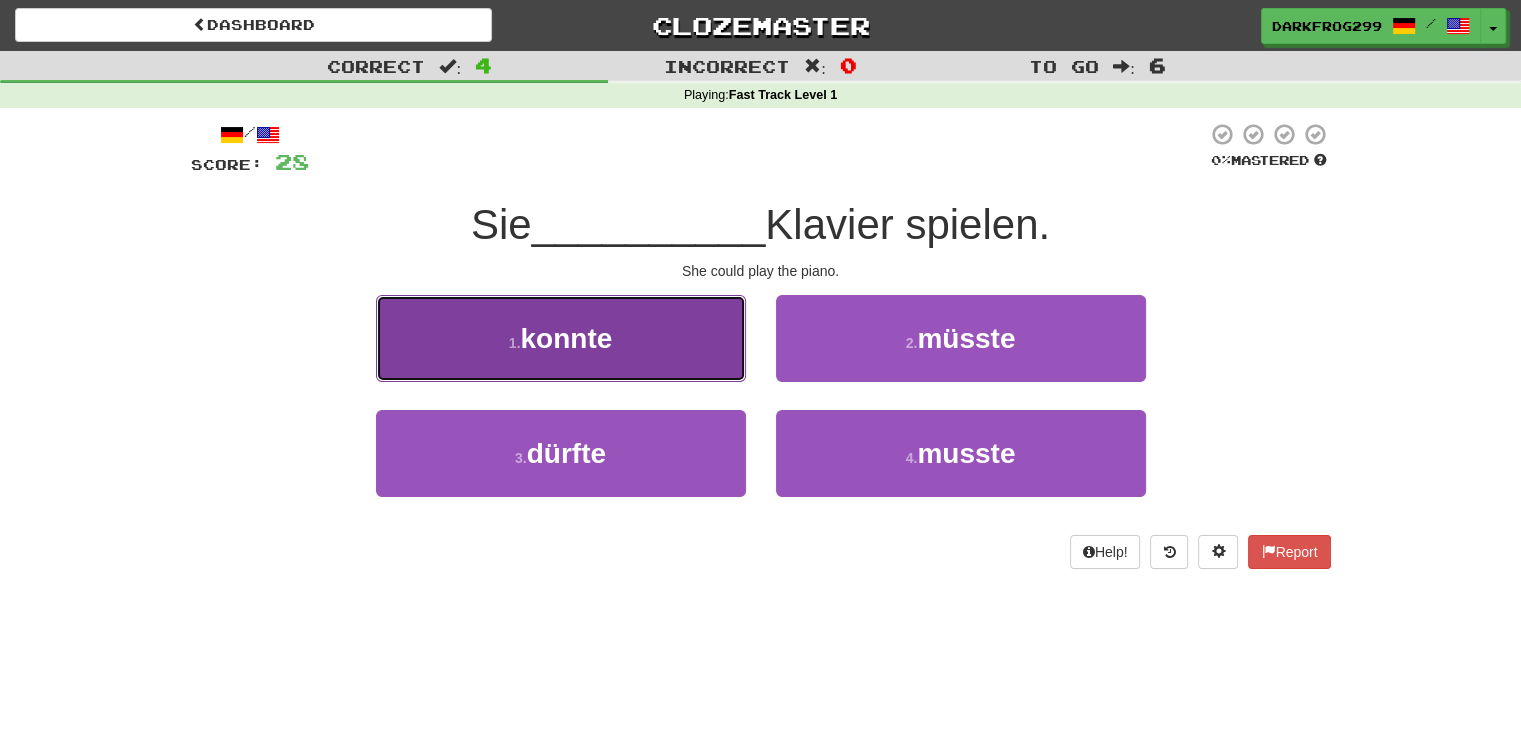 click on "1 .  konnte" at bounding box center [561, 338] 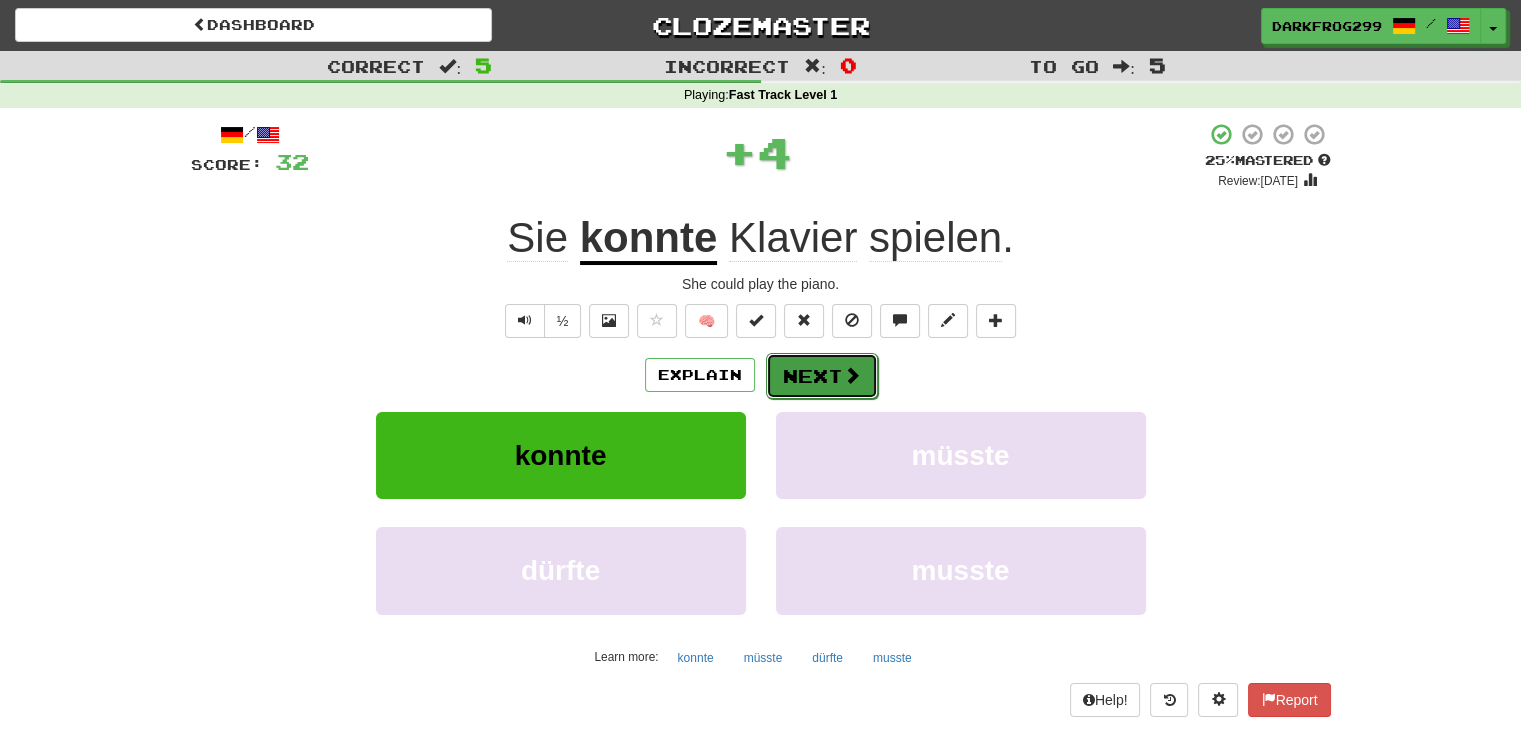 click on "Next" at bounding box center [822, 376] 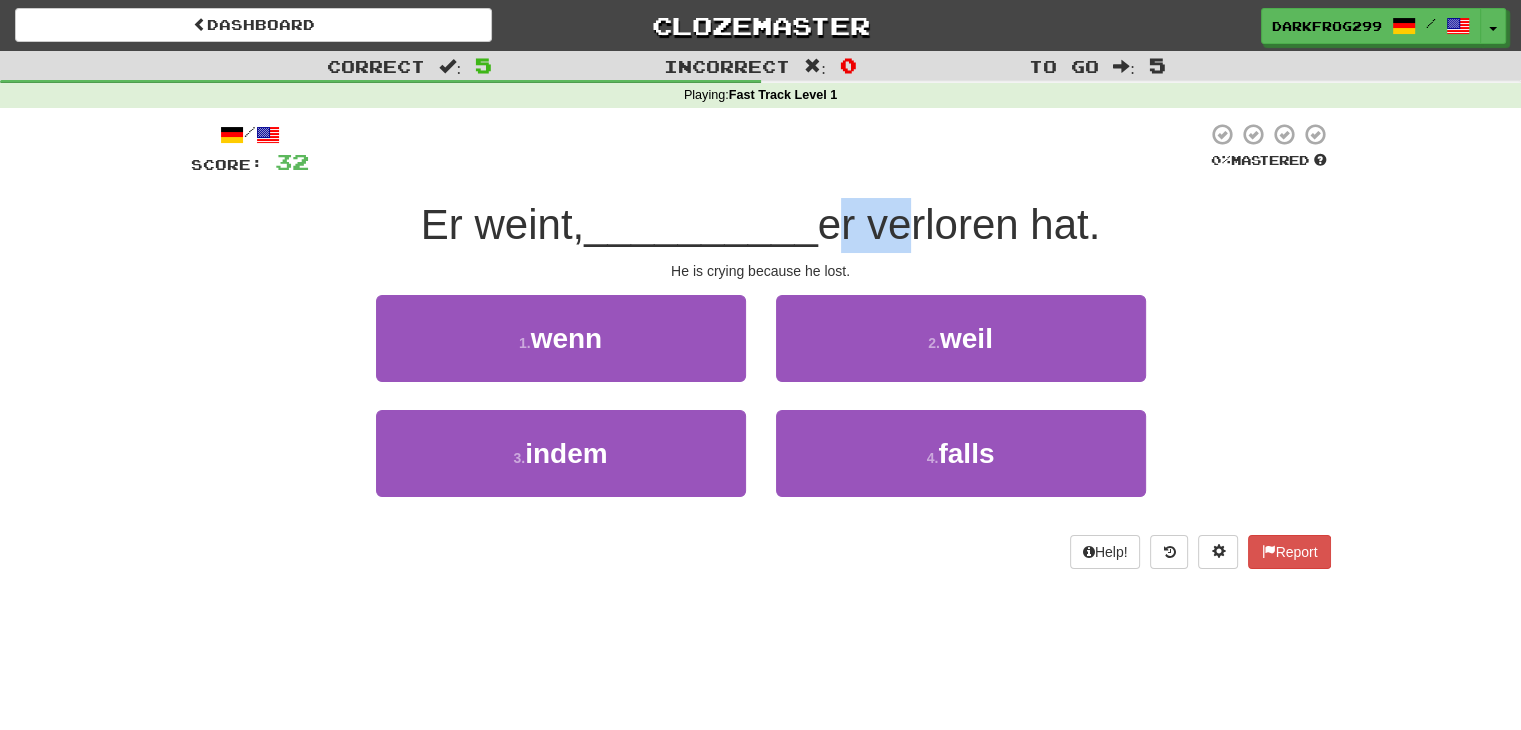 drag, startPoint x: 831, startPoint y: 221, endPoint x: 895, endPoint y: 226, distance: 64.195015 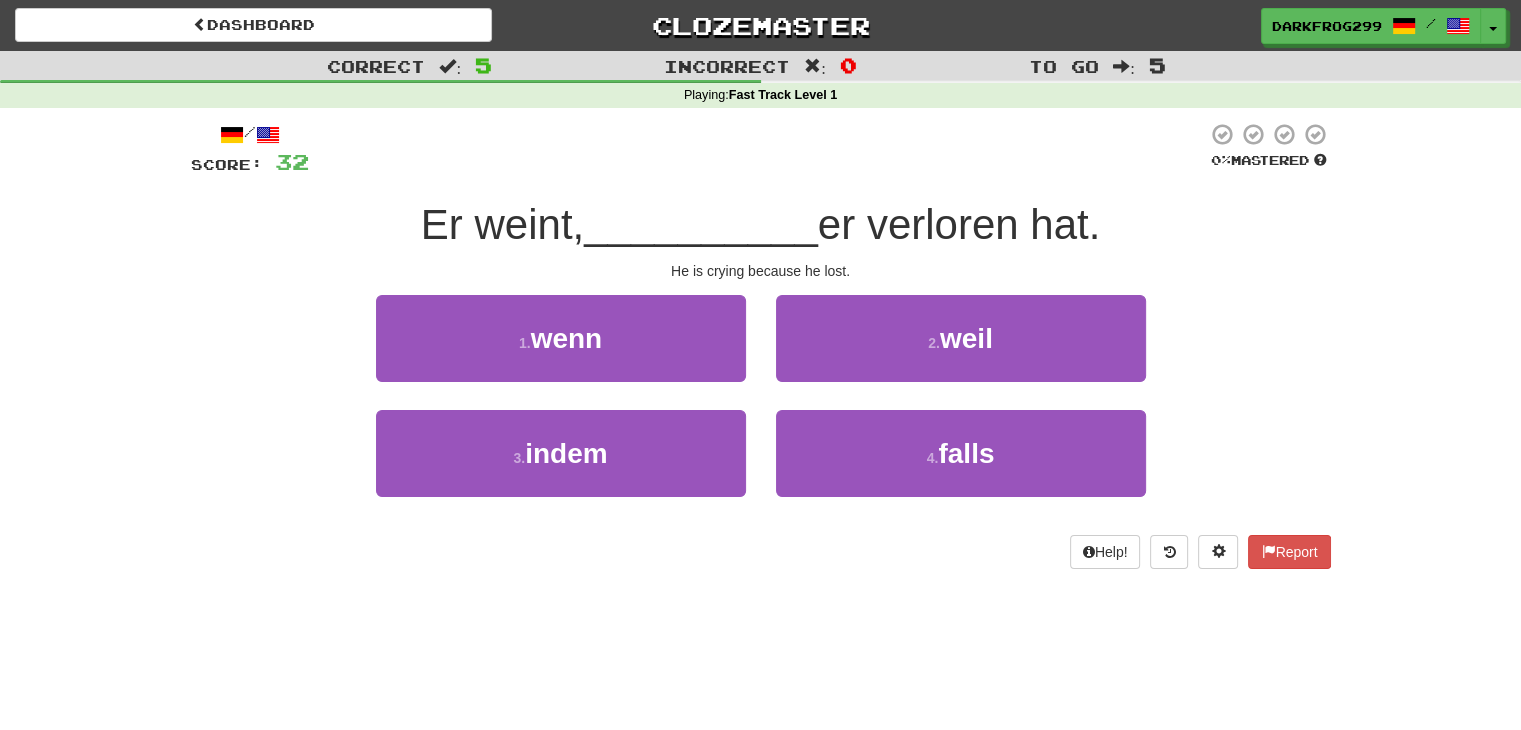 click on "er verloren hat." at bounding box center (959, 224) 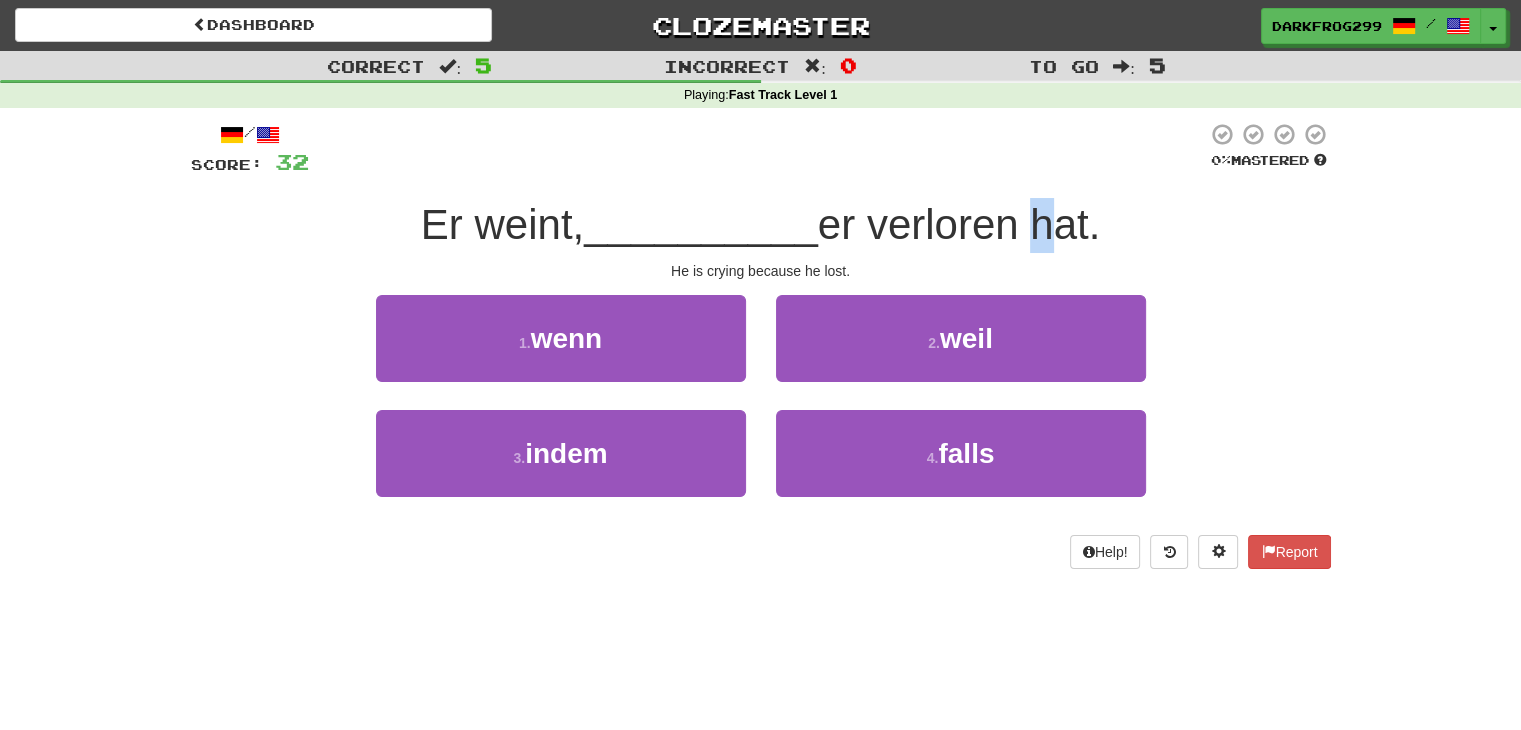 click on "er verloren hat." at bounding box center (959, 224) 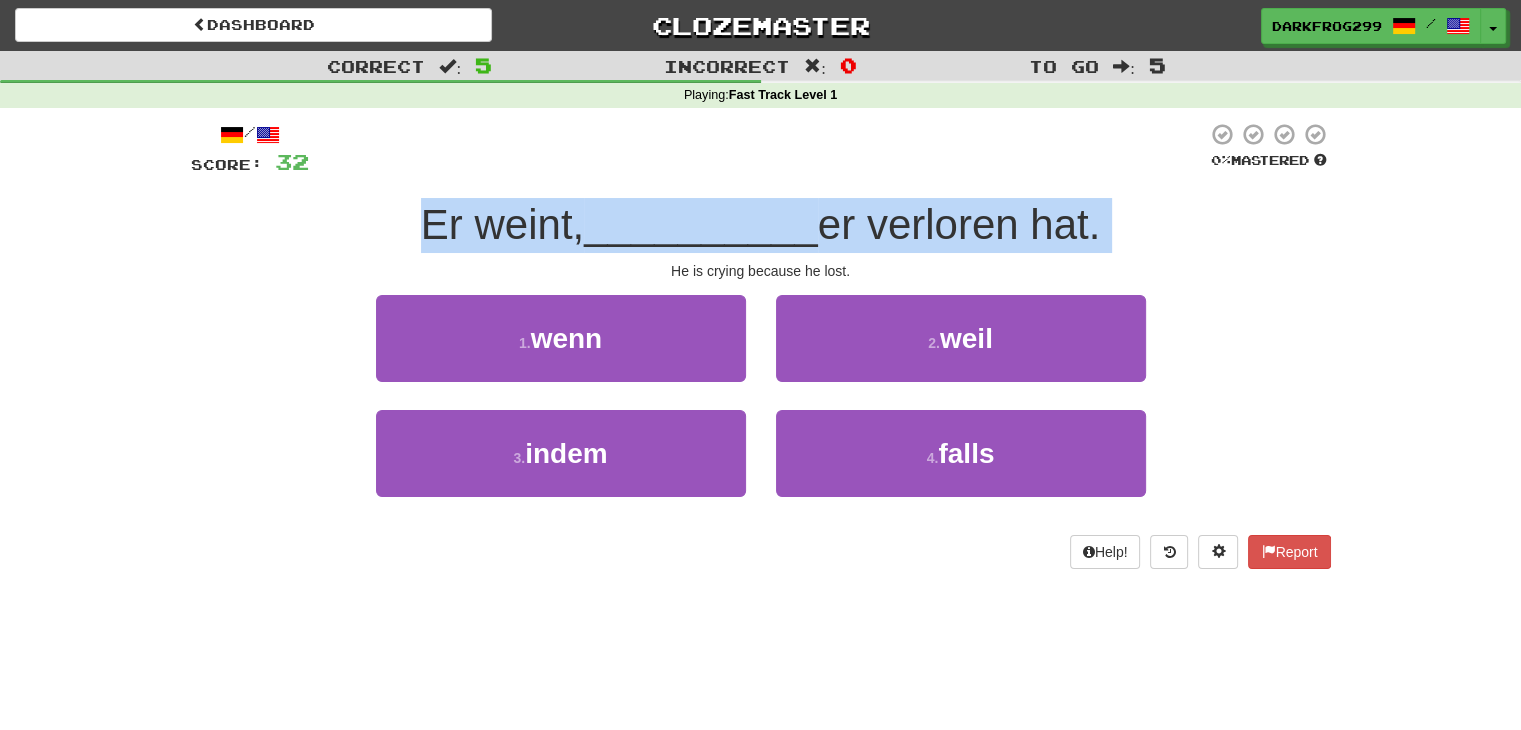 click on "er verloren hat." at bounding box center [959, 224] 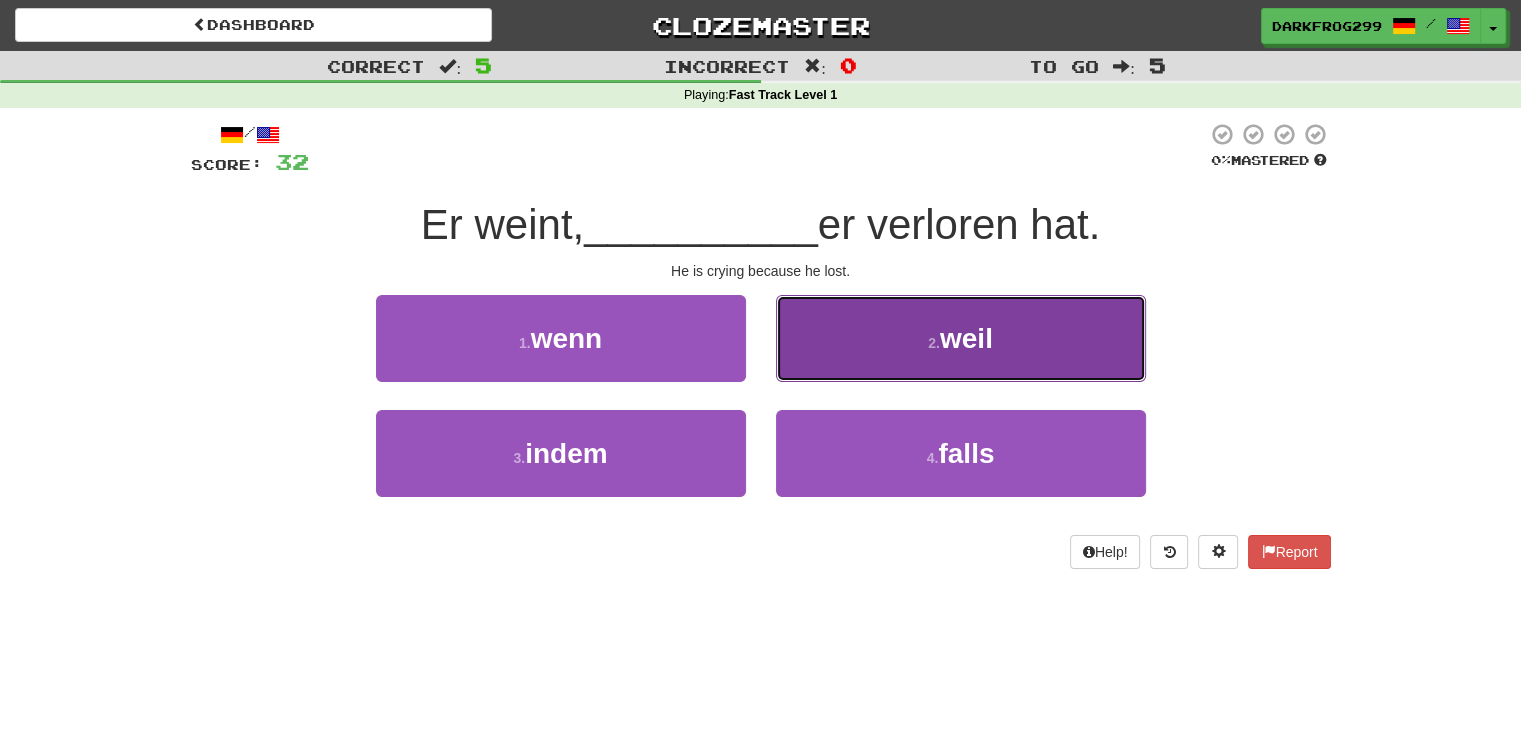click on "weil" at bounding box center (966, 338) 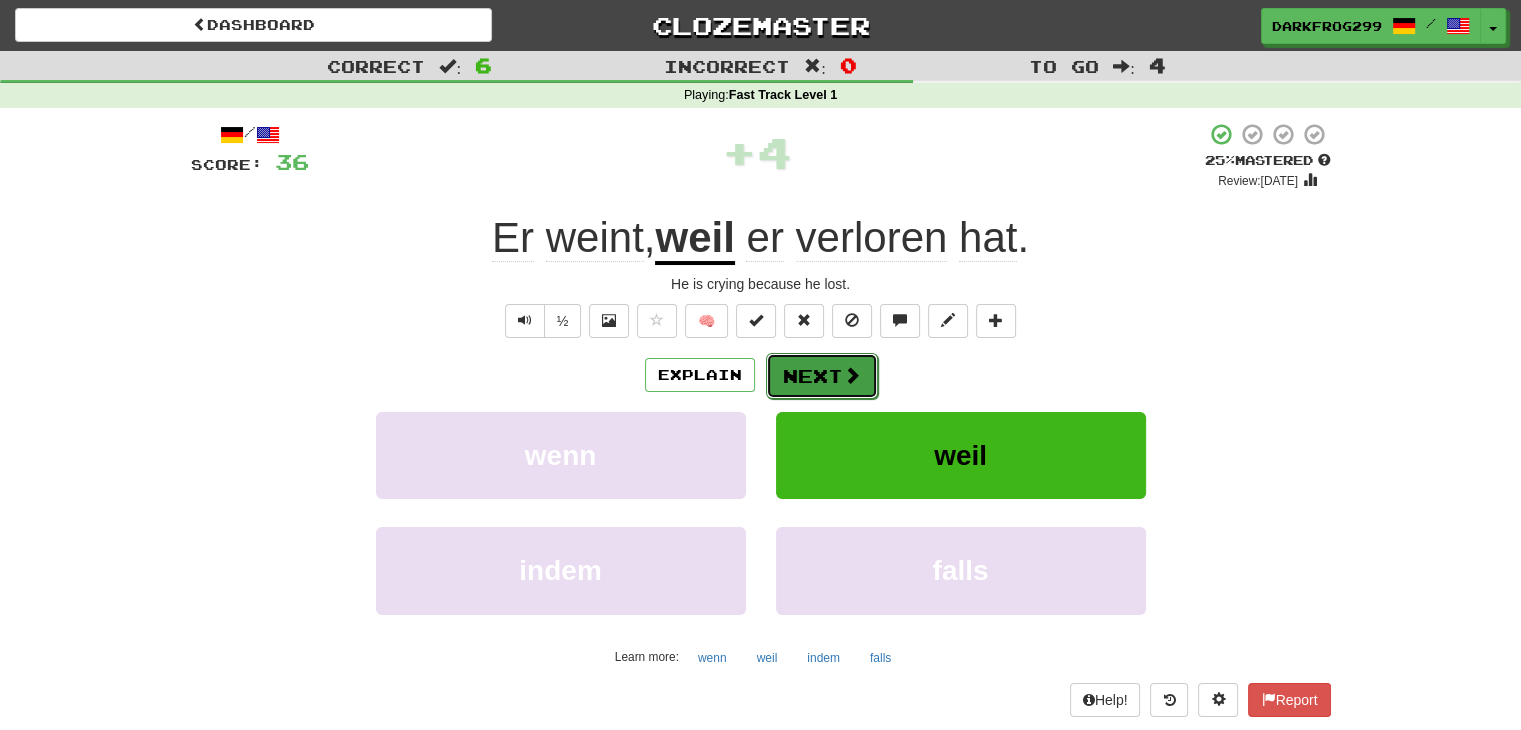 click on "Next" at bounding box center (822, 376) 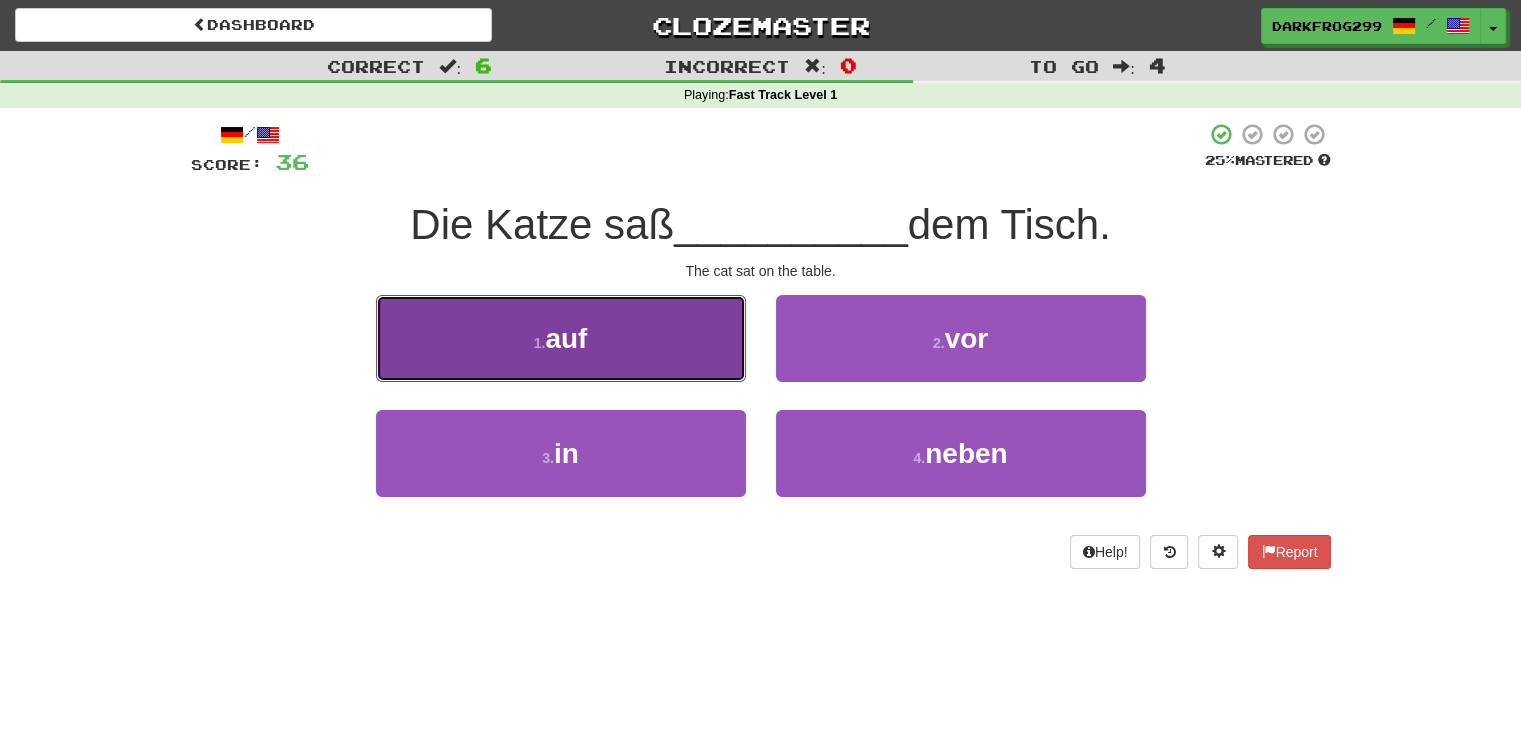 drag, startPoint x: 680, startPoint y: 361, endPoint x: 671, endPoint y: 374, distance: 15.811388 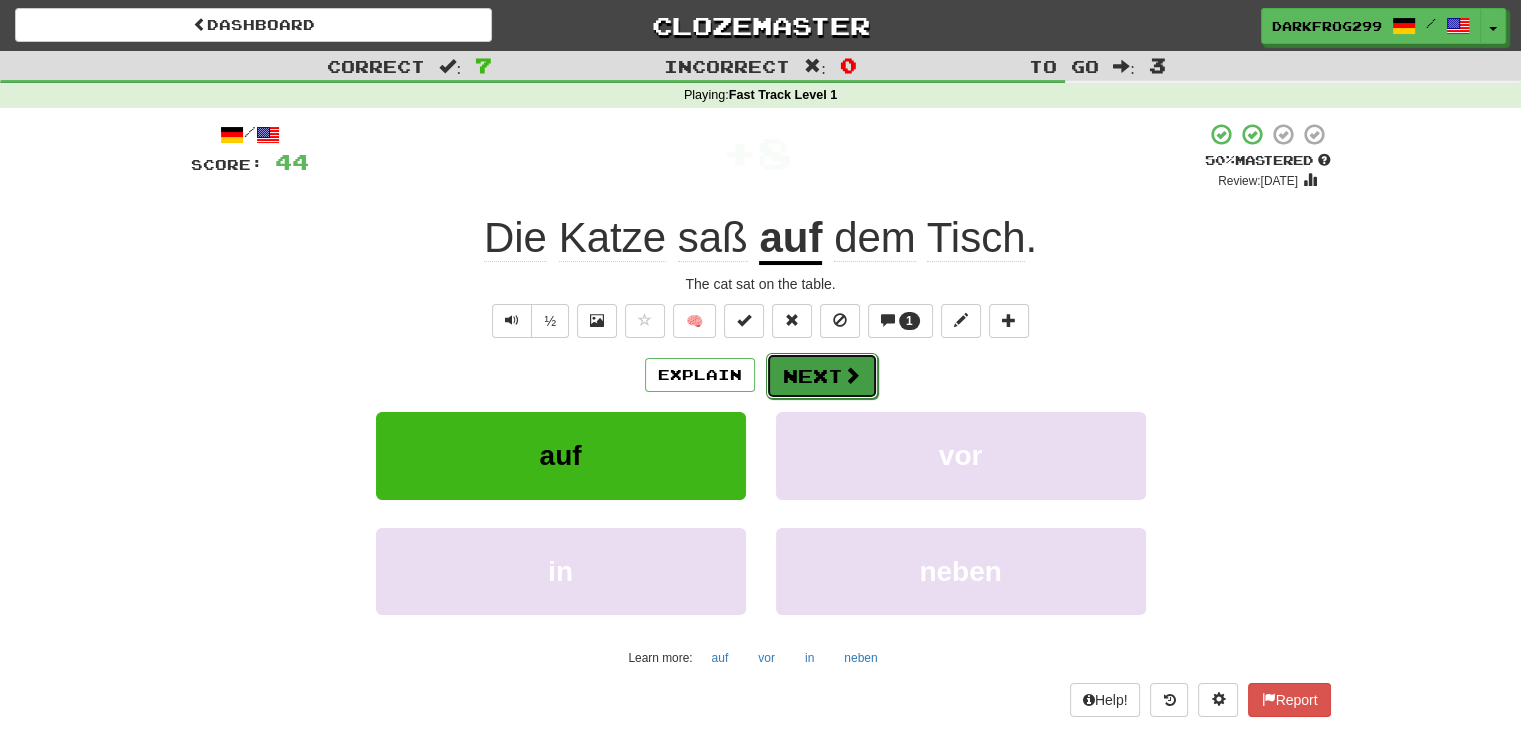click at bounding box center (852, 375) 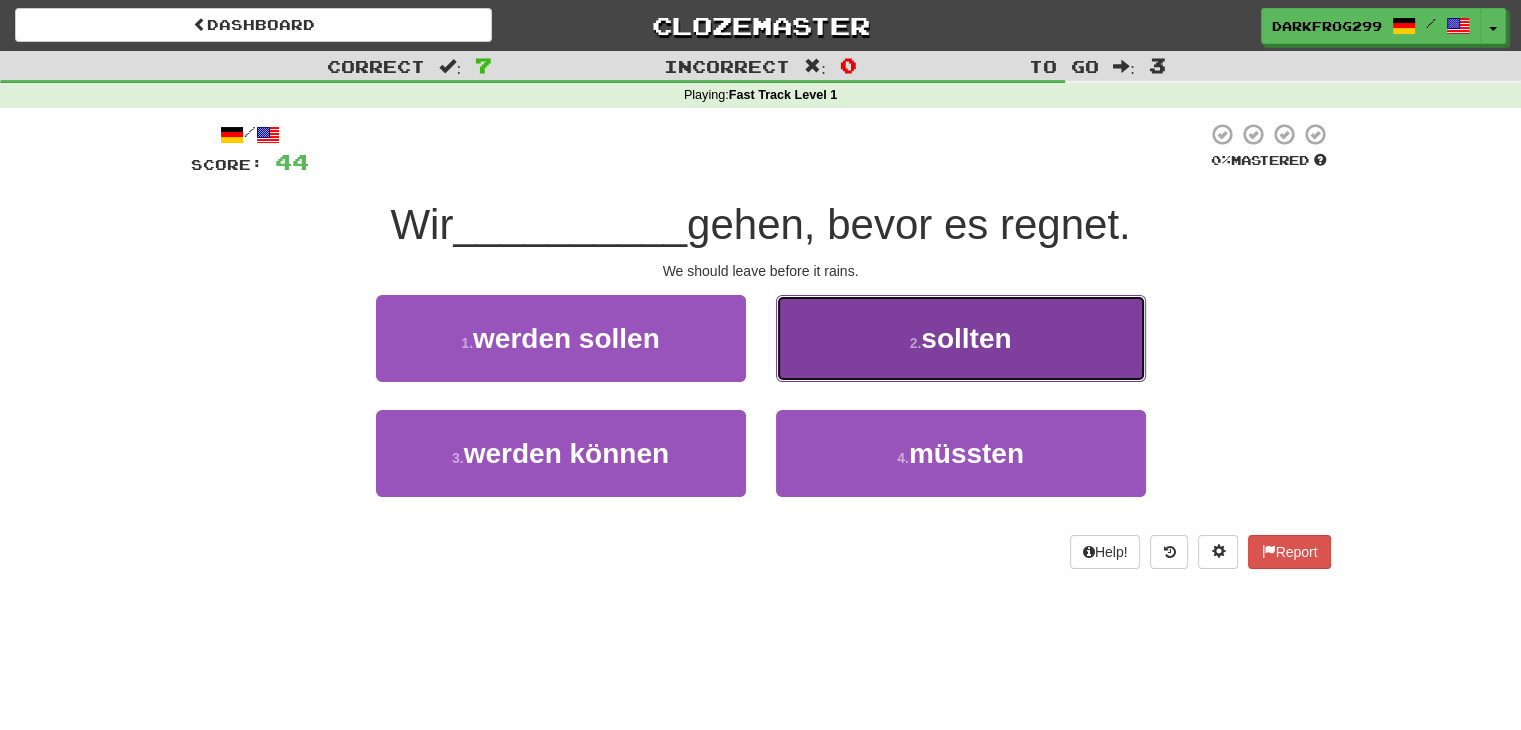 click on "2 .  sollten" at bounding box center [961, 338] 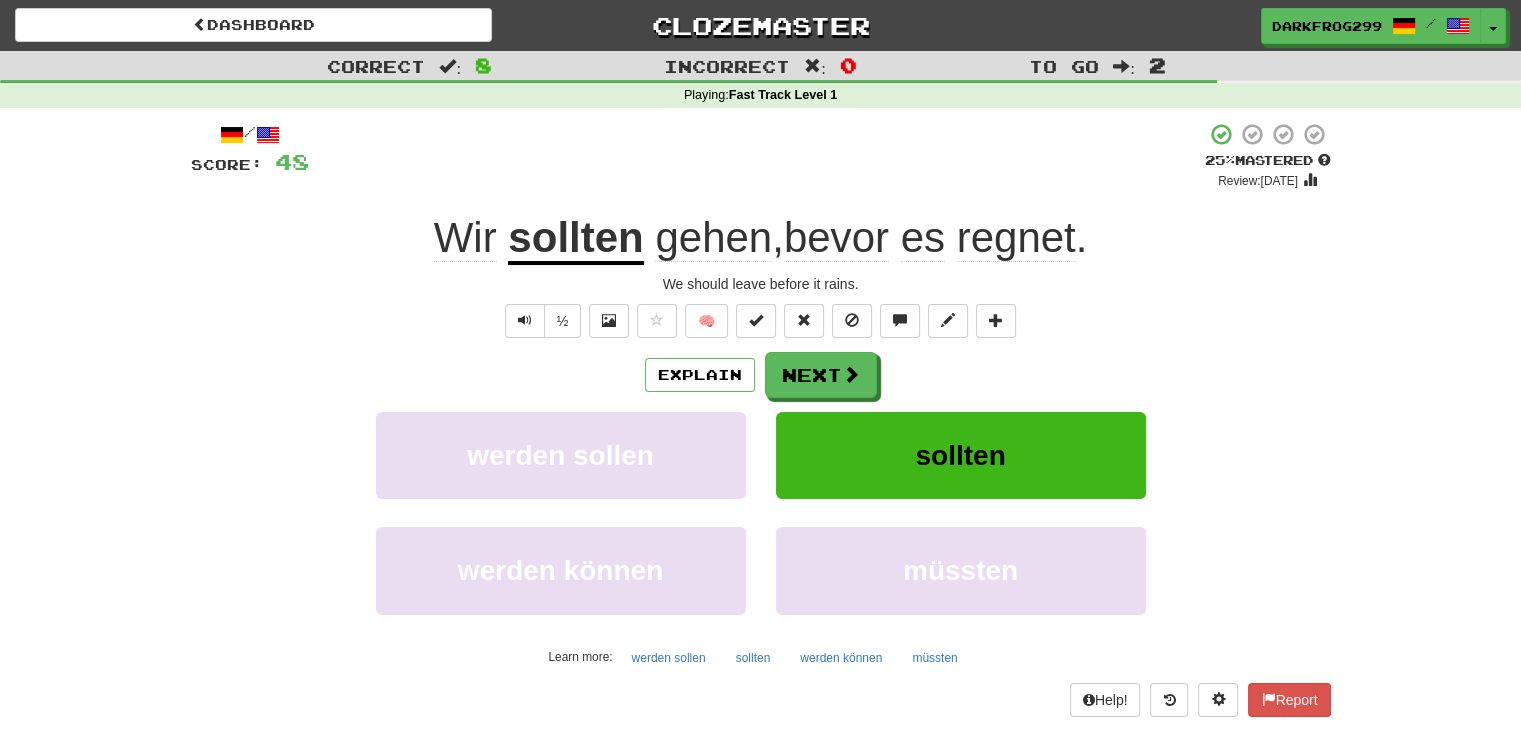 click on "Explain Next" at bounding box center (761, 375) 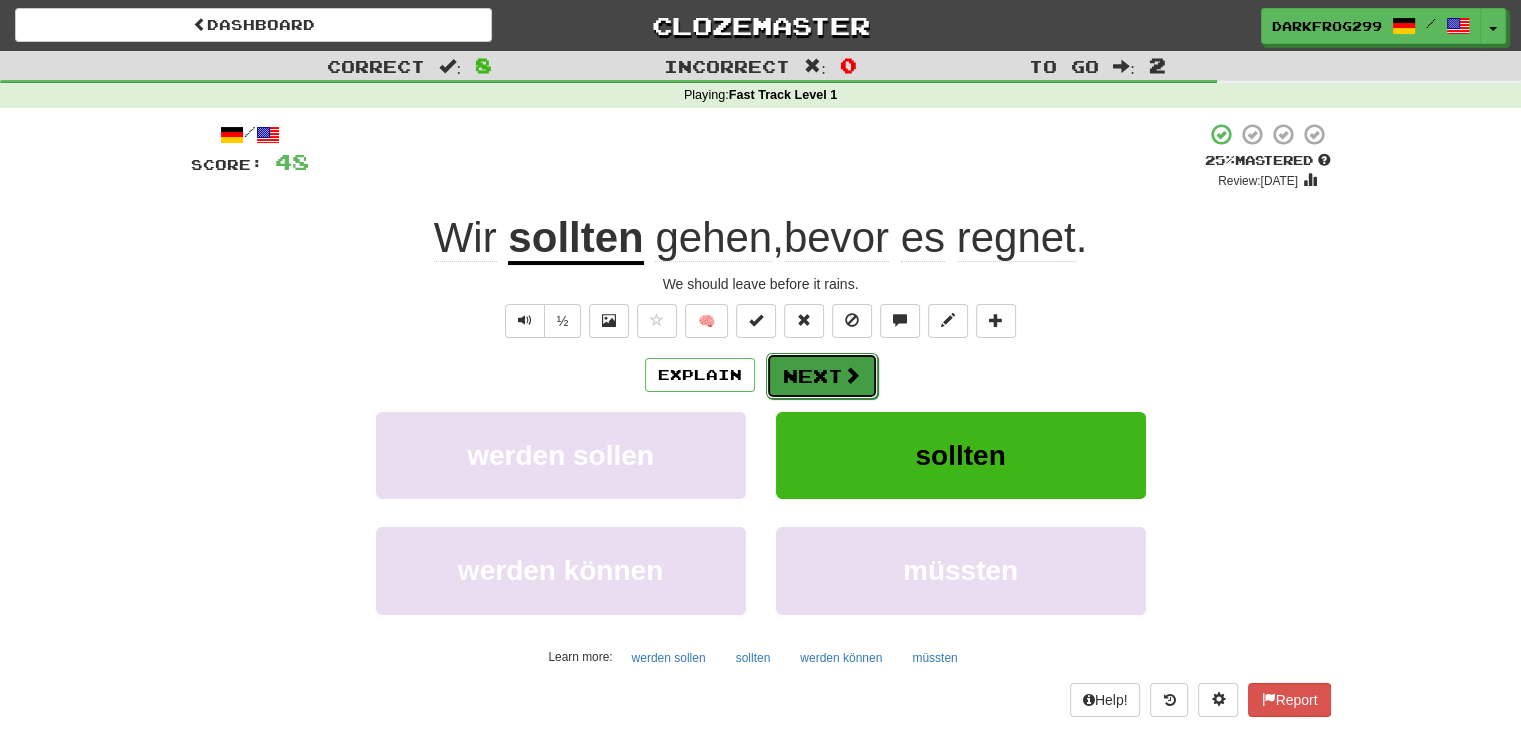 click on "Next" at bounding box center (822, 376) 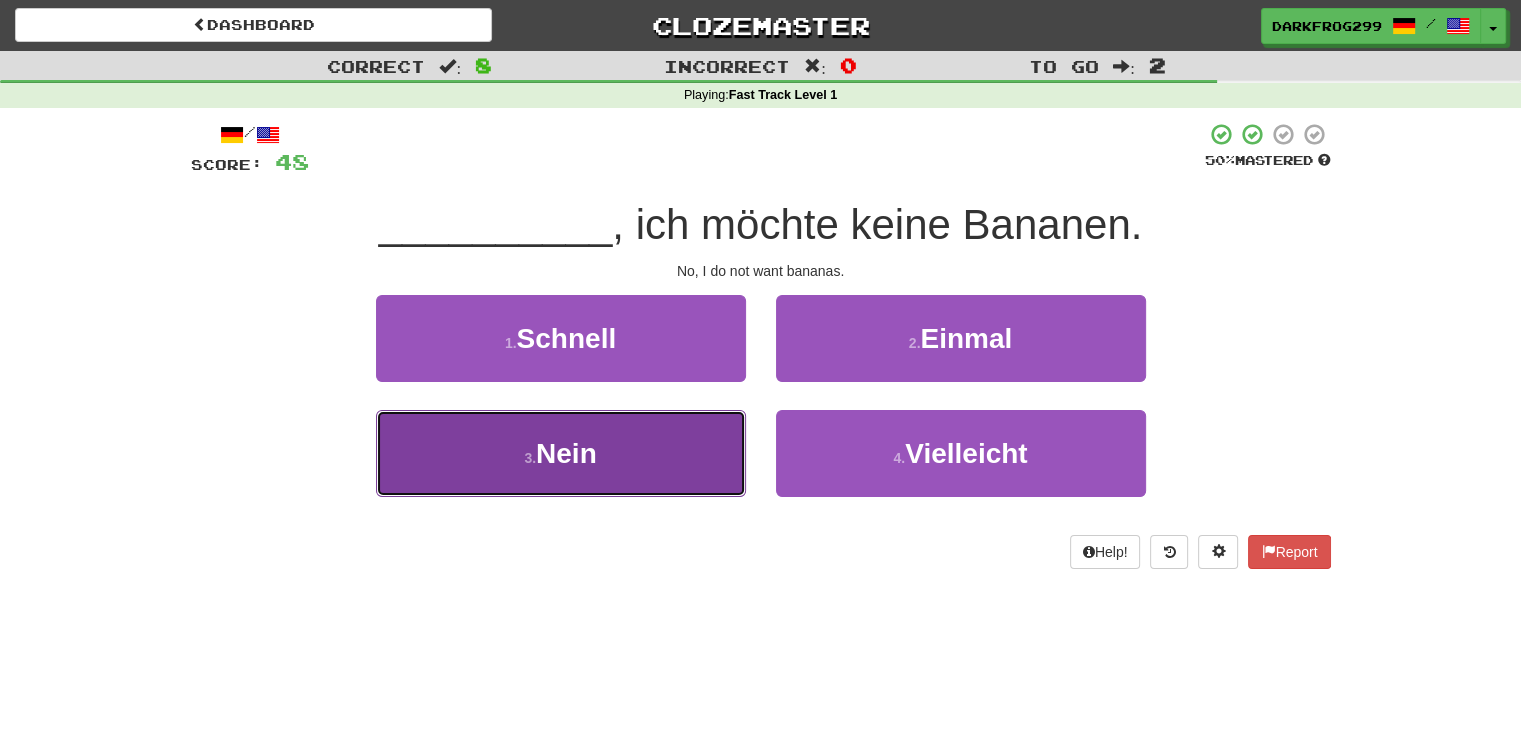 click on "3 ." at bounding box center (530, 458) 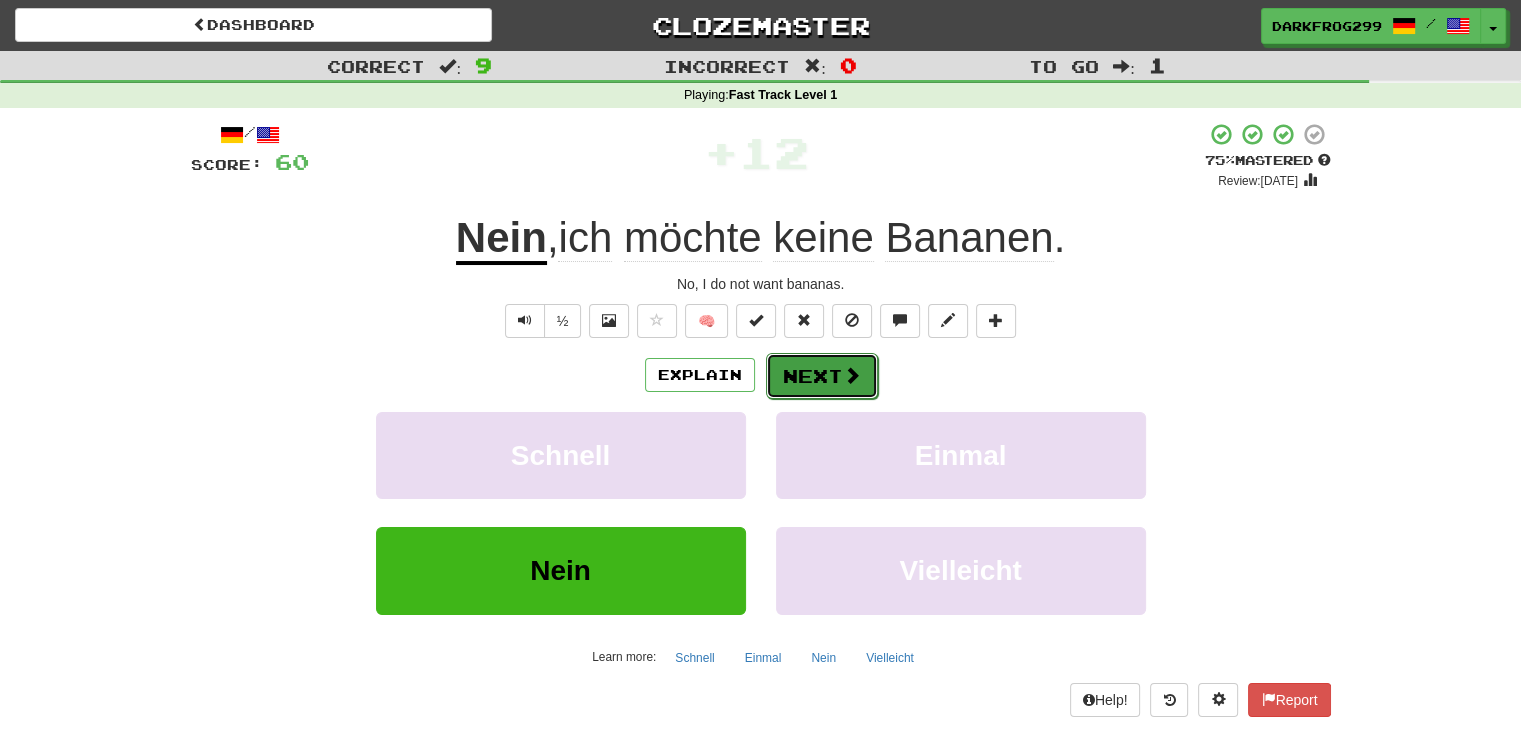 click on "Next" at bounding box center (822, 376) 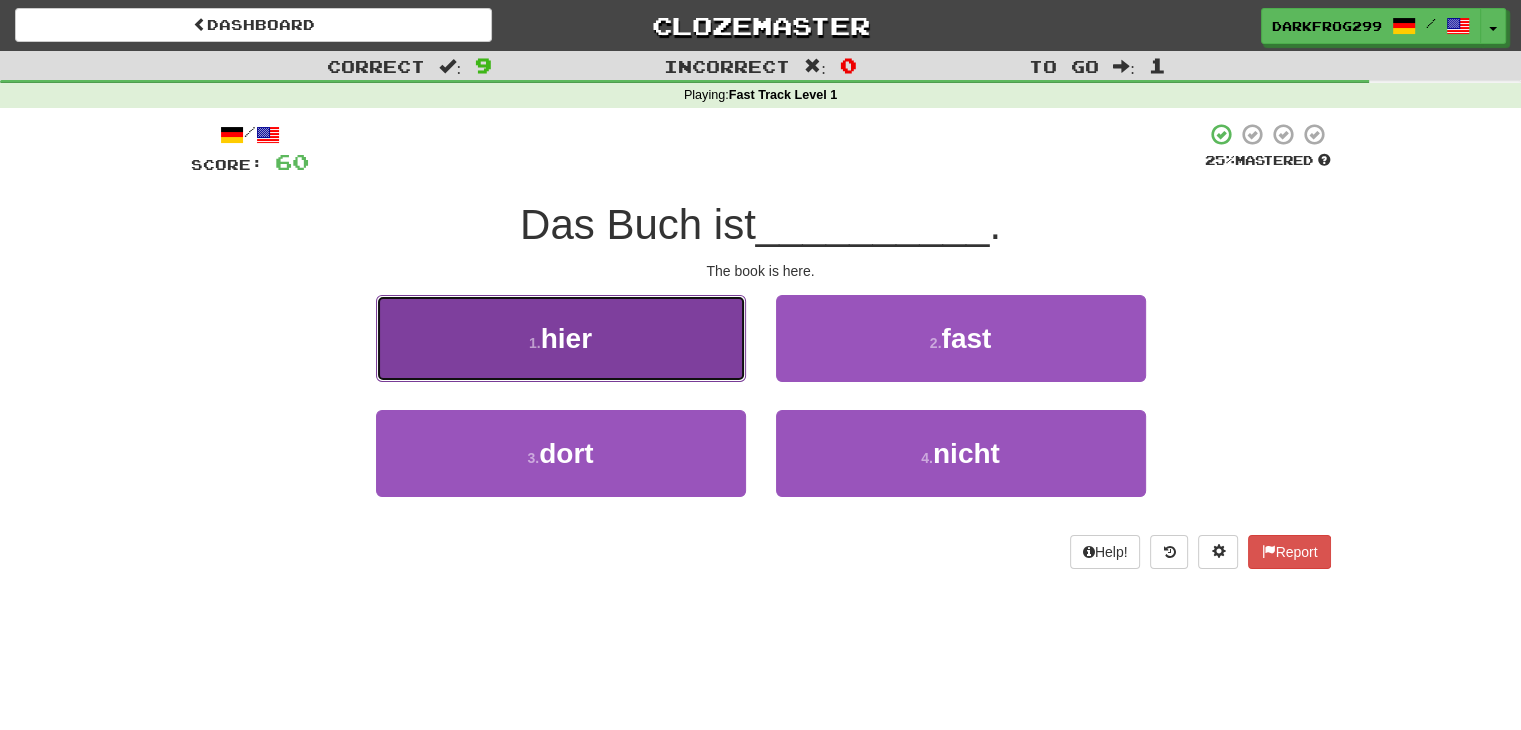 click on "1 .  hier" at bounding box center (561, 338) 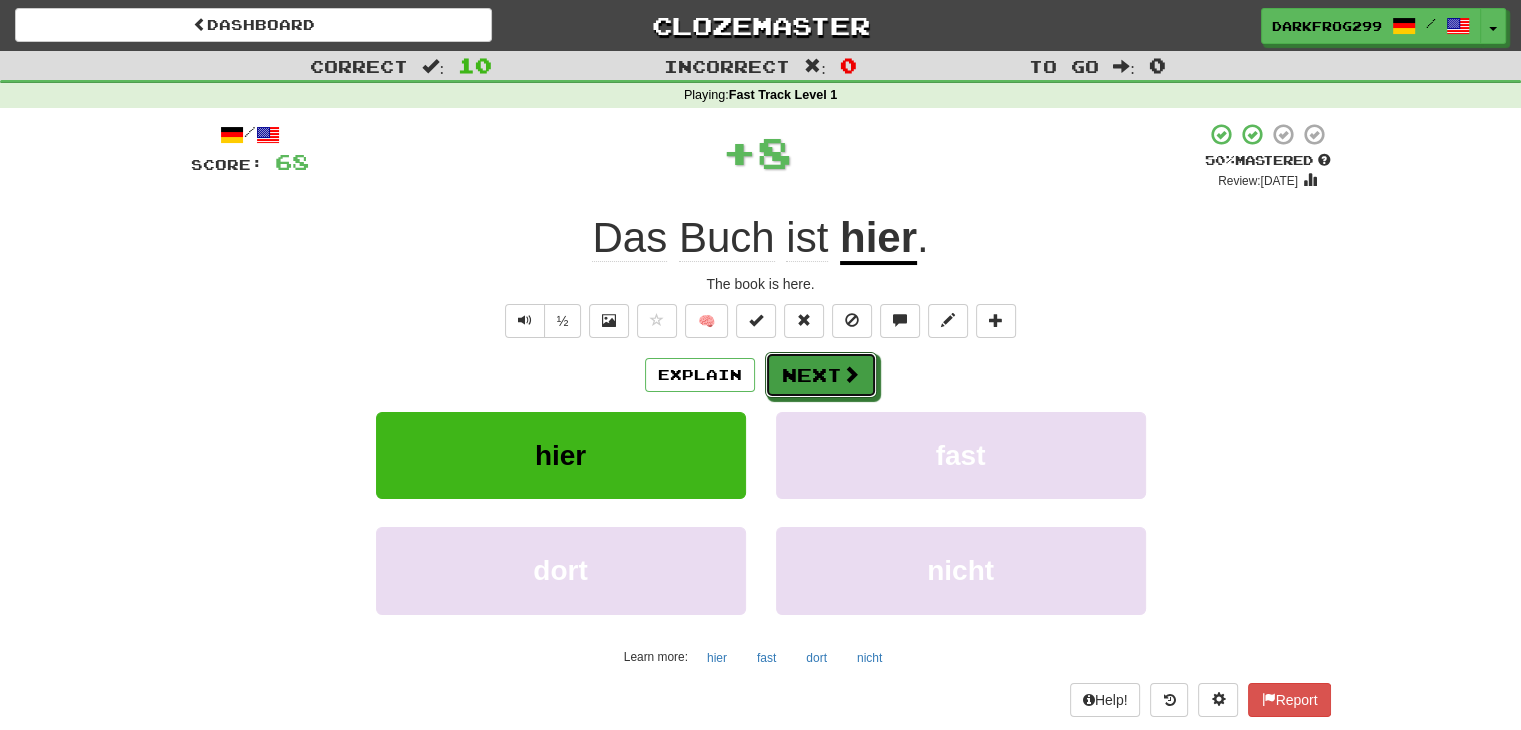 click on "Next" at bounding box center (821, 375) 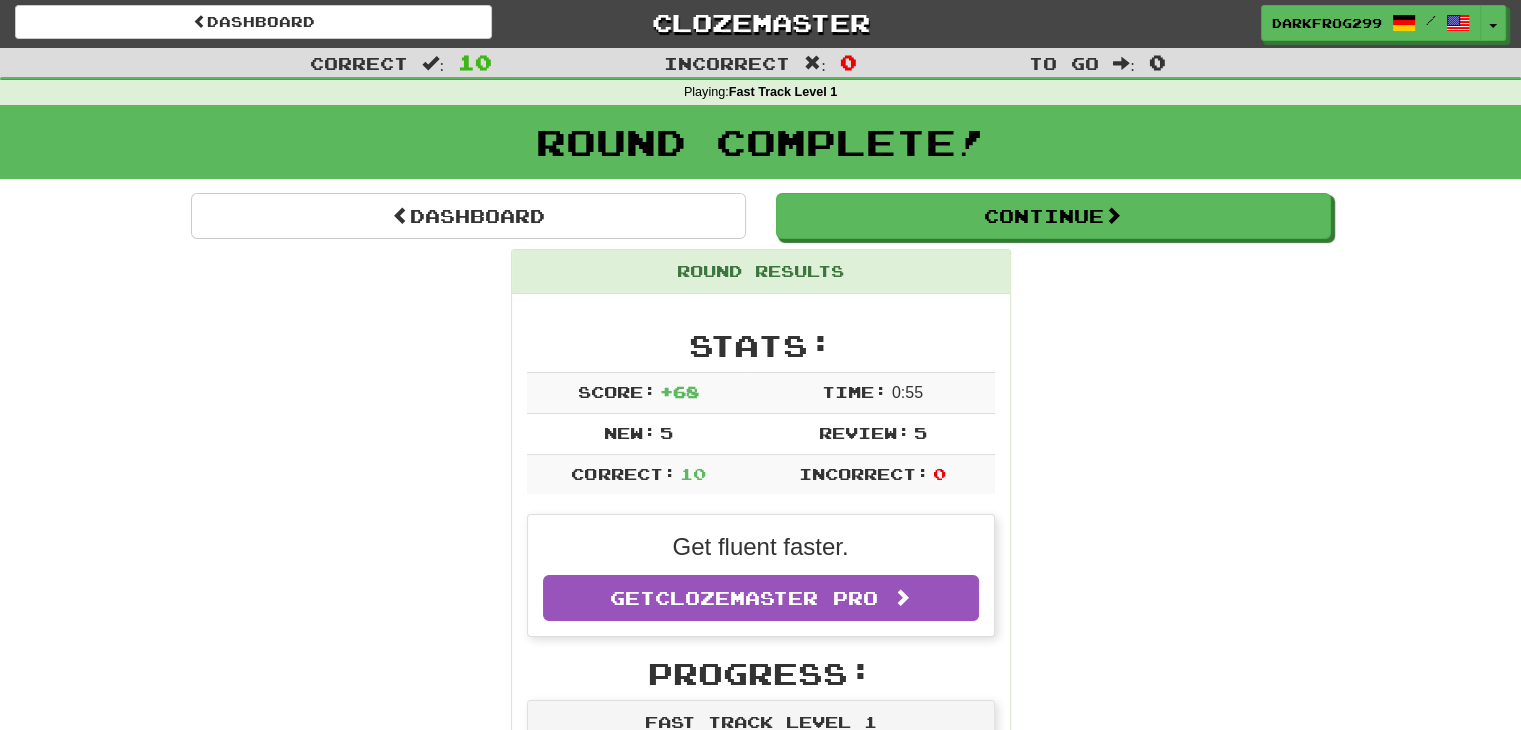 scroll, scrollTop: 0, scrollLeft: 0, axis: both 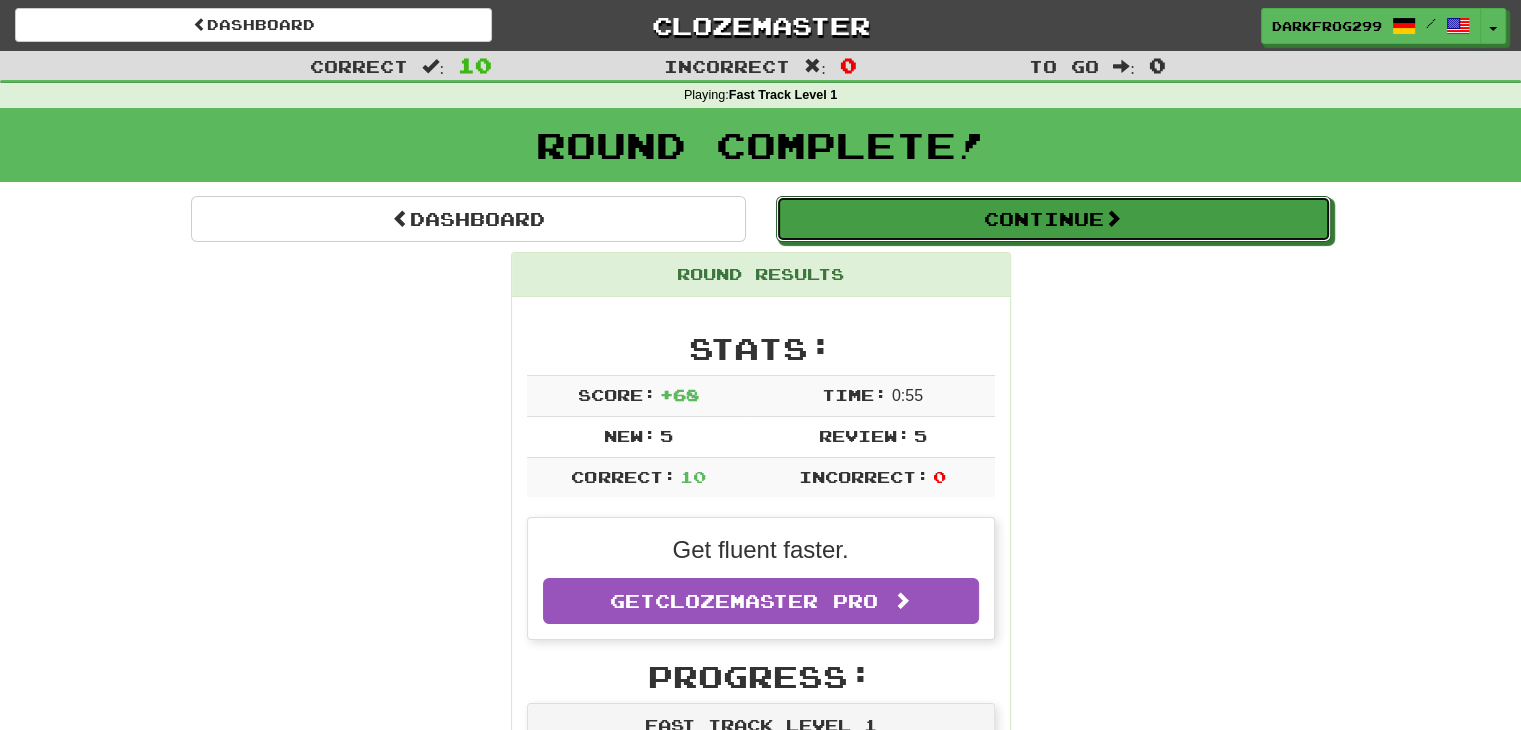 click on "Continue" at bounding box center (1053, 219) 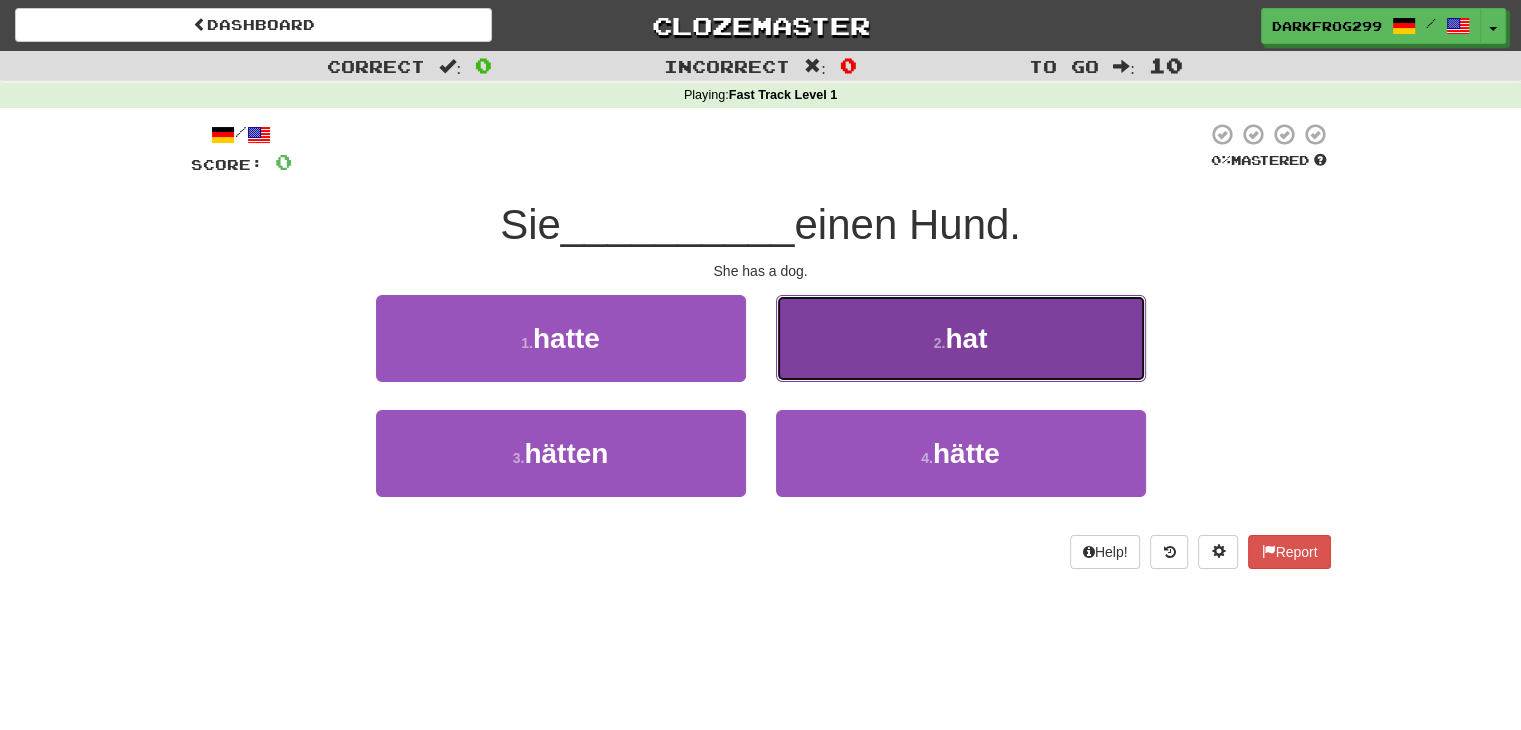 click on "2 .  hat" at bounding box center (961, 338) 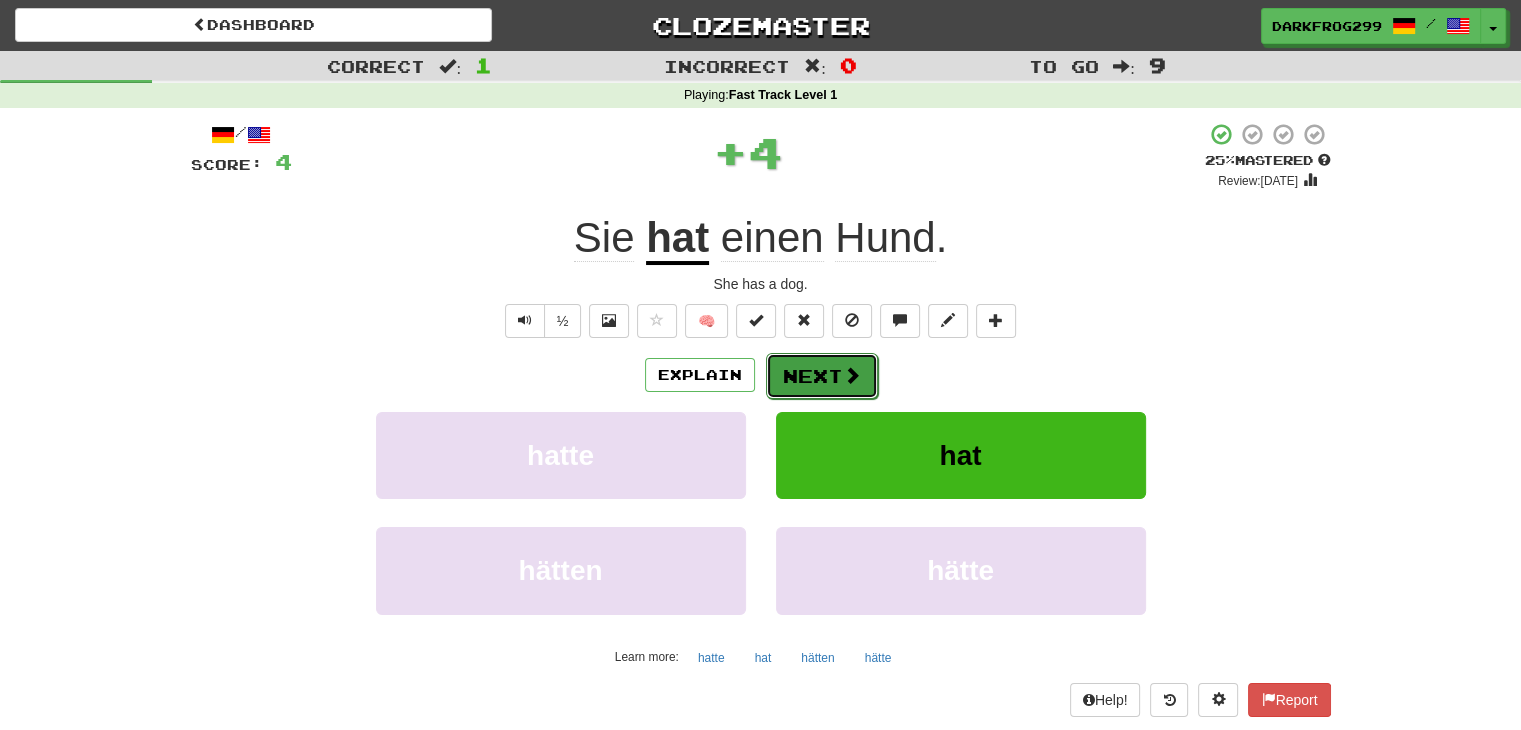 click on "Next" at bounding box center (822, 376) 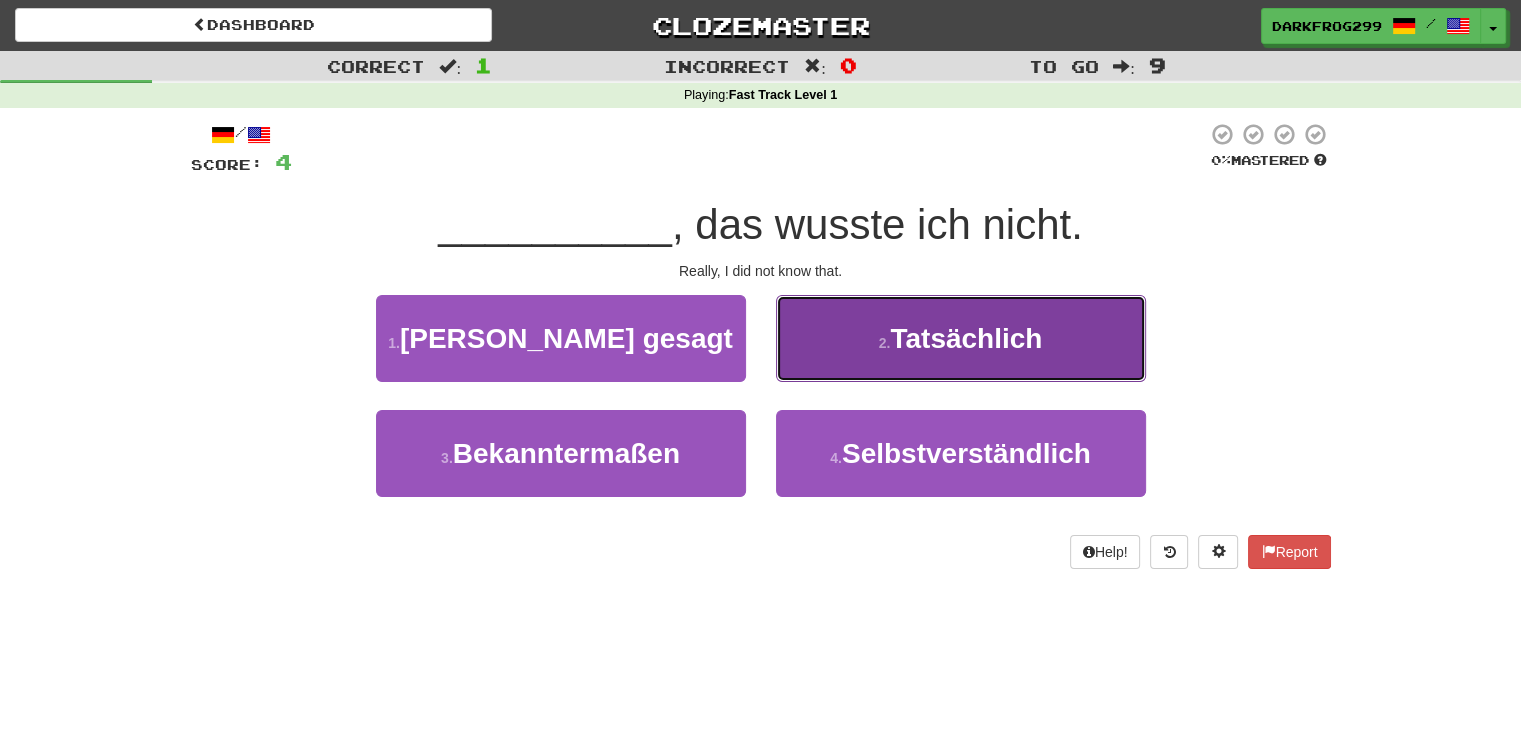 click on "2 .  Tatsächlich" at bounding box center [961, 338] 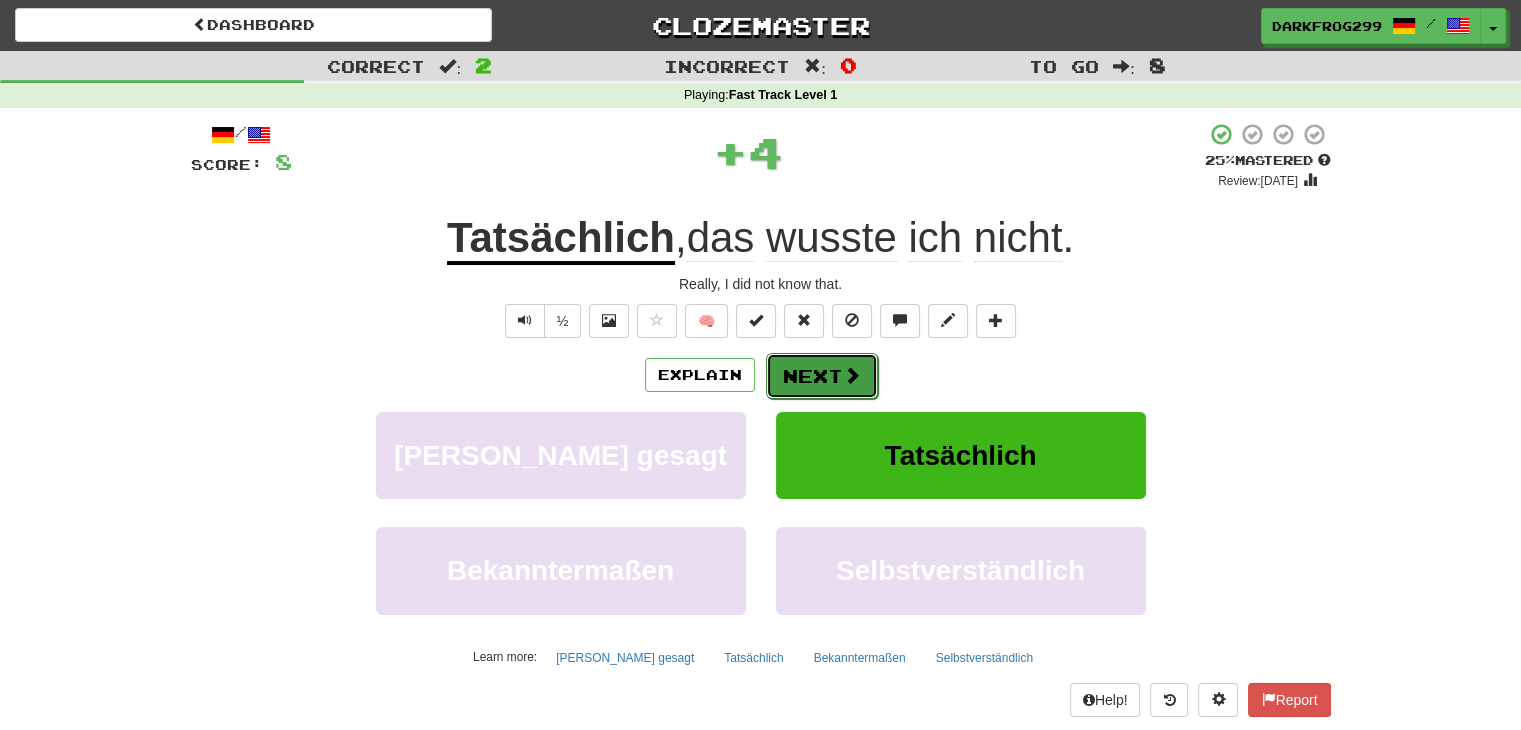 click at bounding box center [852, 375] 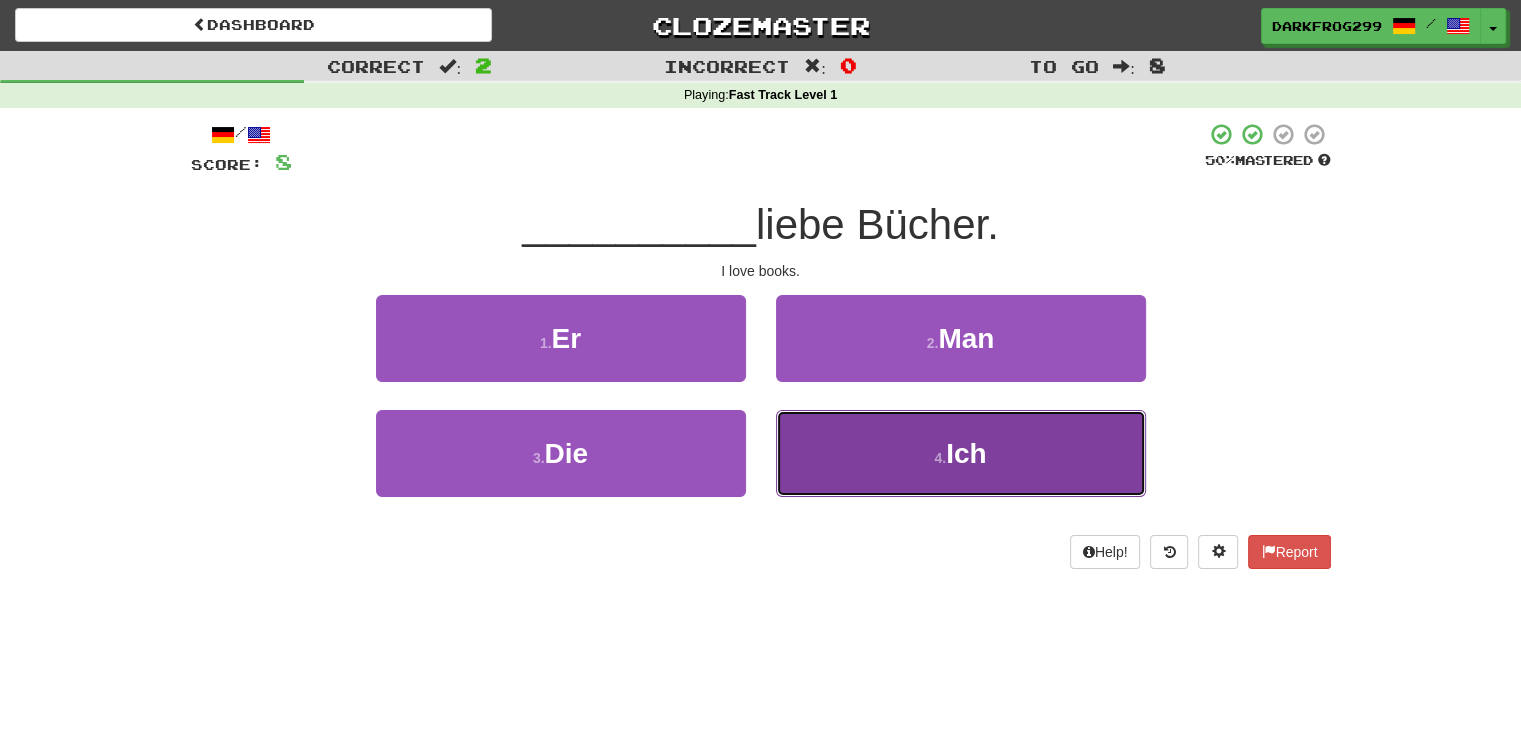 click on "4 .  Ich" at bounding box center (961, 453) 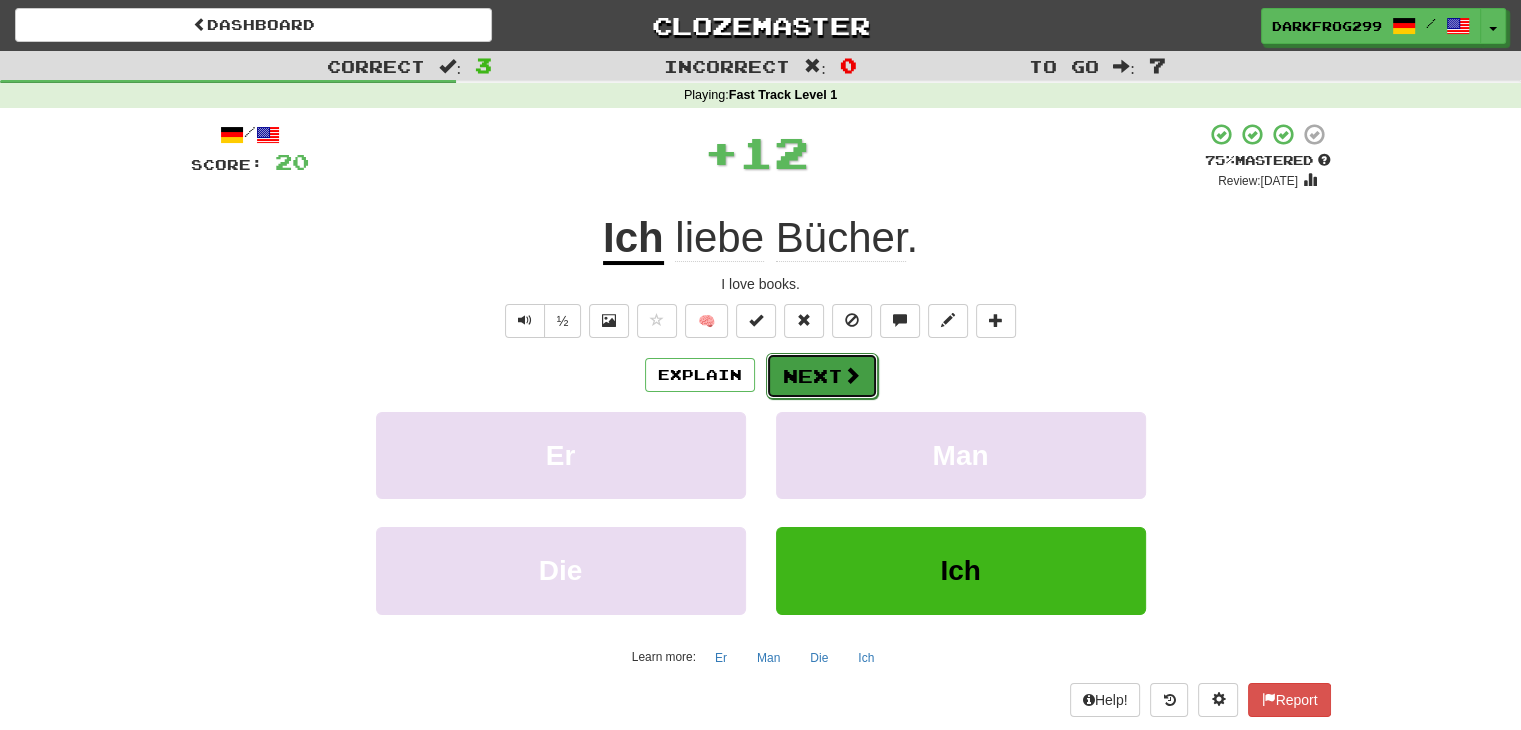 click on "Next" at bounding box center [822, 376] 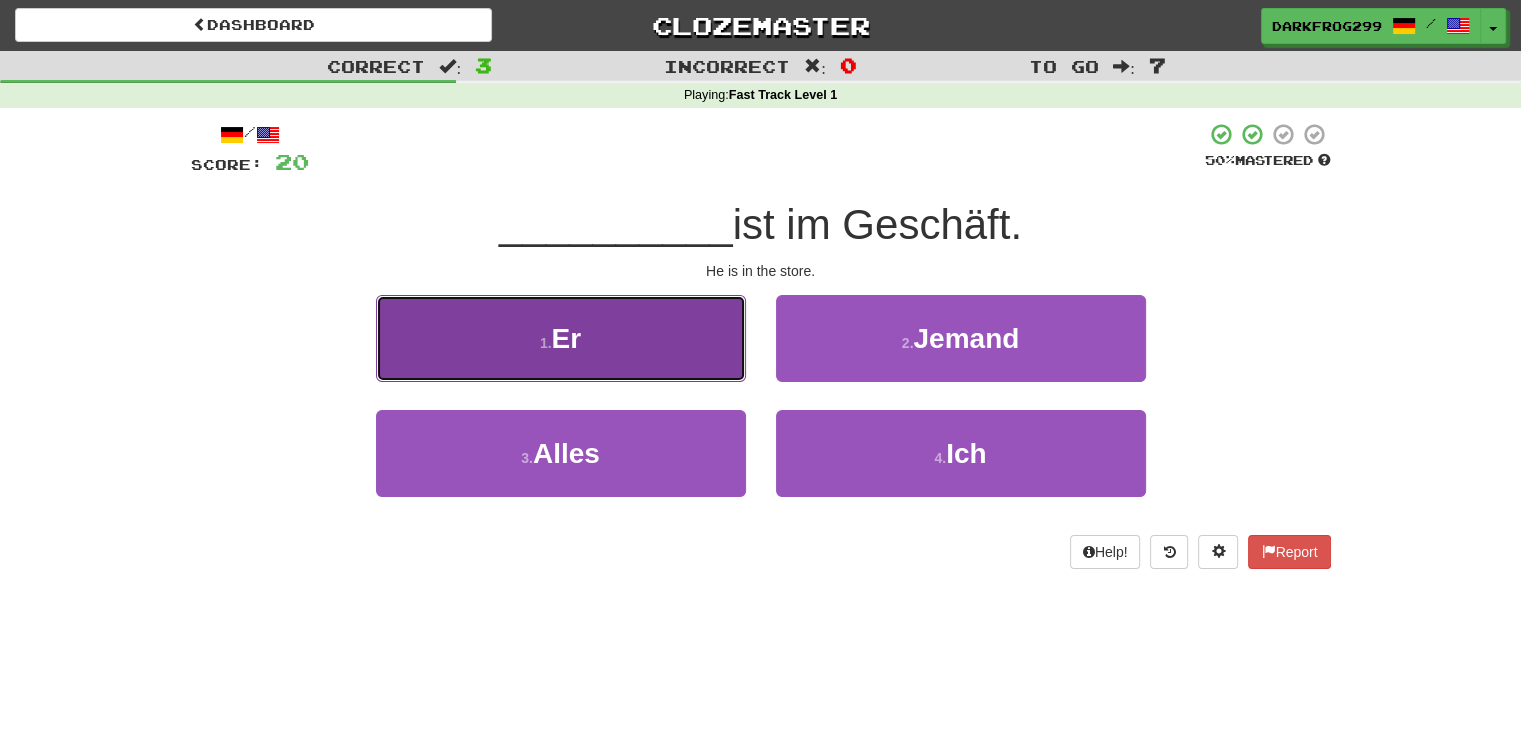 click on "1 .  Er" at bounding box center (561, 338) 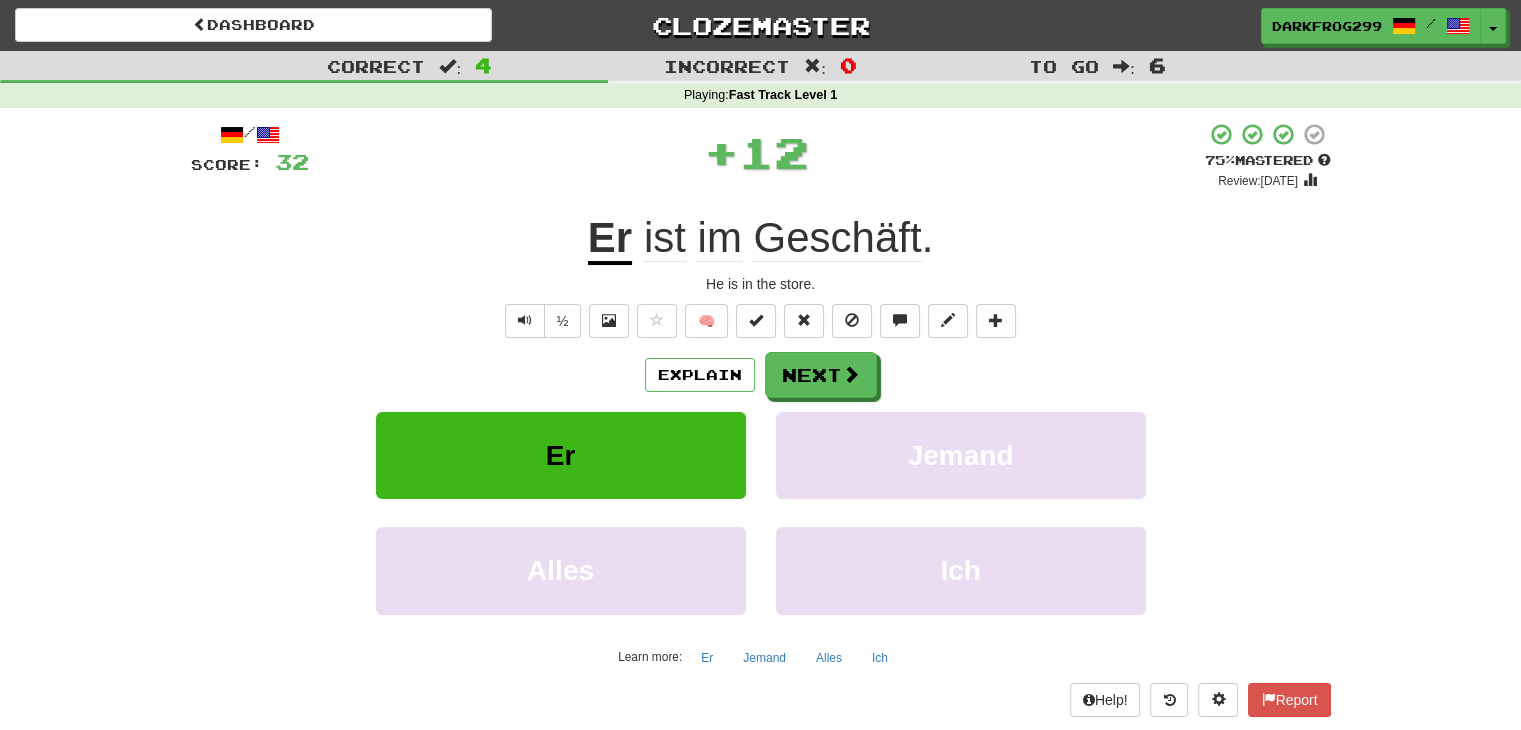 click on "Geschäft" at bounding box center [837, 238] 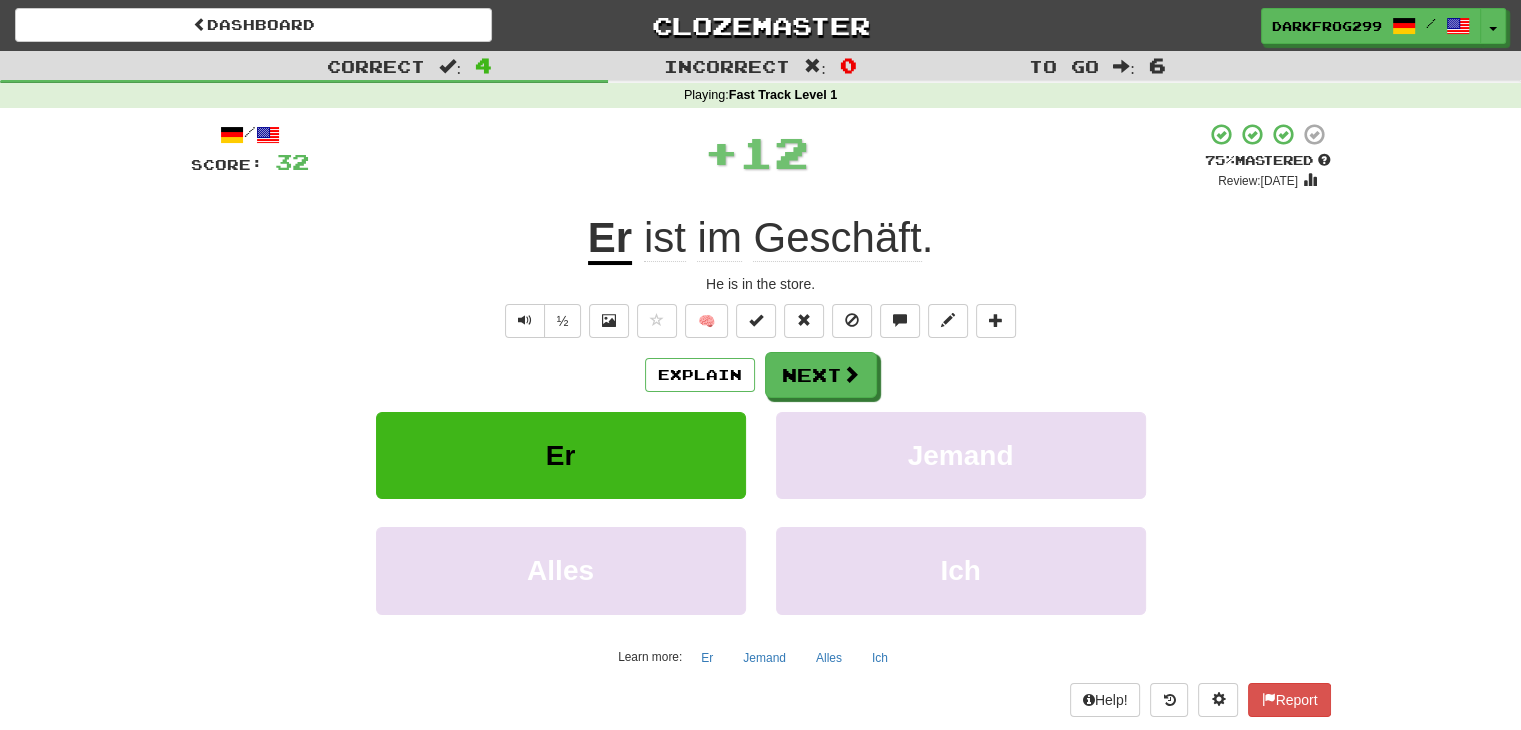 click on "Geschäft" at bounding box center (837, 238) 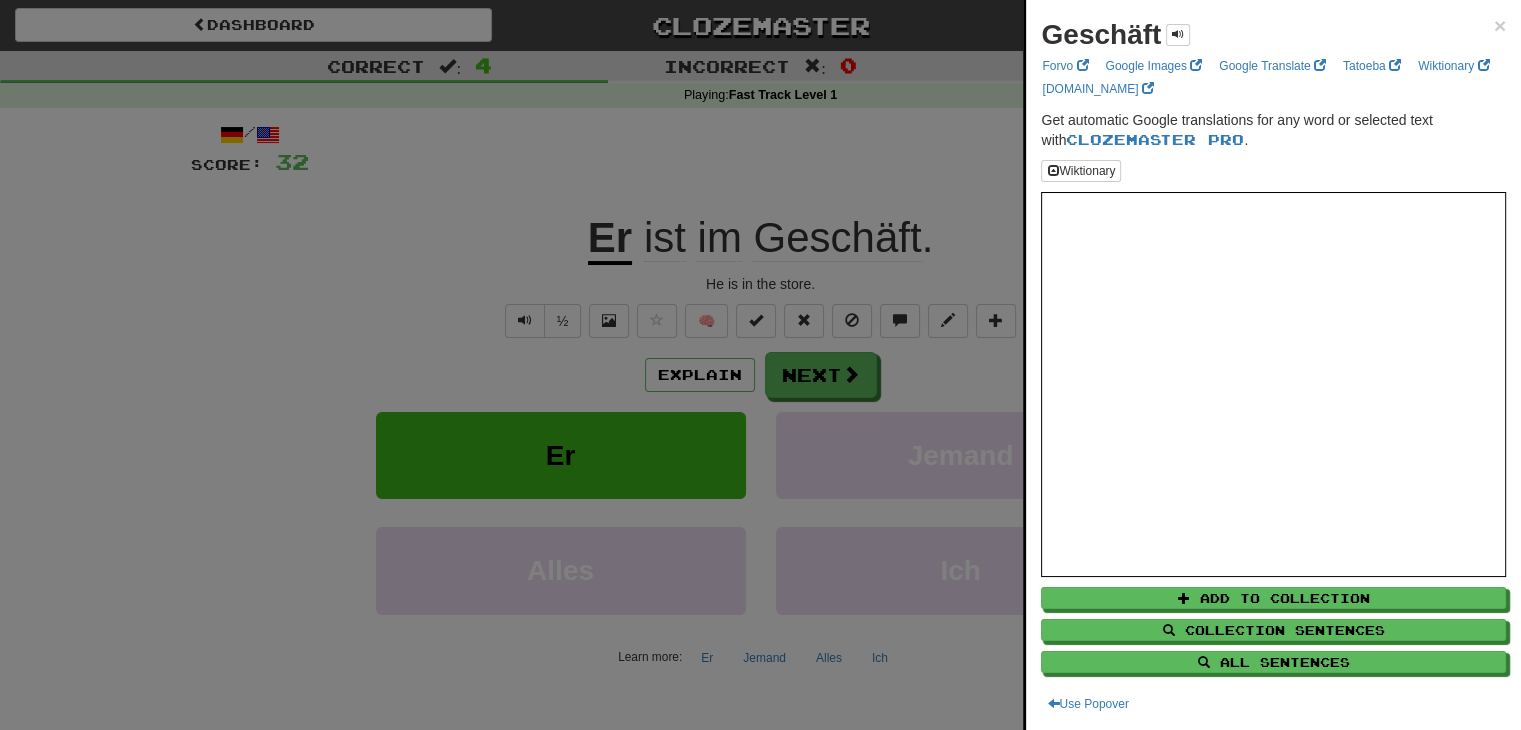 click at bounding box center [760, 365] 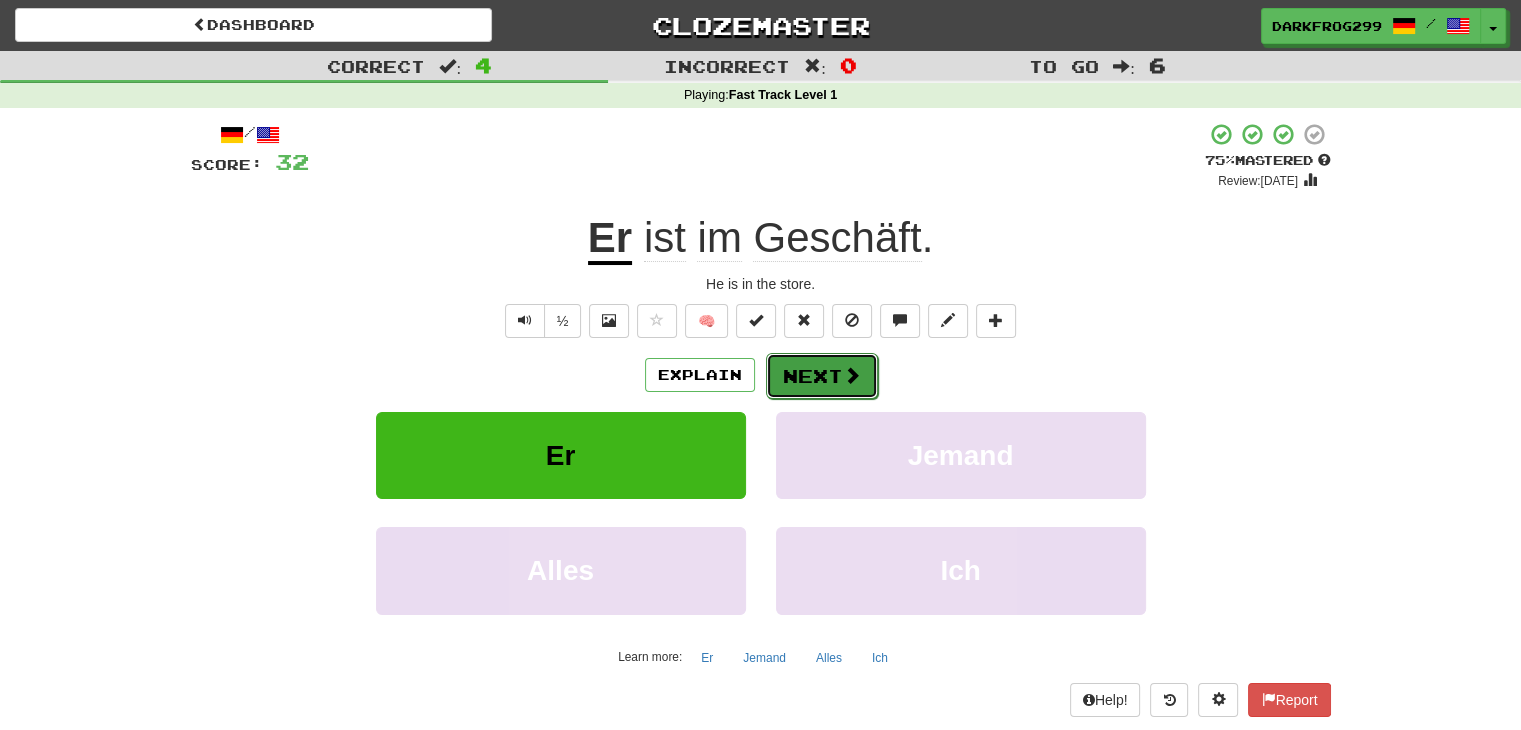 click at bounding box center [852, 375] 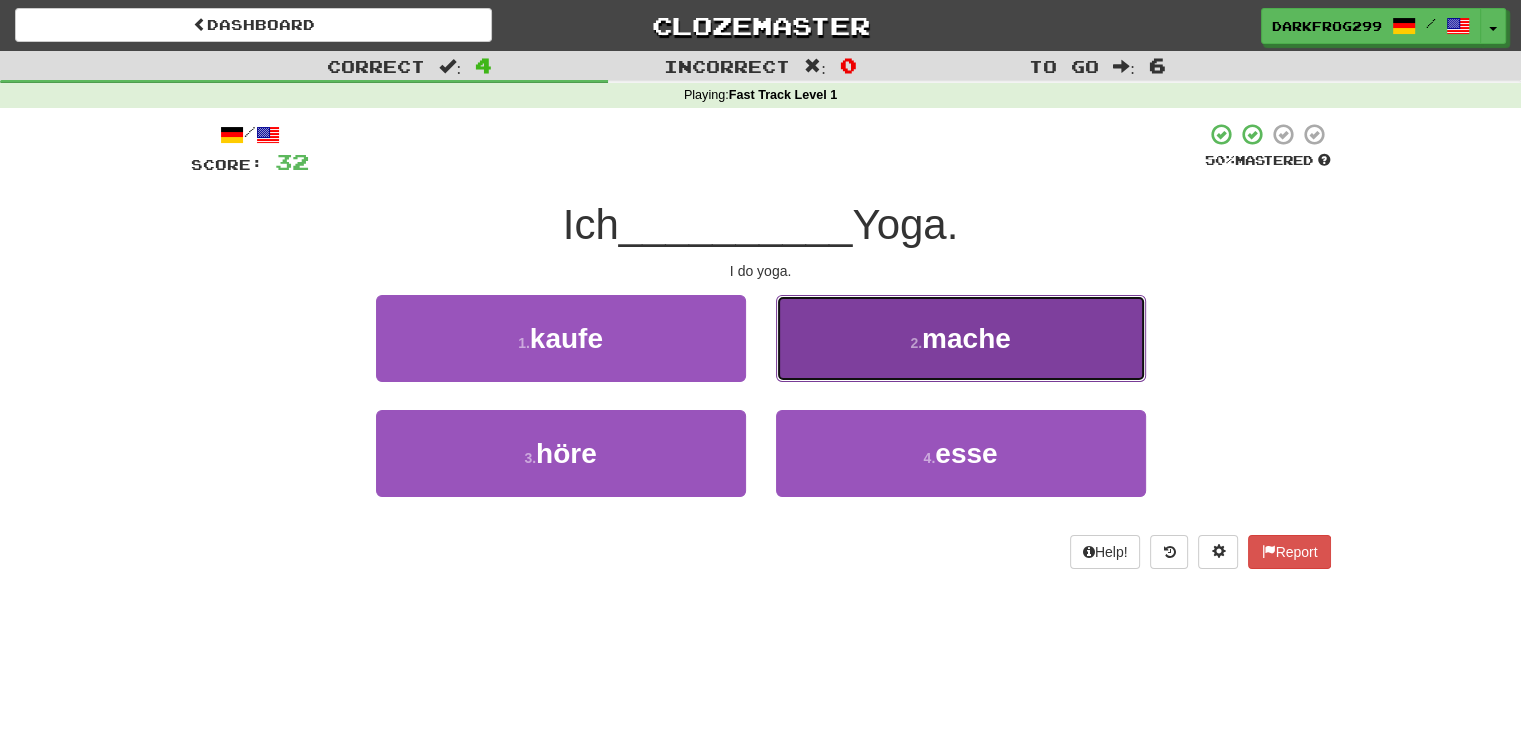 click on "2 .  mache" at bounding box center (961, 338) 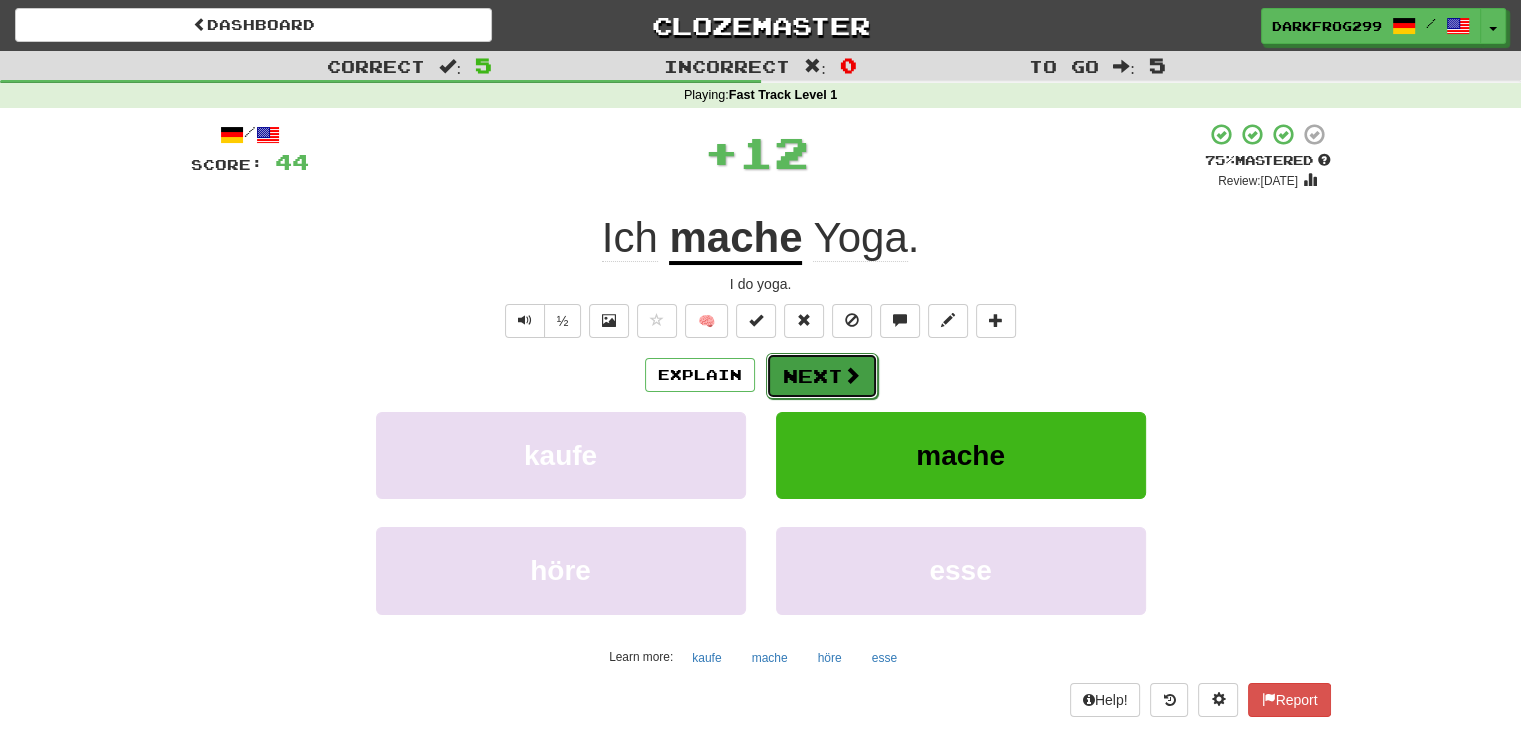 click on "Next" at bounding box center (822, 376) 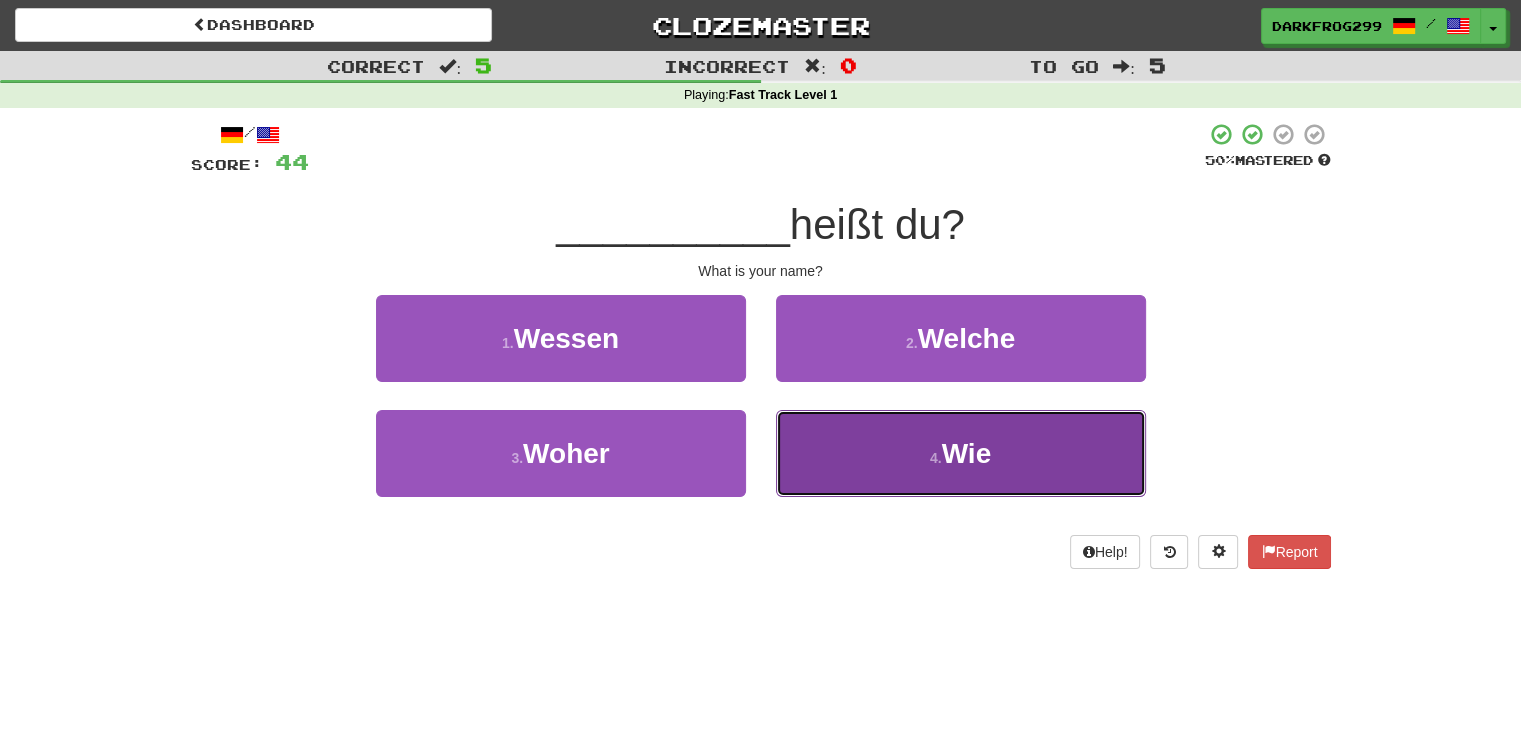 click on "4 .  Wie" at bounding box center [961, 453] 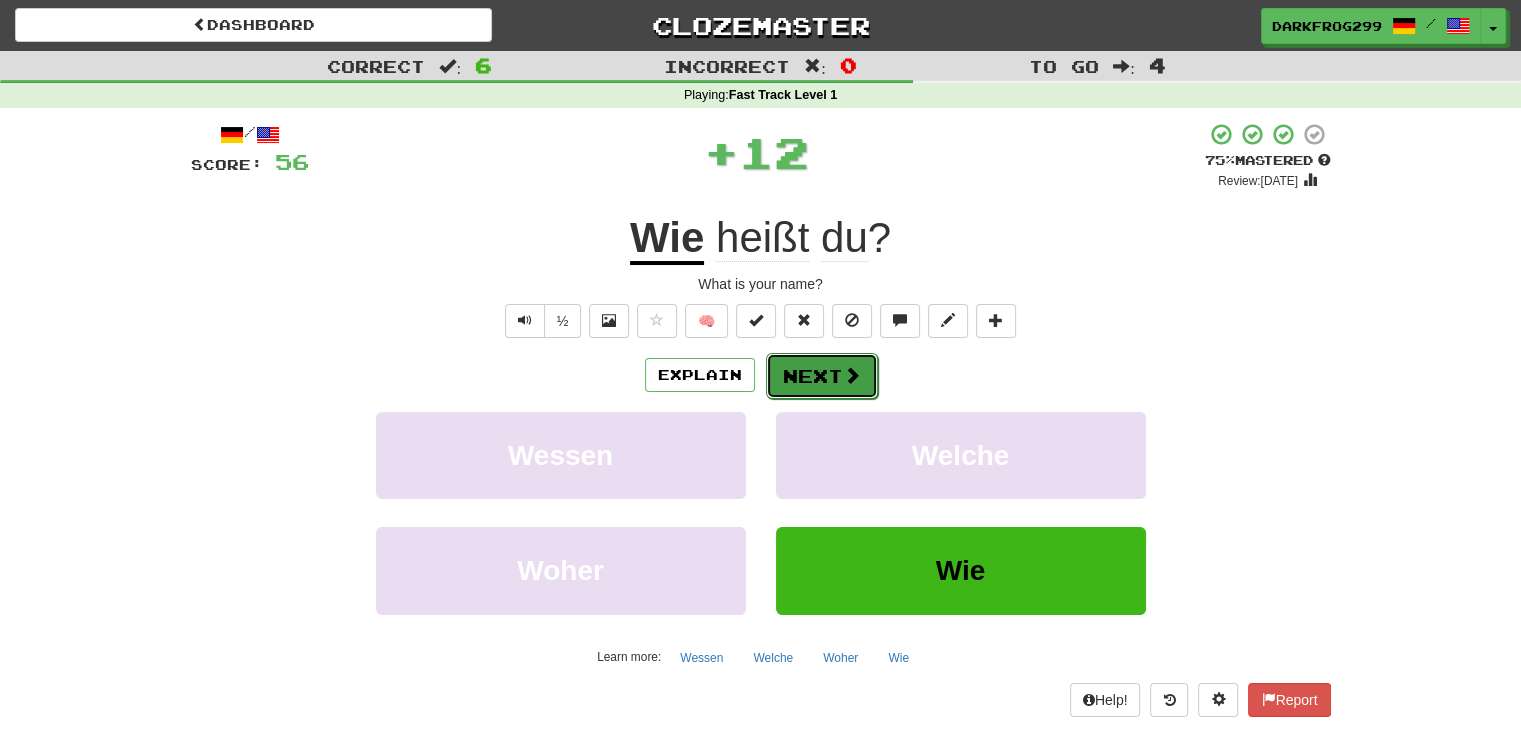 click on "Next" at bounding box center (822, 376) 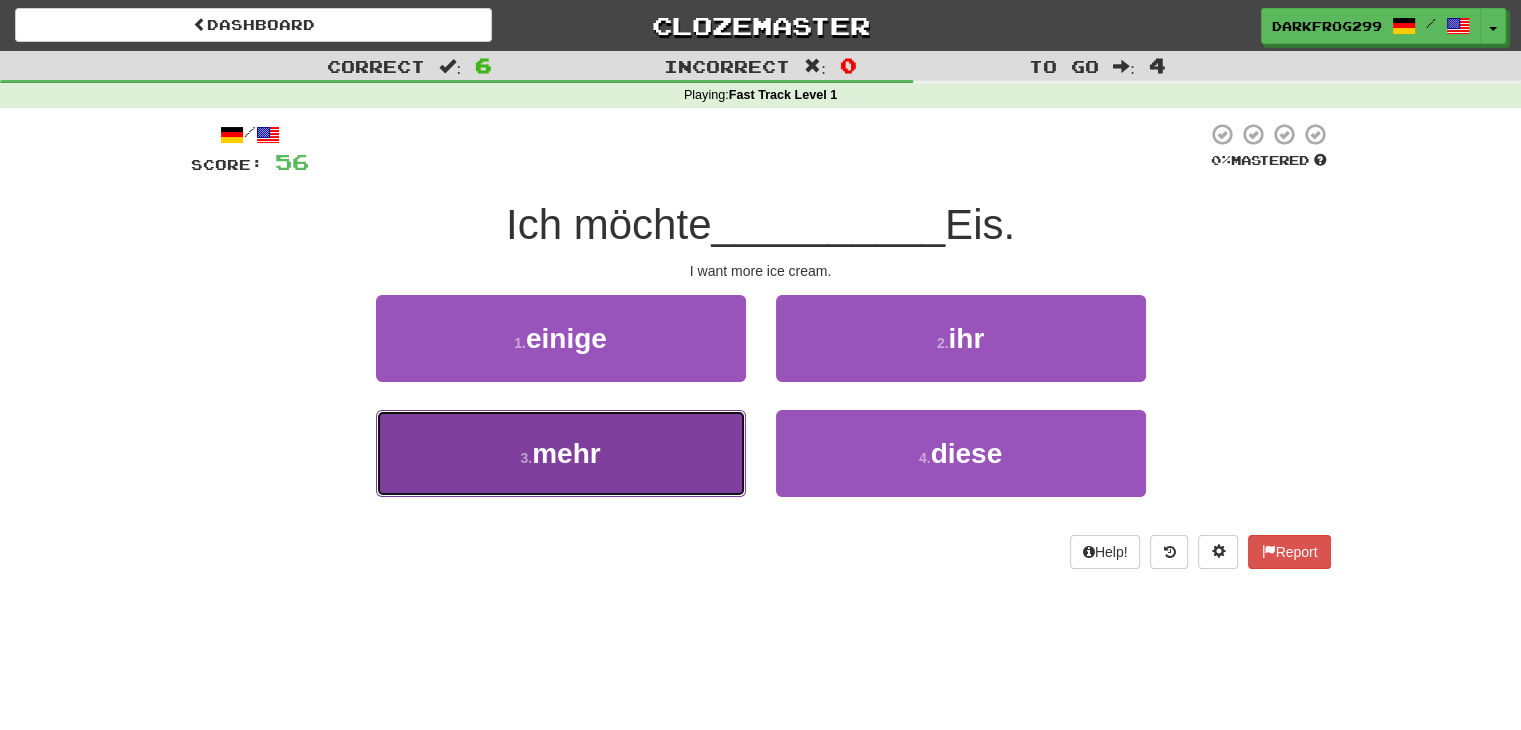 click on "3 .  mehr" at bounding box center (561, 453) 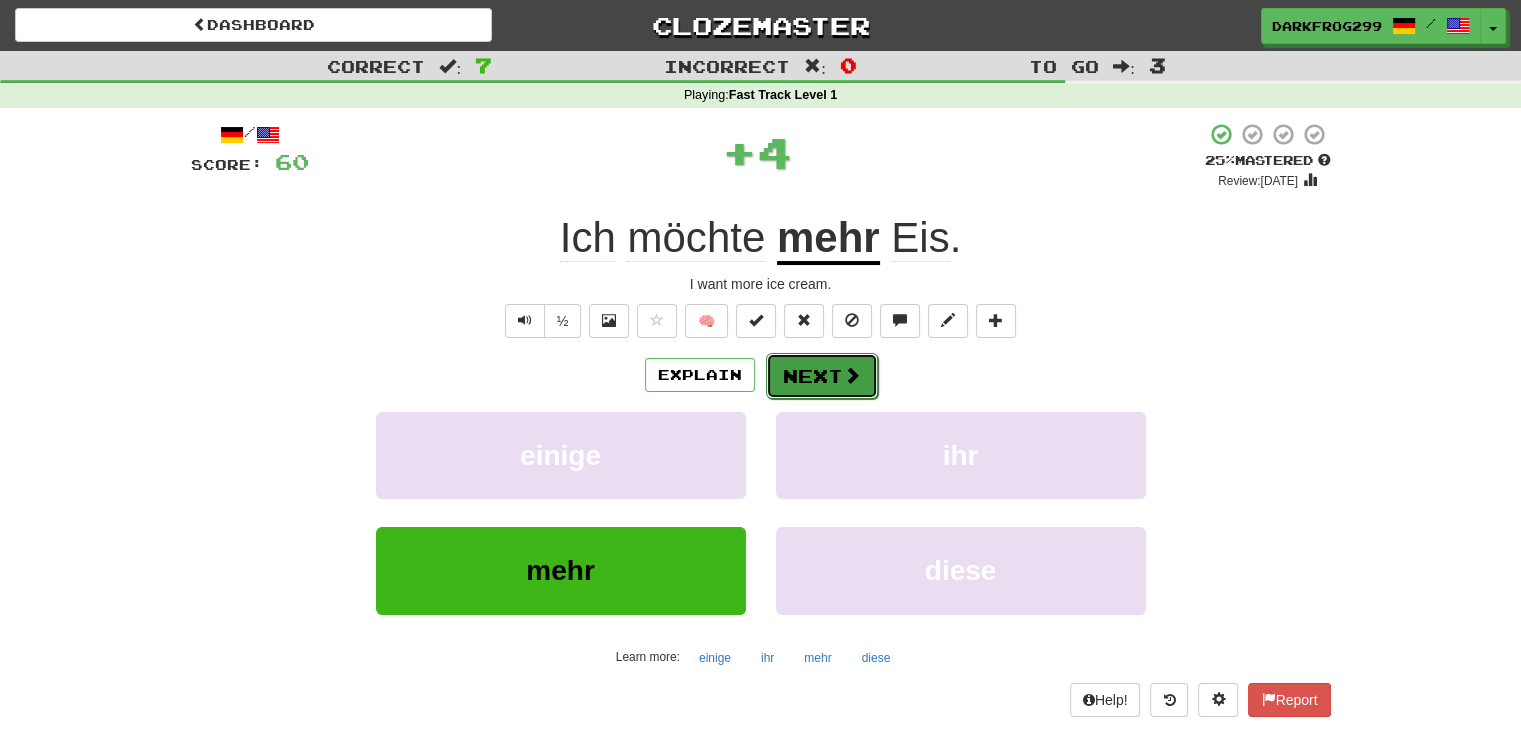 click on "Next" at bounding box center [822, 376] 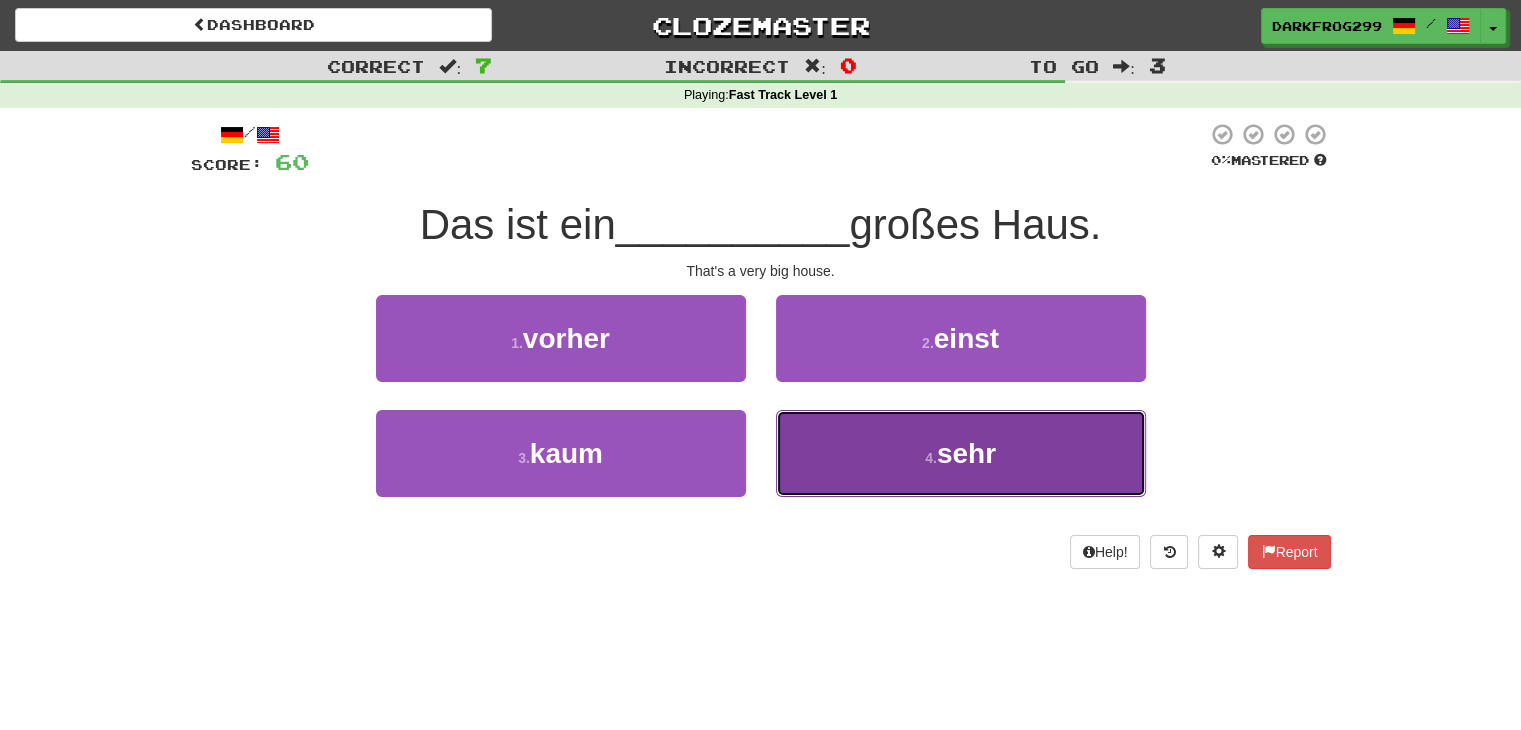 click on "4 .  sehr" at bounding box center [961, 453] 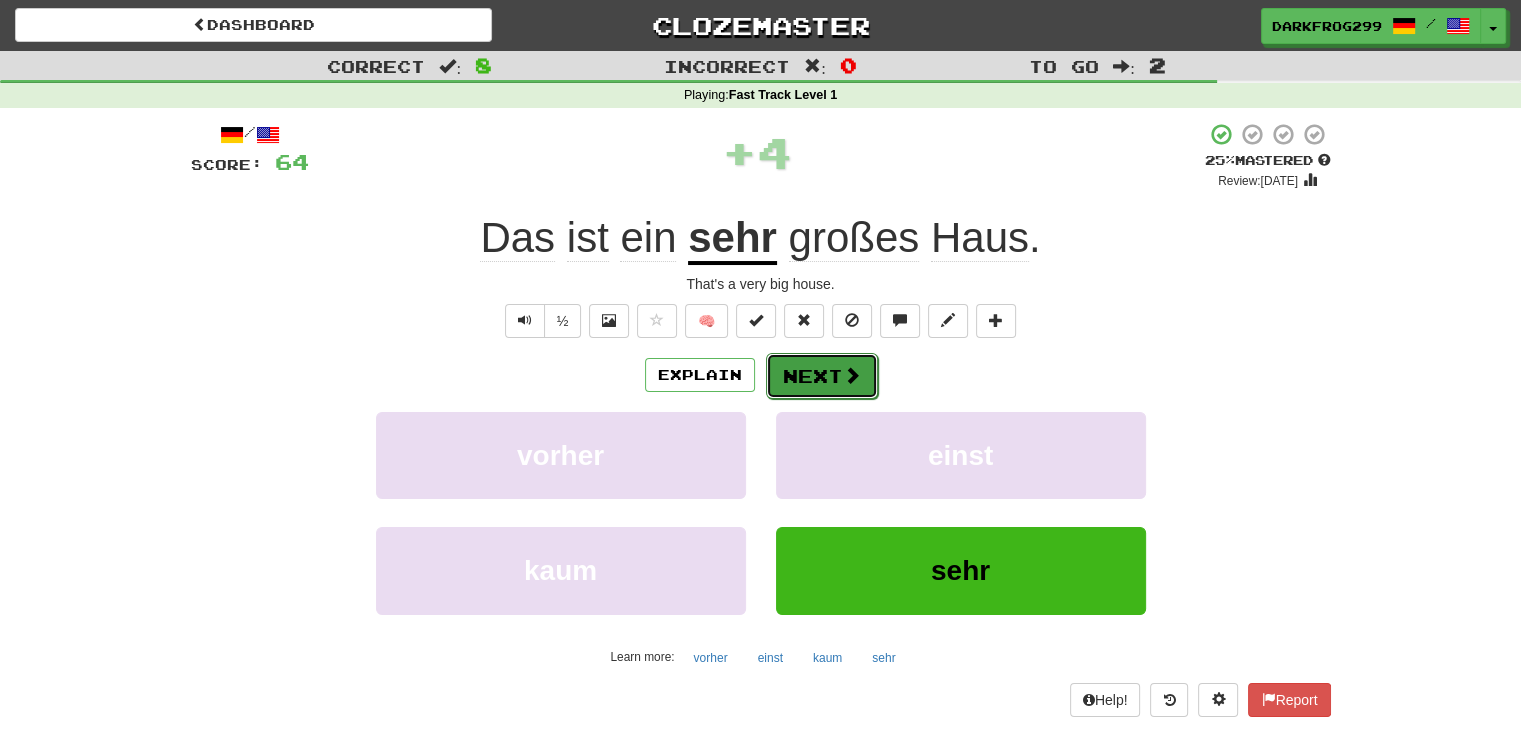 click at bounding box center (852, 375) 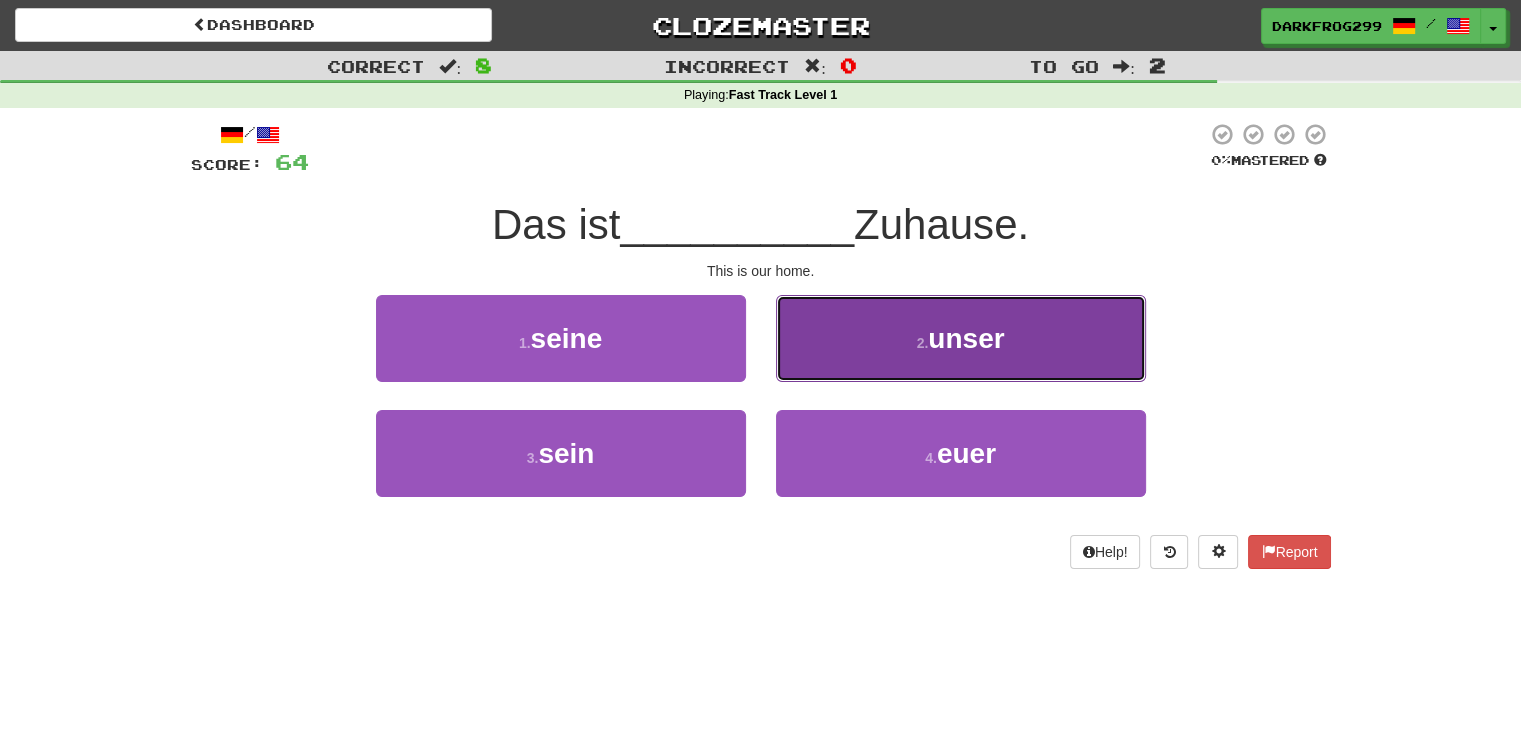 click on "2 .  unser" at bounding box center (961, 338) 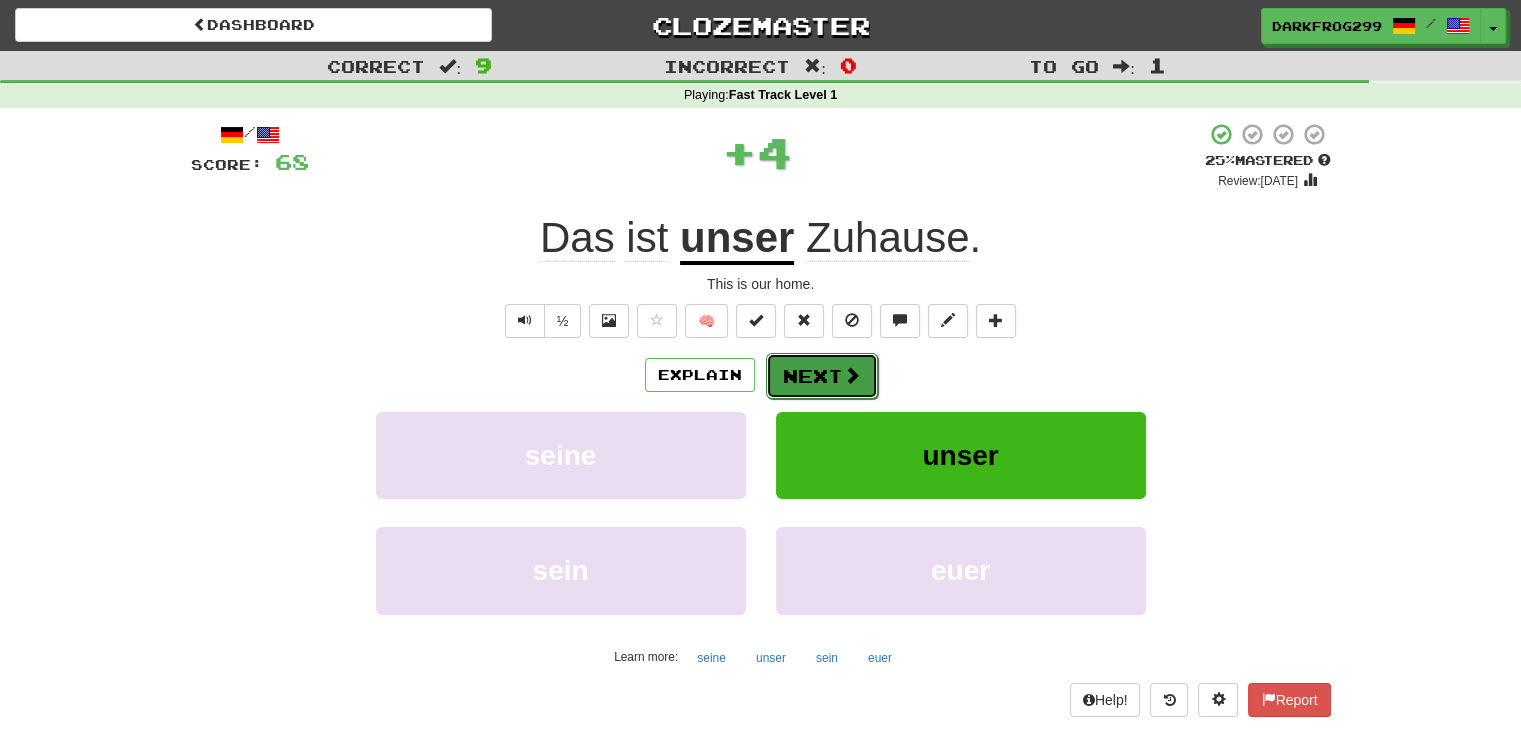 click at bounding box center (852, 375) 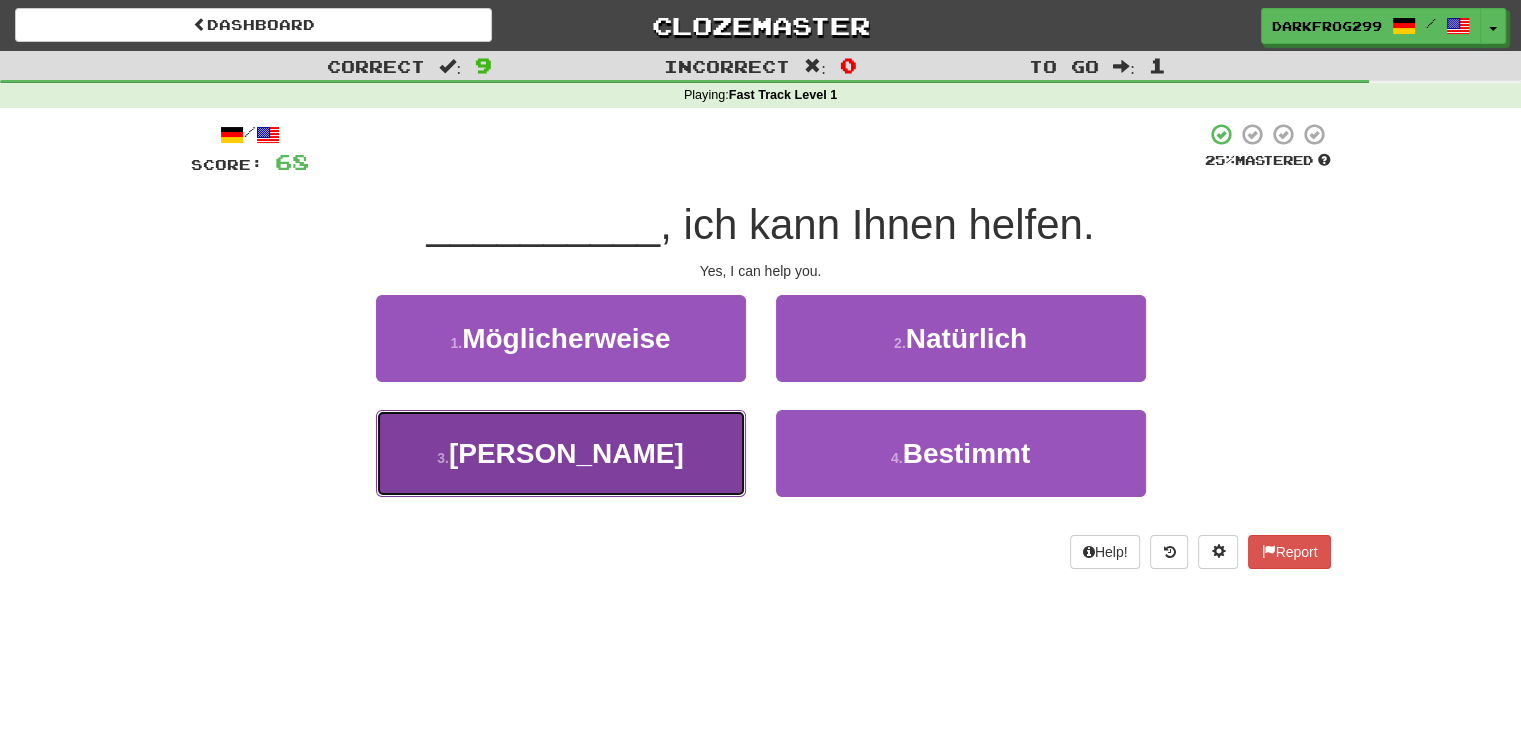 click on "3 .  Ja" at bounding box center [561, 453] 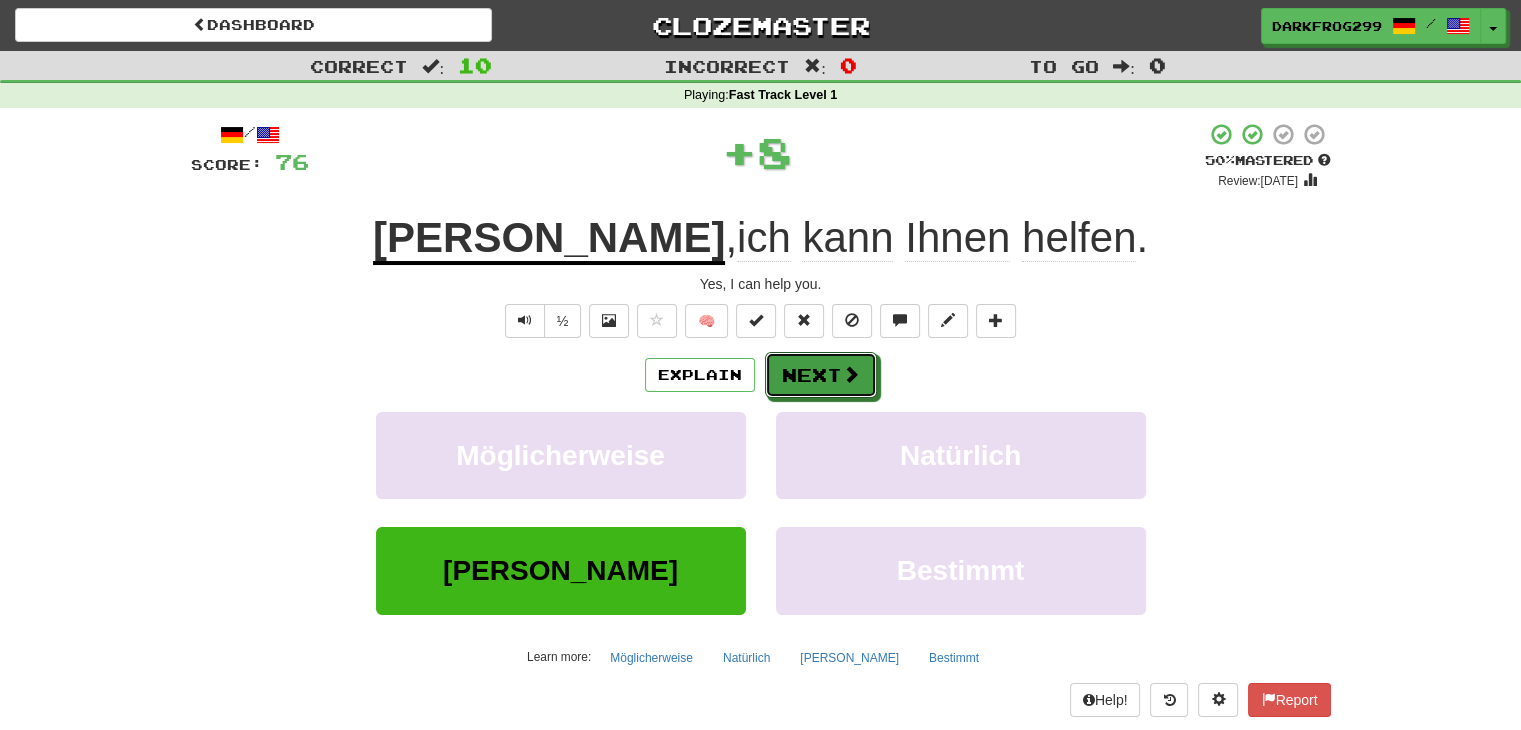 click at bounding box center (851, 374) 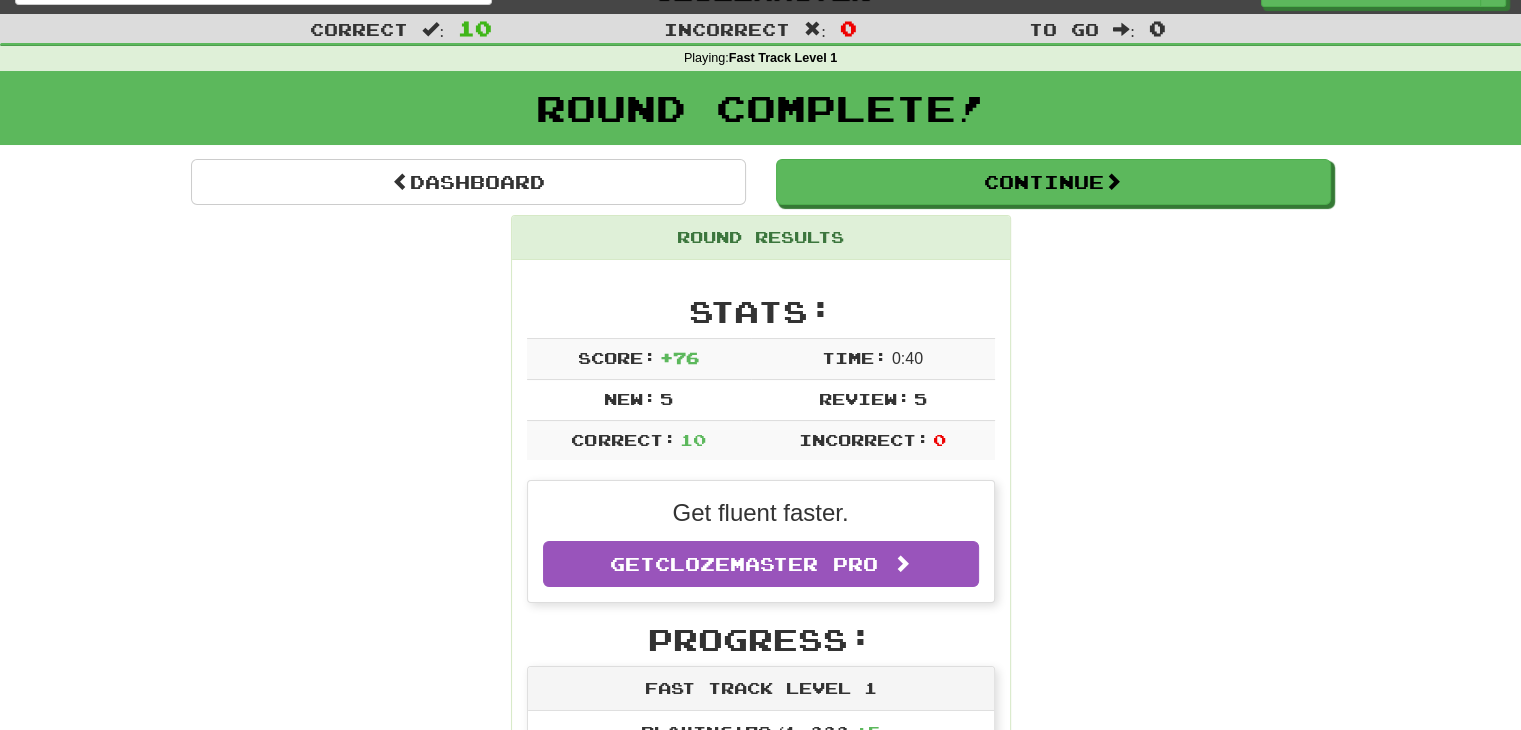 scroll, scrollTop: 100, scrollLeft: 0, axis: vertical 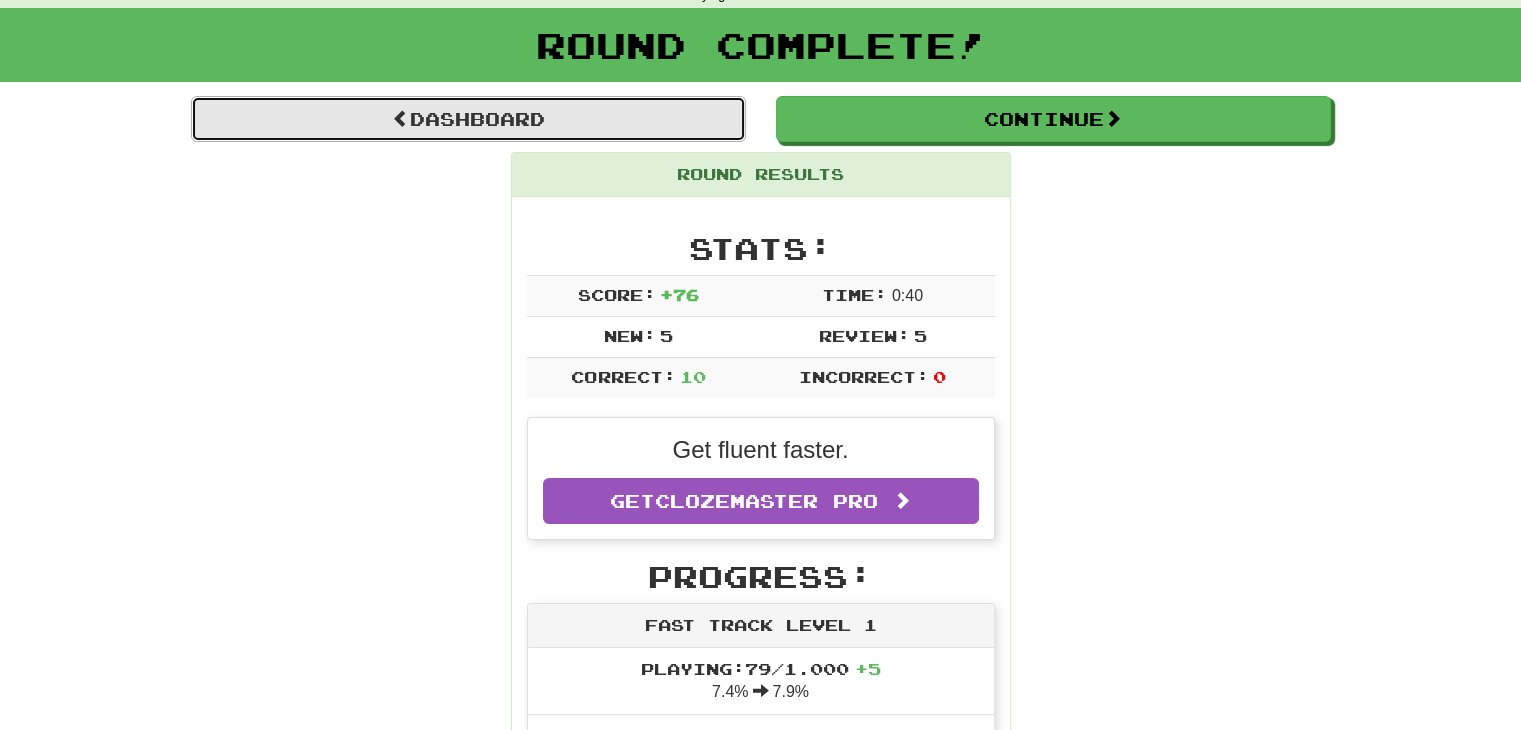 click on "Dashboard" at bounding box center [468, 119] 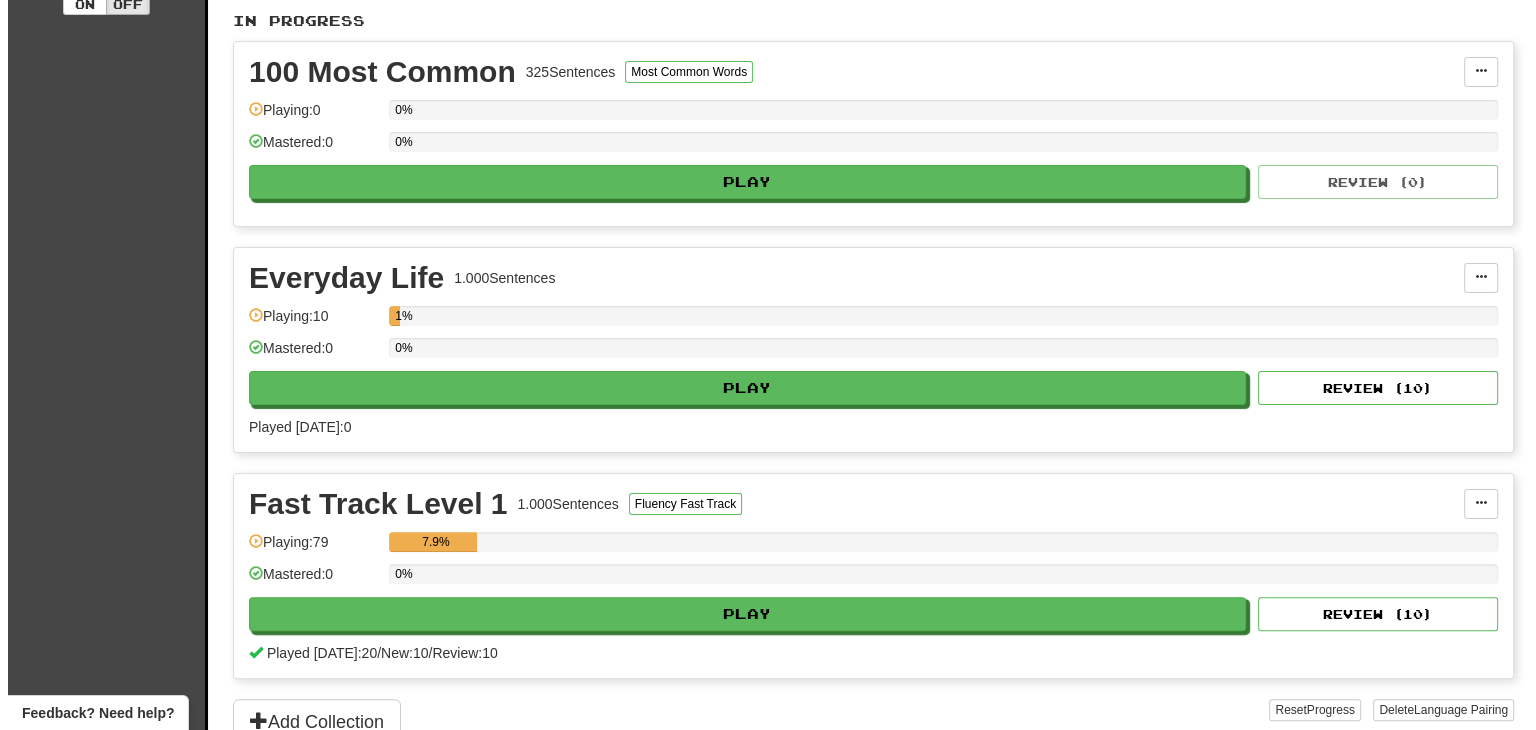 scroll, scrollTop: 400, scrollLeft: 0, axis: vertical 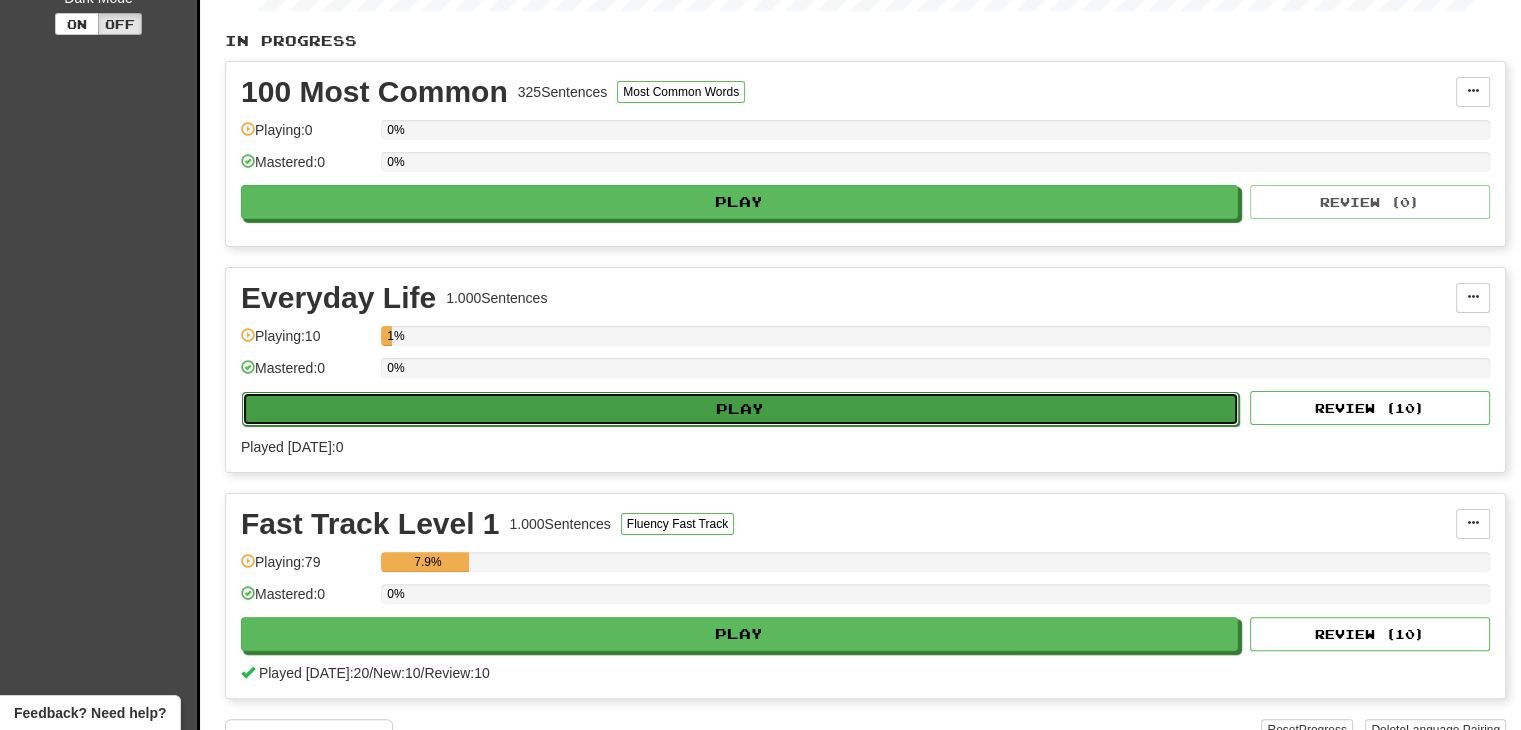 click on "Play" at bounding box center [740, 409] 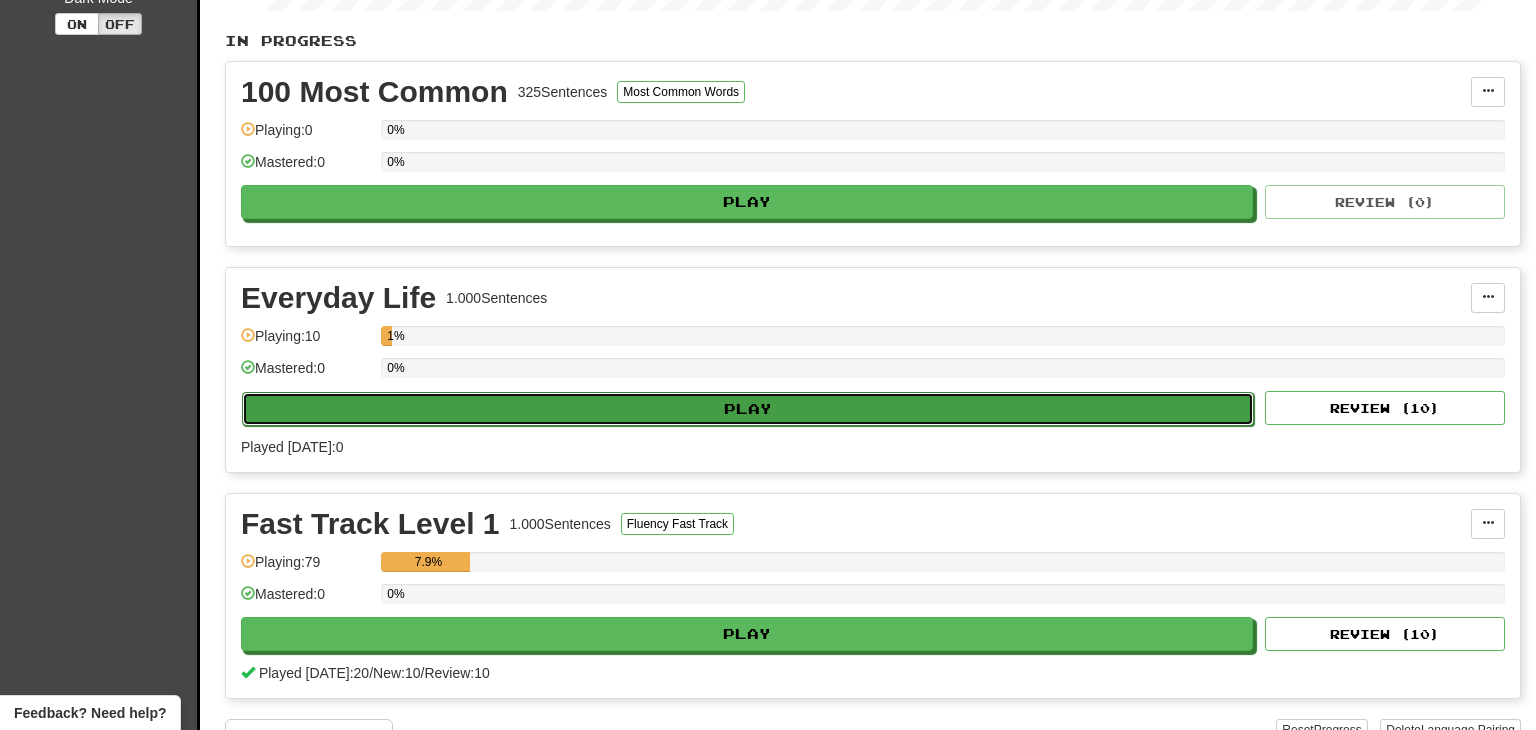 select on "**" 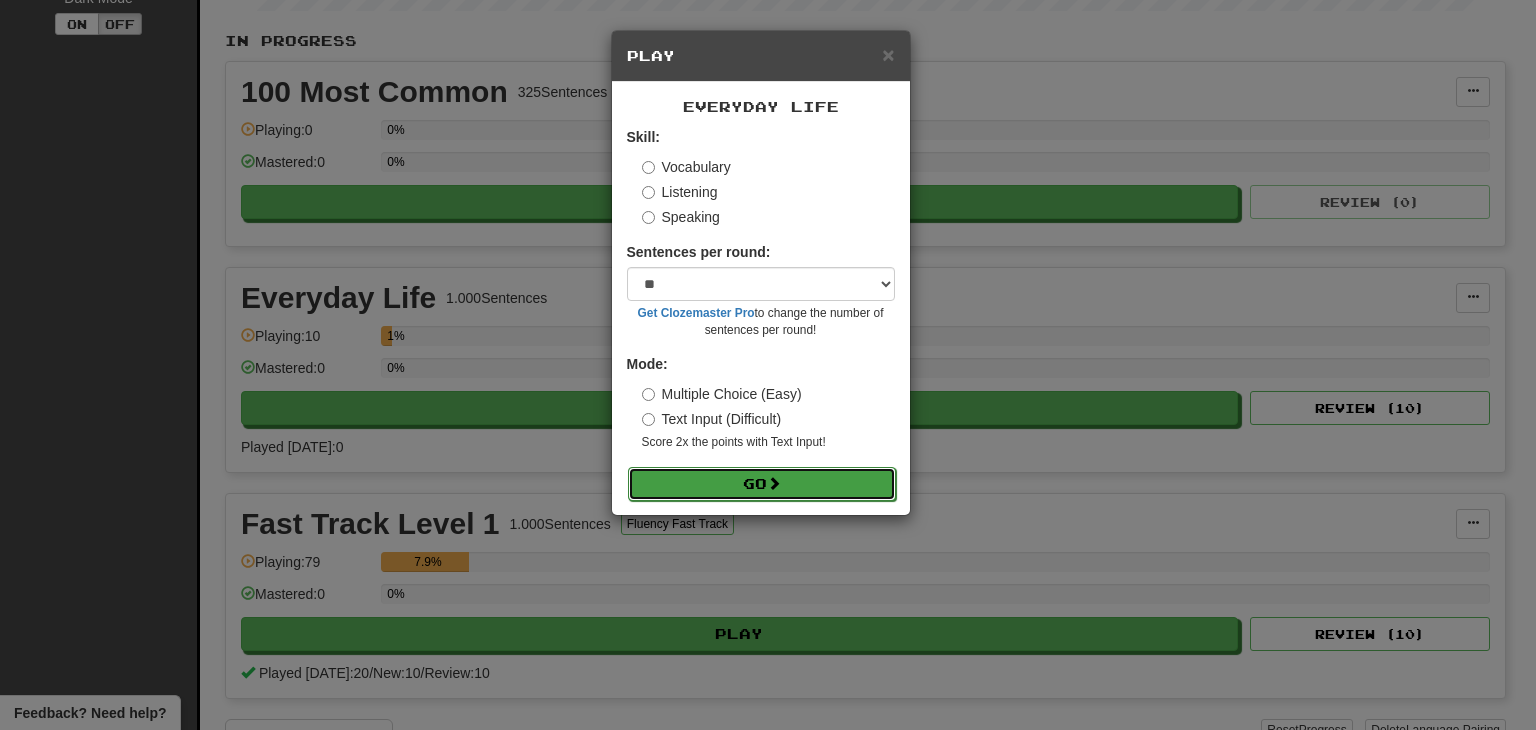 click on "Go" at bounding box center (762, 484) 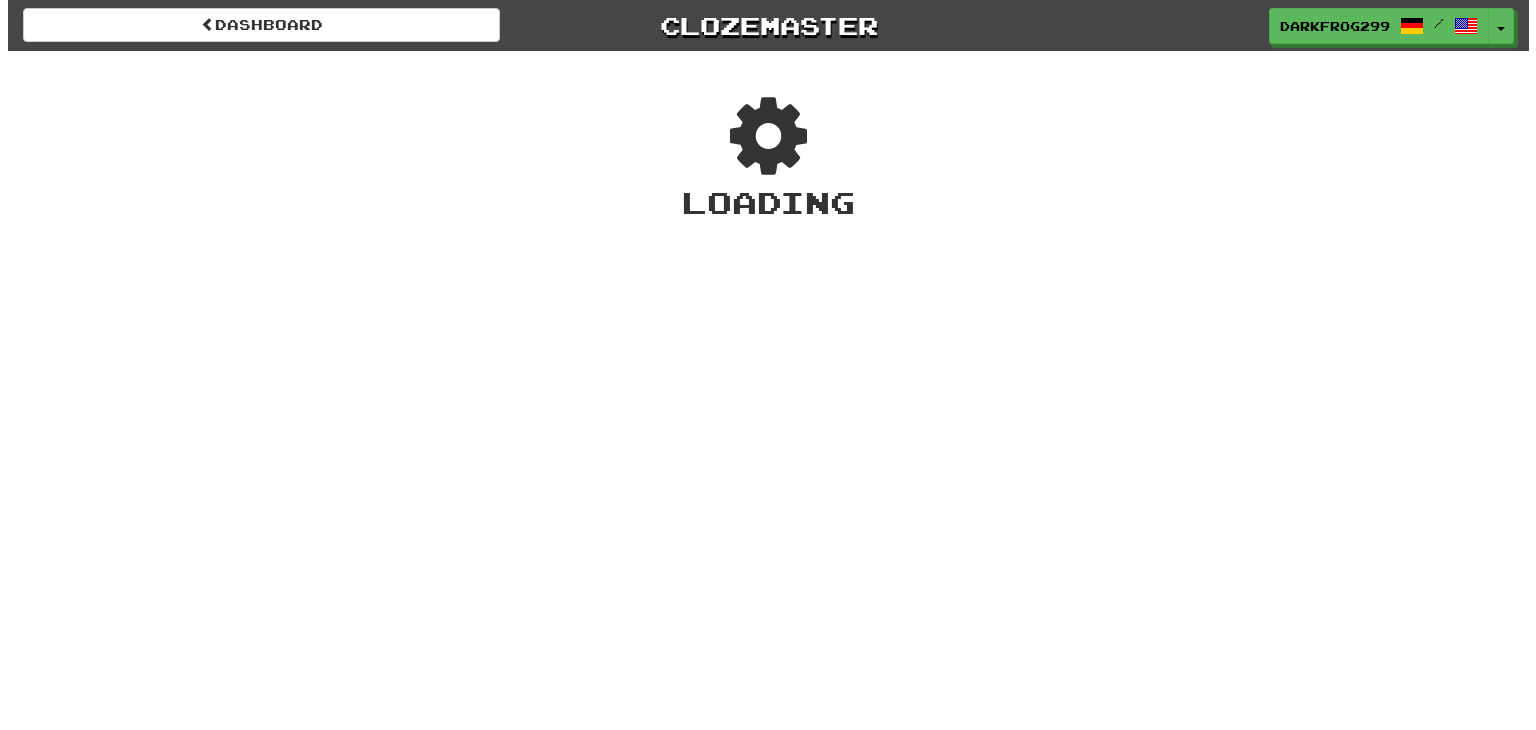 scroll, scrollTop: 0, scrollLeft: 0, axis: both 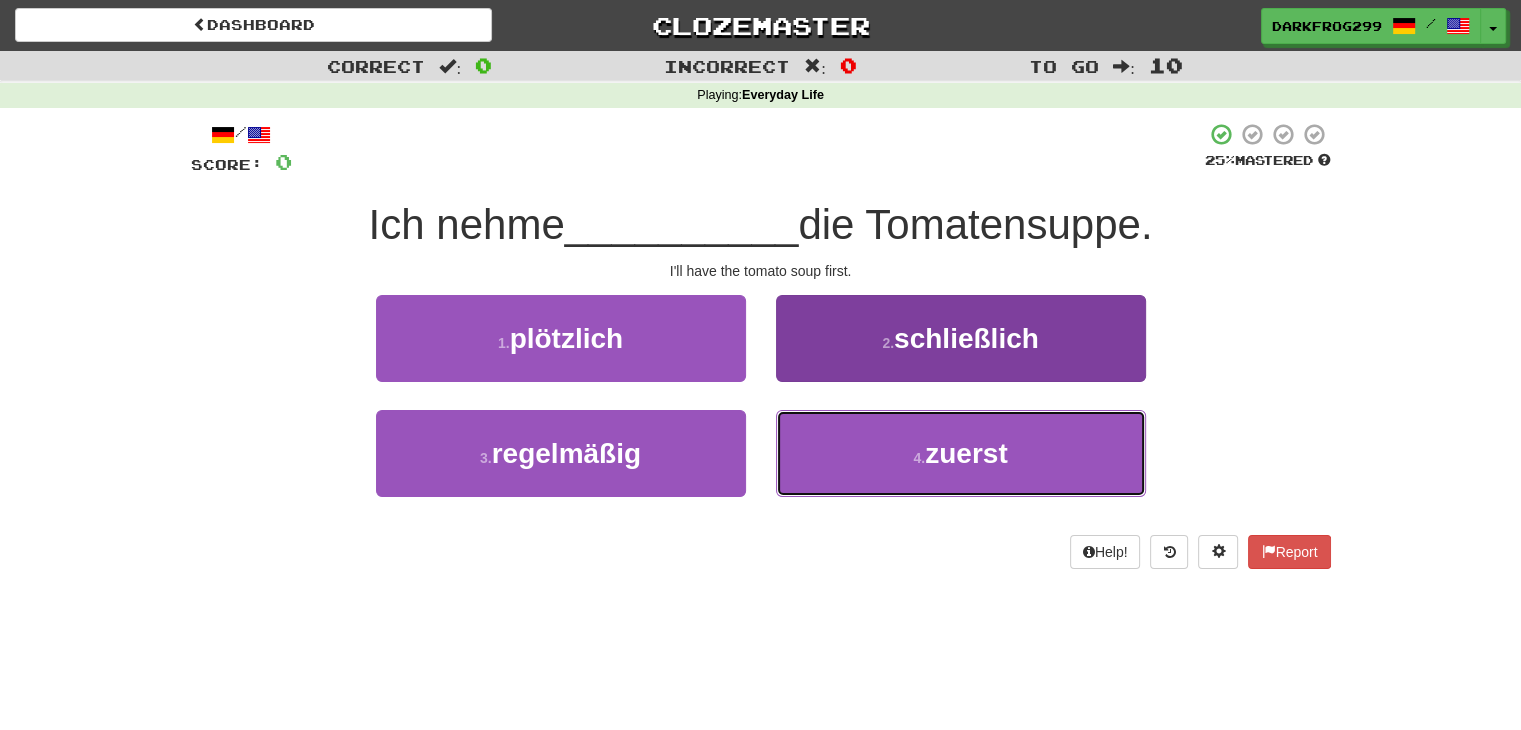 click on "zuerst" at bounding box center [966, 453] 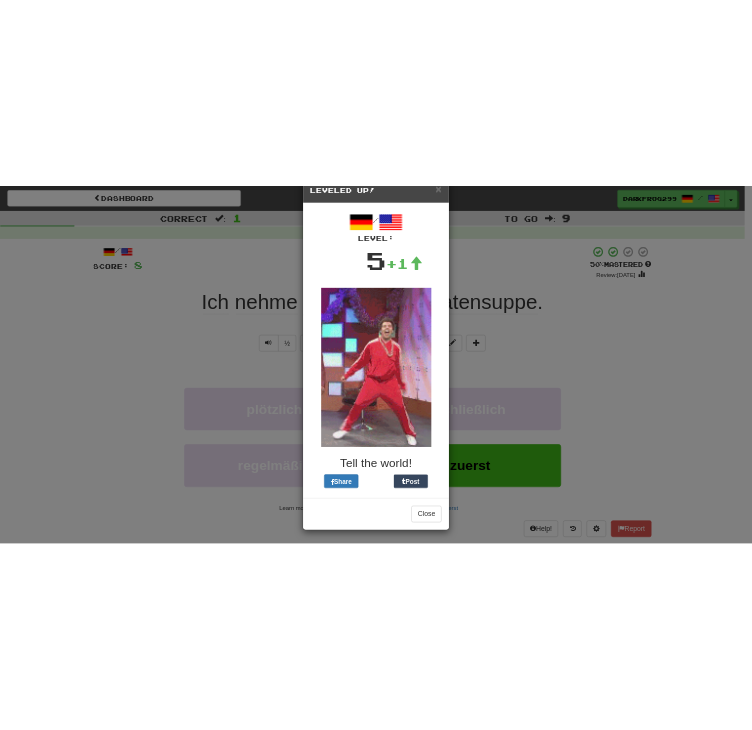 scroll, scrollTop: 50, scrollLeft: 0, axis: vertical 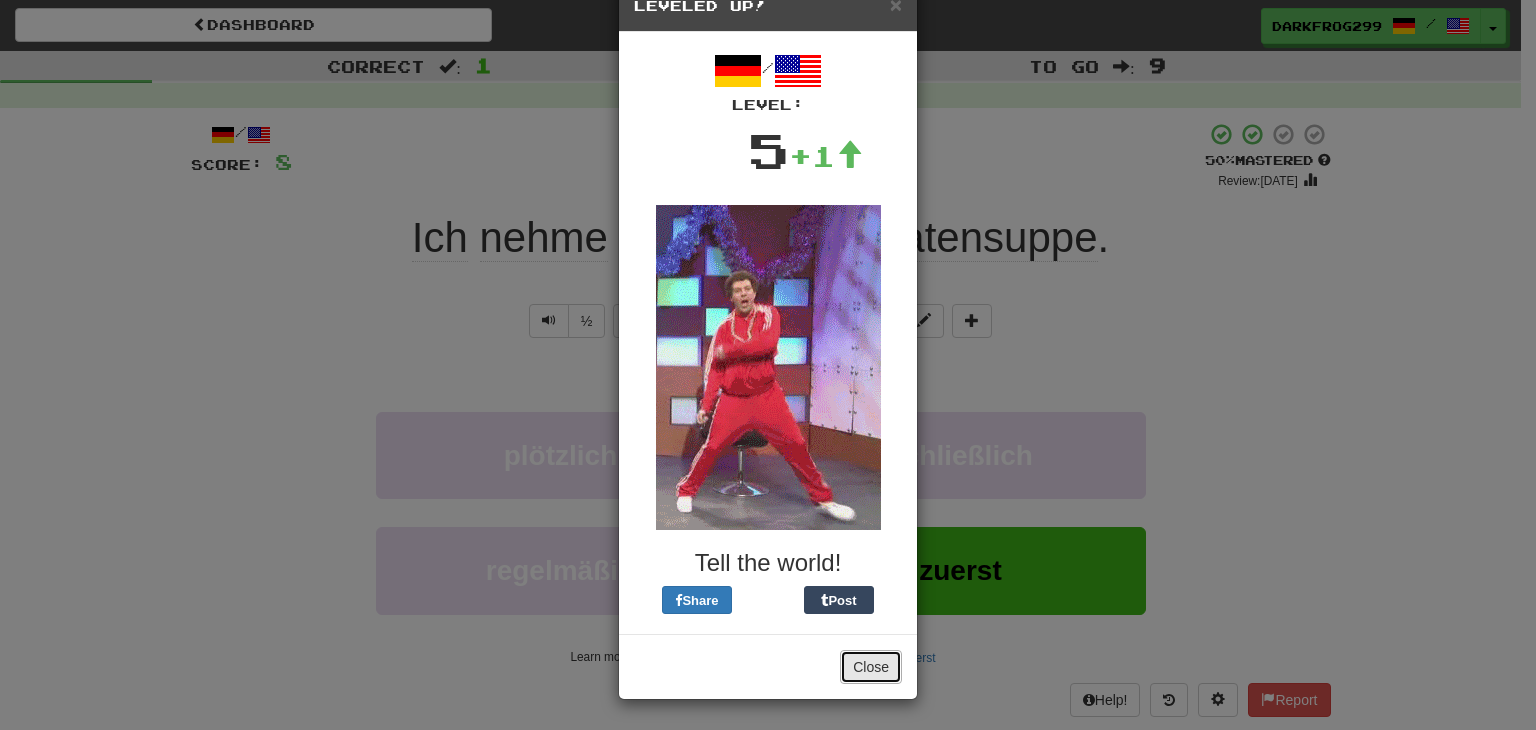 click on "Close" at bounding box center [871, 667] 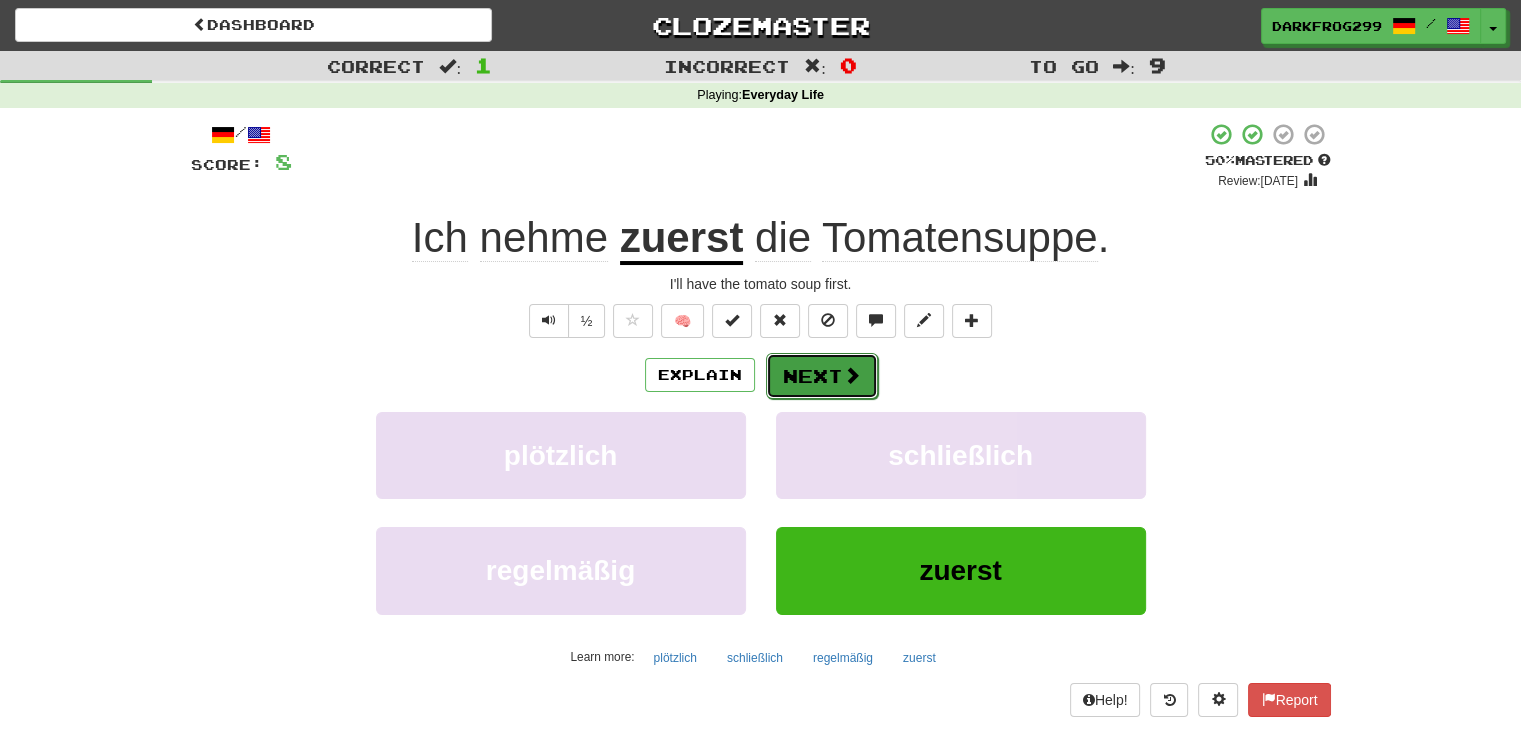 click on "Next" at bounding box center (822, 376) 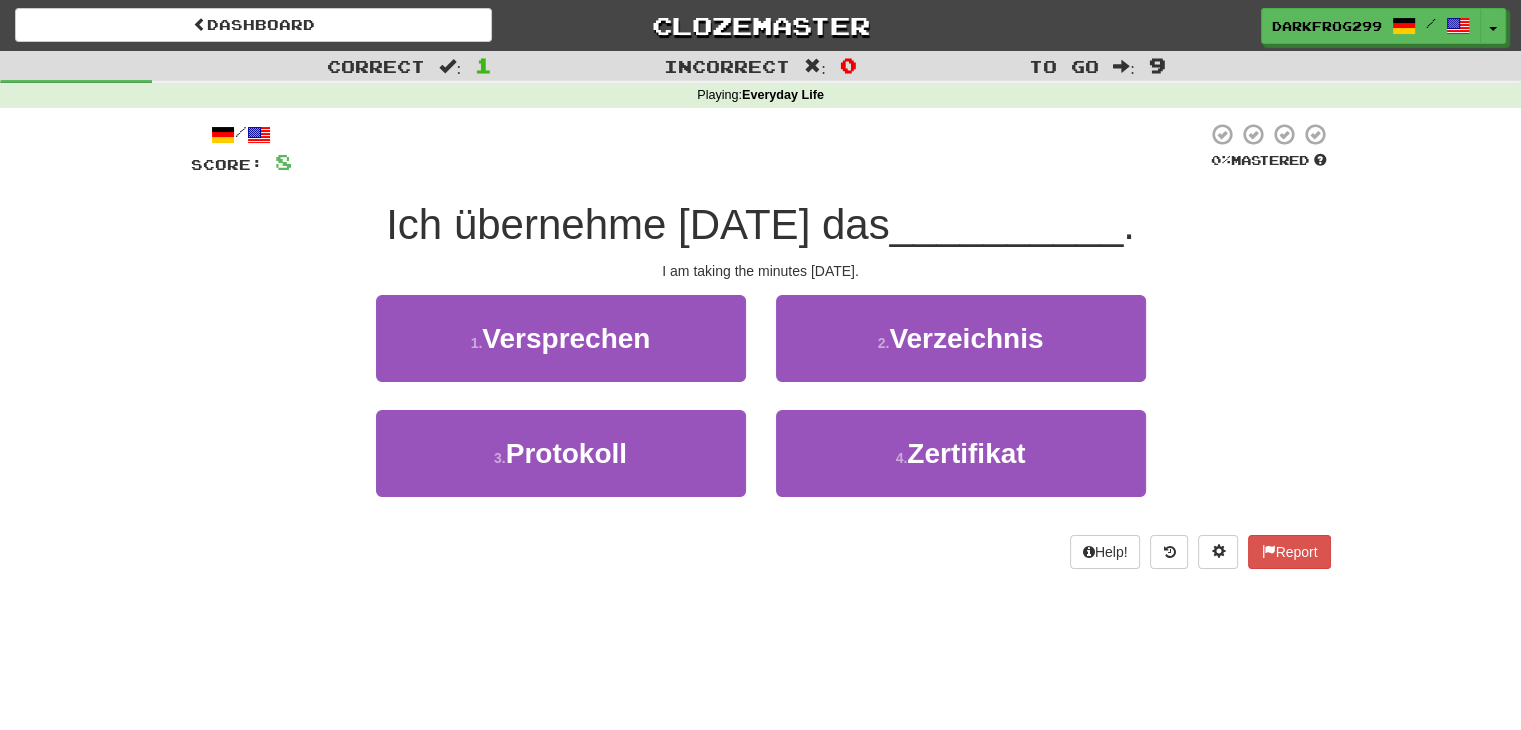 click on "Ich übernehme heute das" at bounding box center [637, 224] 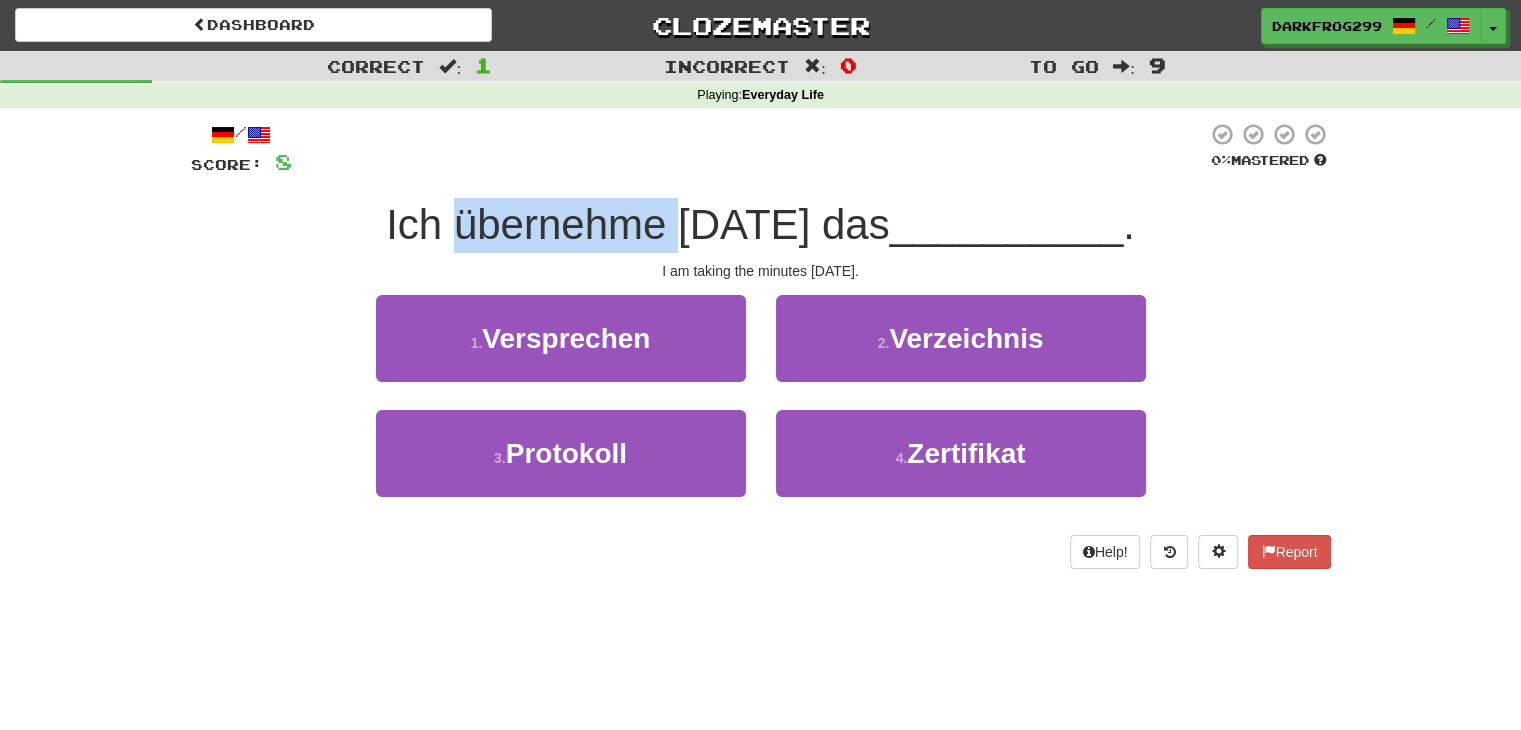 click on "Ich übernehme heute das" at bounding box center (637, 224) 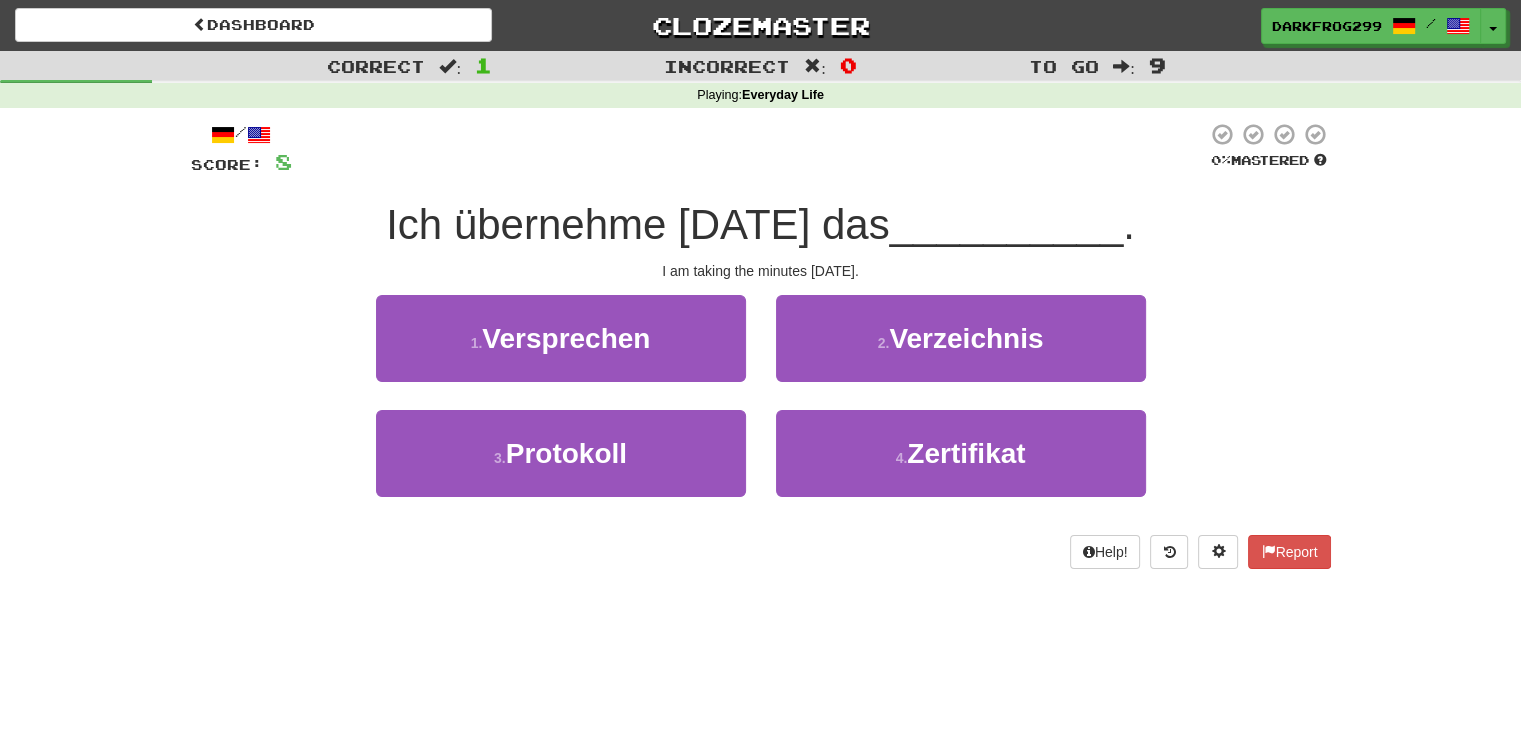 click on "Ich übernehme heute das" at bounding box center (637, 224) 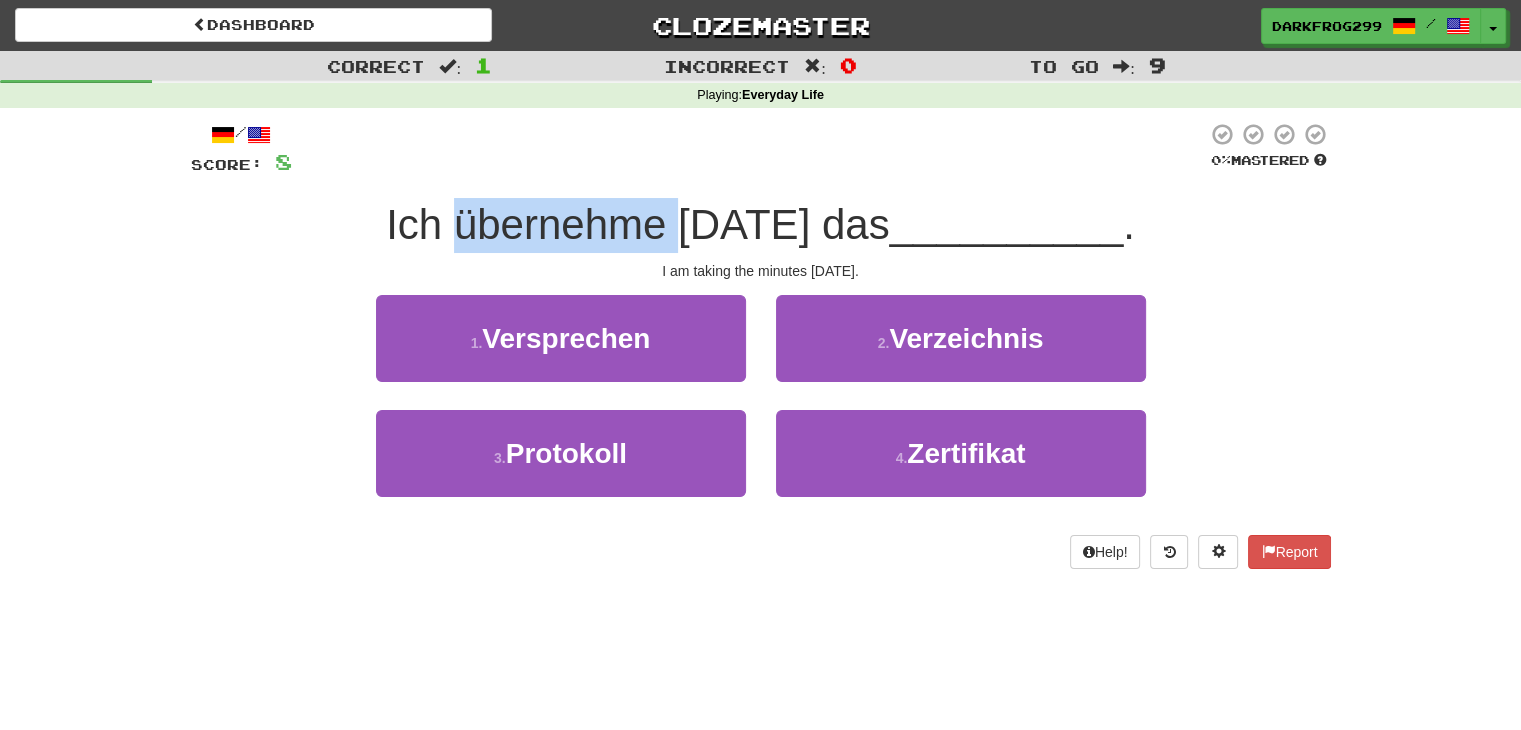 click on "Ich übernehme heute das" at bounding box center [637, 224] 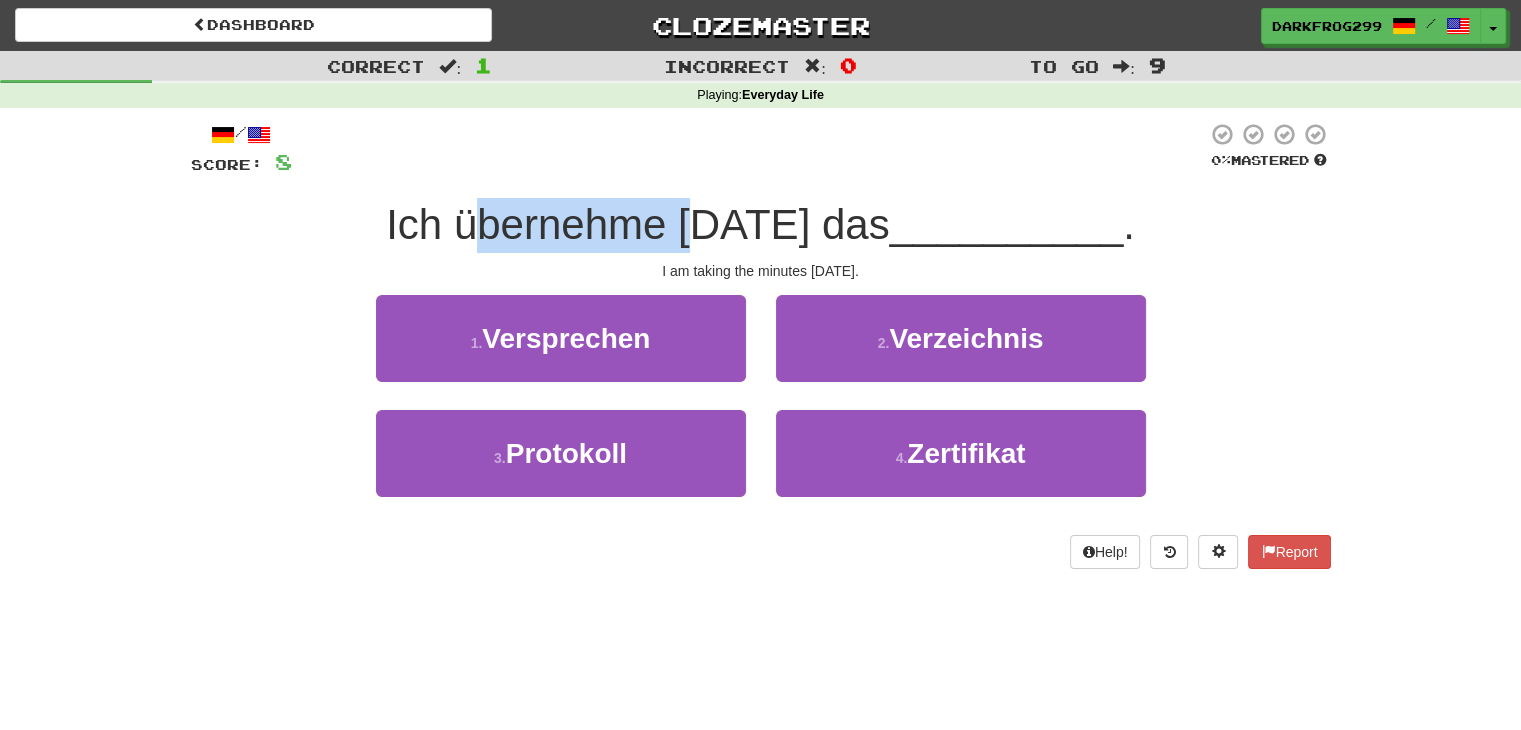 drag, startPoint x: 488, startPoint y: 208, endPoint x: 704, endPoint y: 206, distance: 216.00926 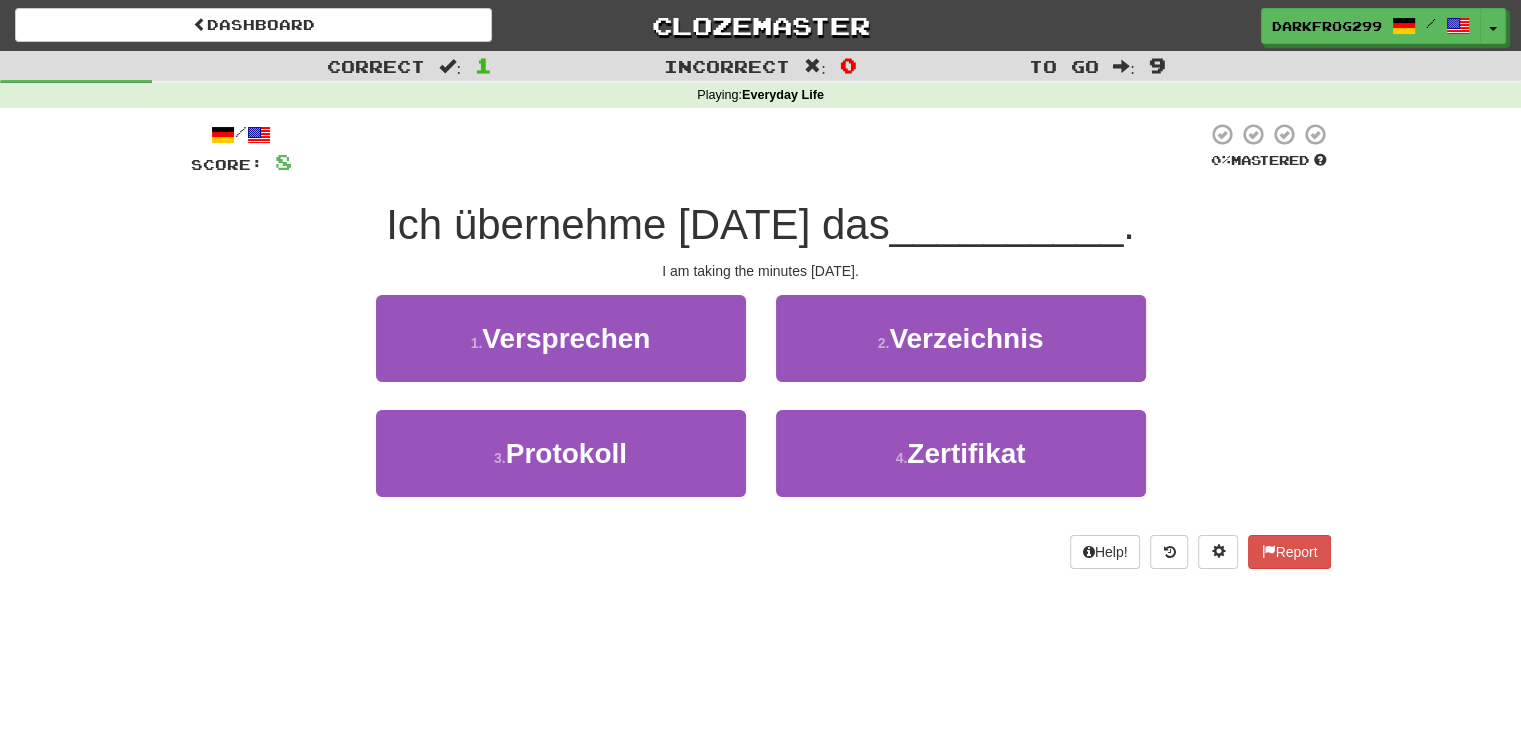 click on "Ich übernehme heute das" at bounding box center [637, 224] 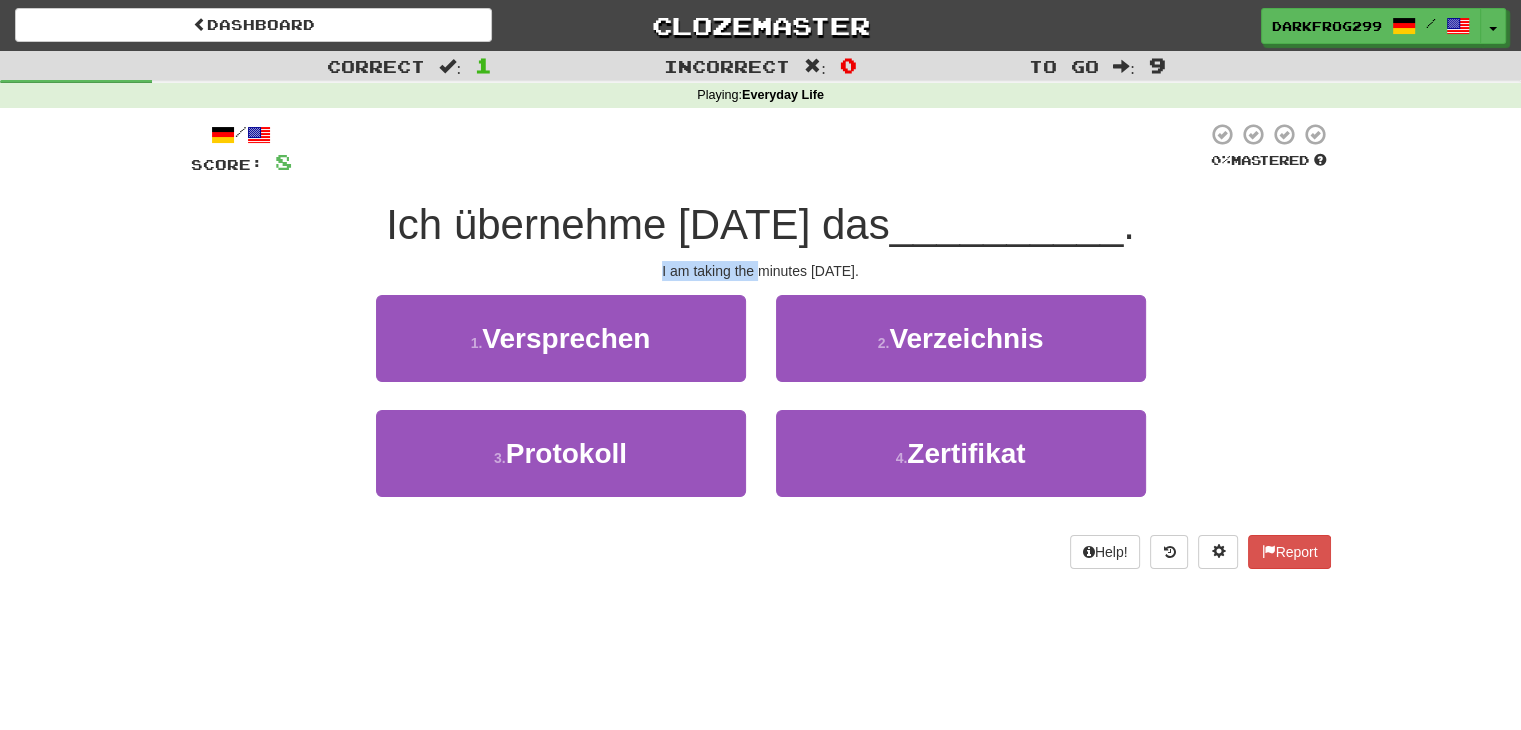 drag, startPoint x: 658, startPoint y: 260, endPoint x: 768, endPoint y: 269, distance: 110.36757 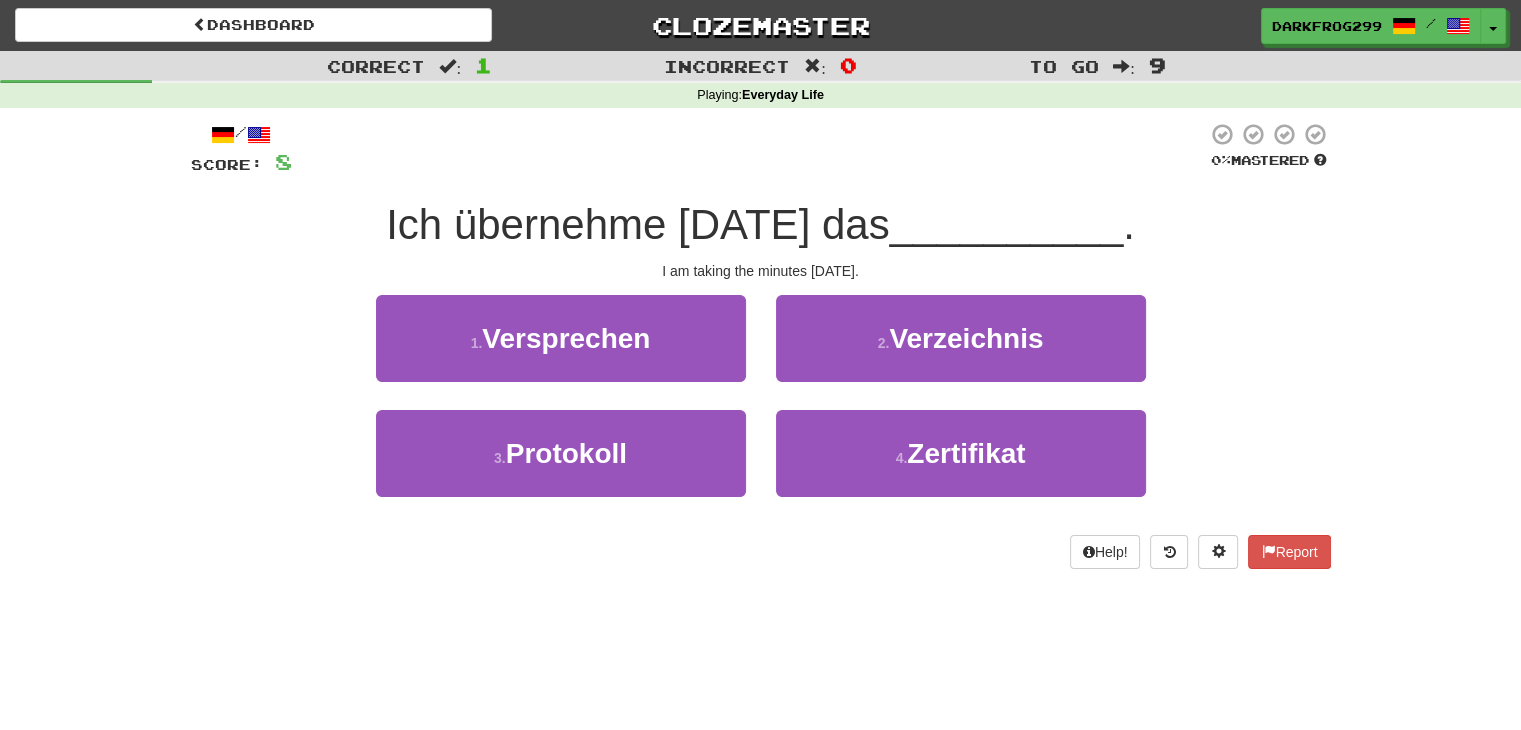 click on "I am taking the minutes today." at bounding box center [761, 271] 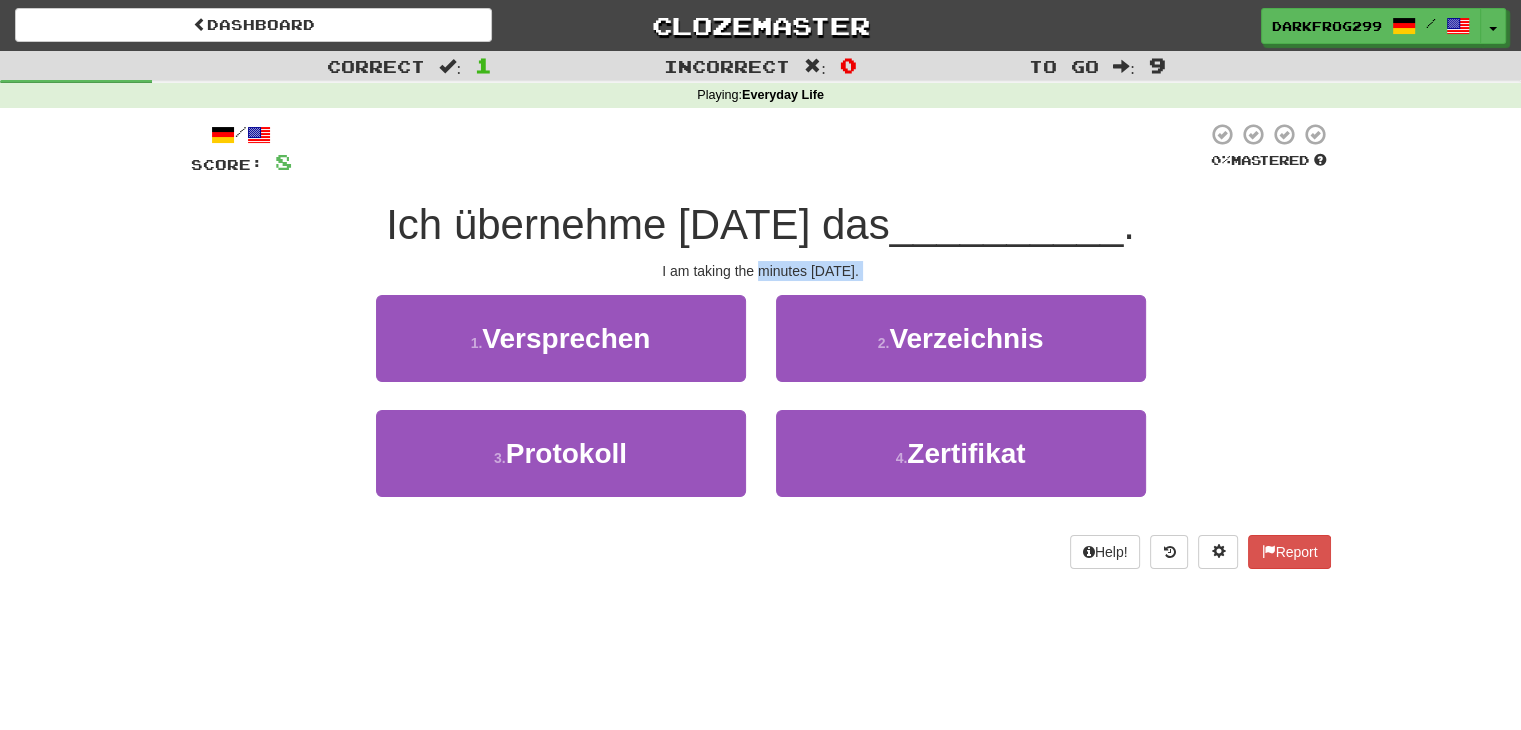 drag, startPoint x: 779, startPoint y: 269, endPoint x: 883, endPoint y: 273, distance: 104.0769 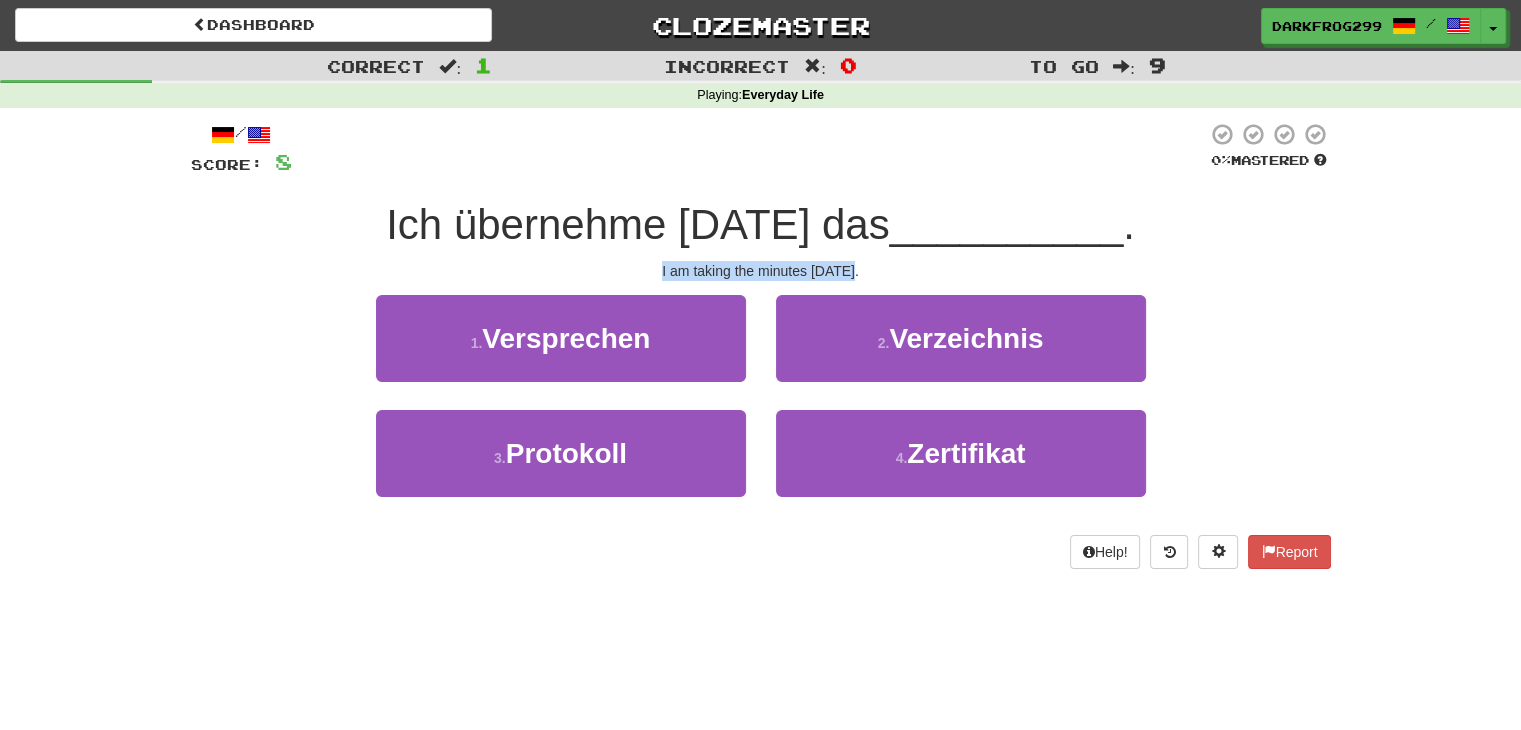 drag, startPoint x: 665, startPoint y: 269, endPoint x: 868, endPoint y: 281, distance: 203.35437 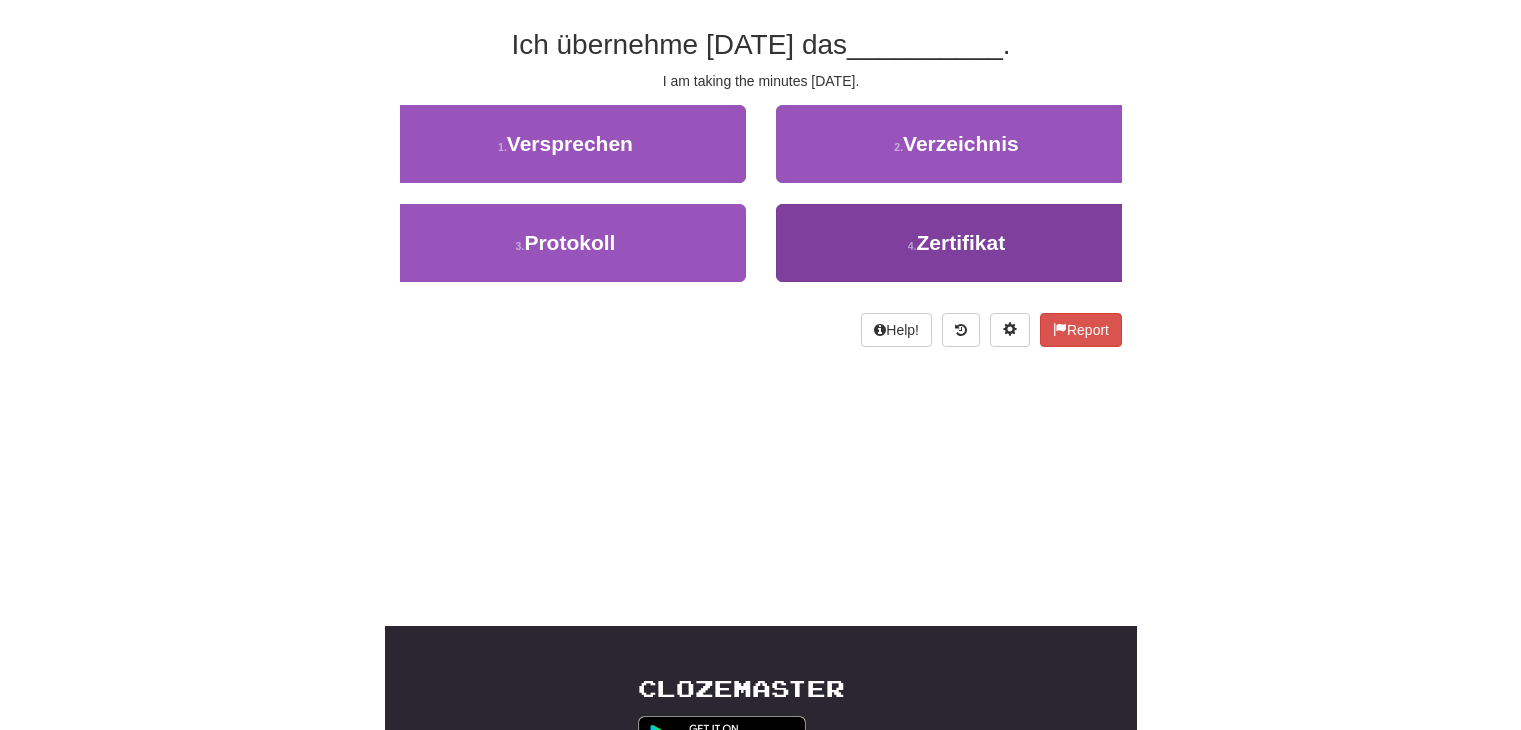 scroll, scrollTop: 200, scrollLeft: 0, axis: vertical 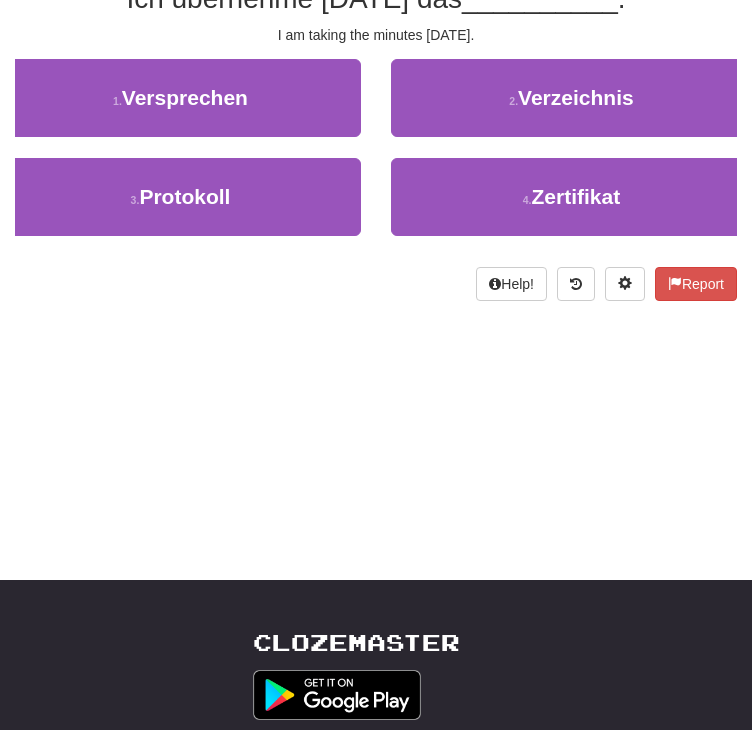 click on "I am taking the minutes today." at bounding box center [376, 35] 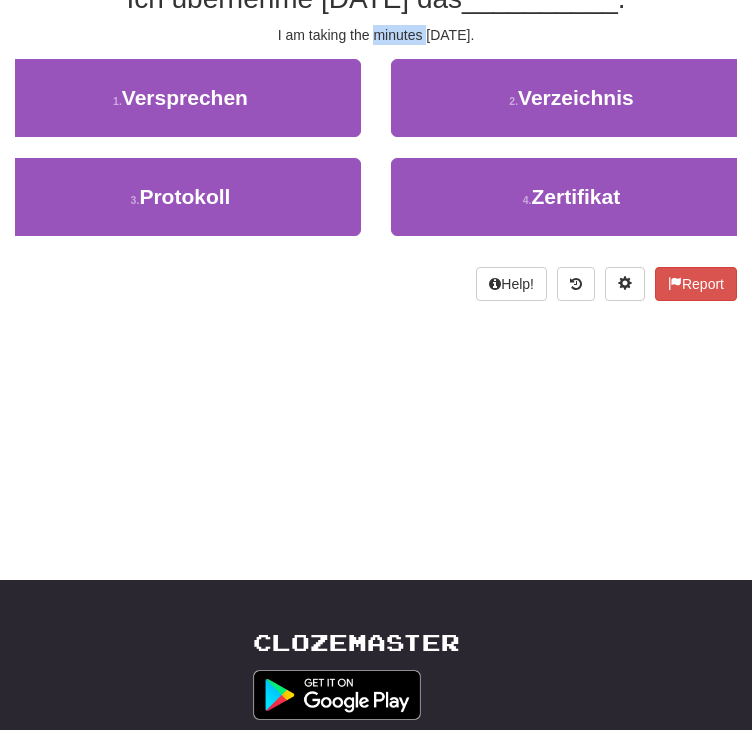 click on "I am taking the minutes today." at bounding box center [376, 35] 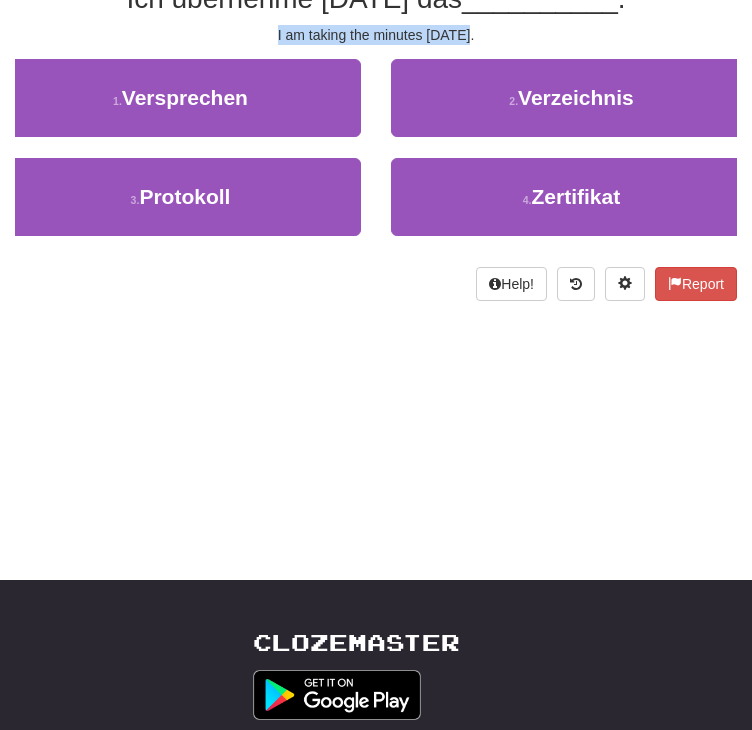 drag, startPoint x: 275, startPoint y: 113, endPoint x: 472, endPoint y: 105, distance: 197.16237 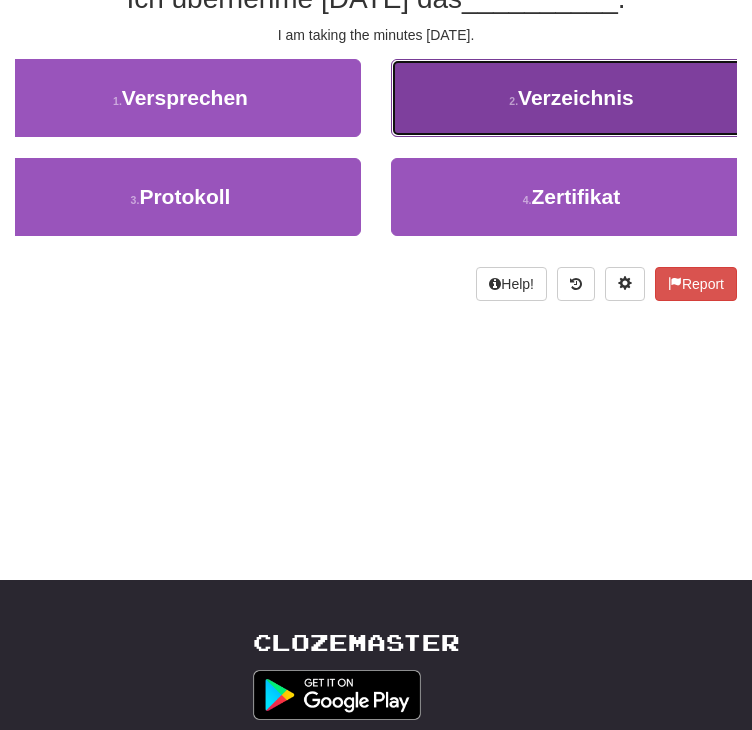 click on "2 .  Verzeichnis" at bounding box center (571, 98) 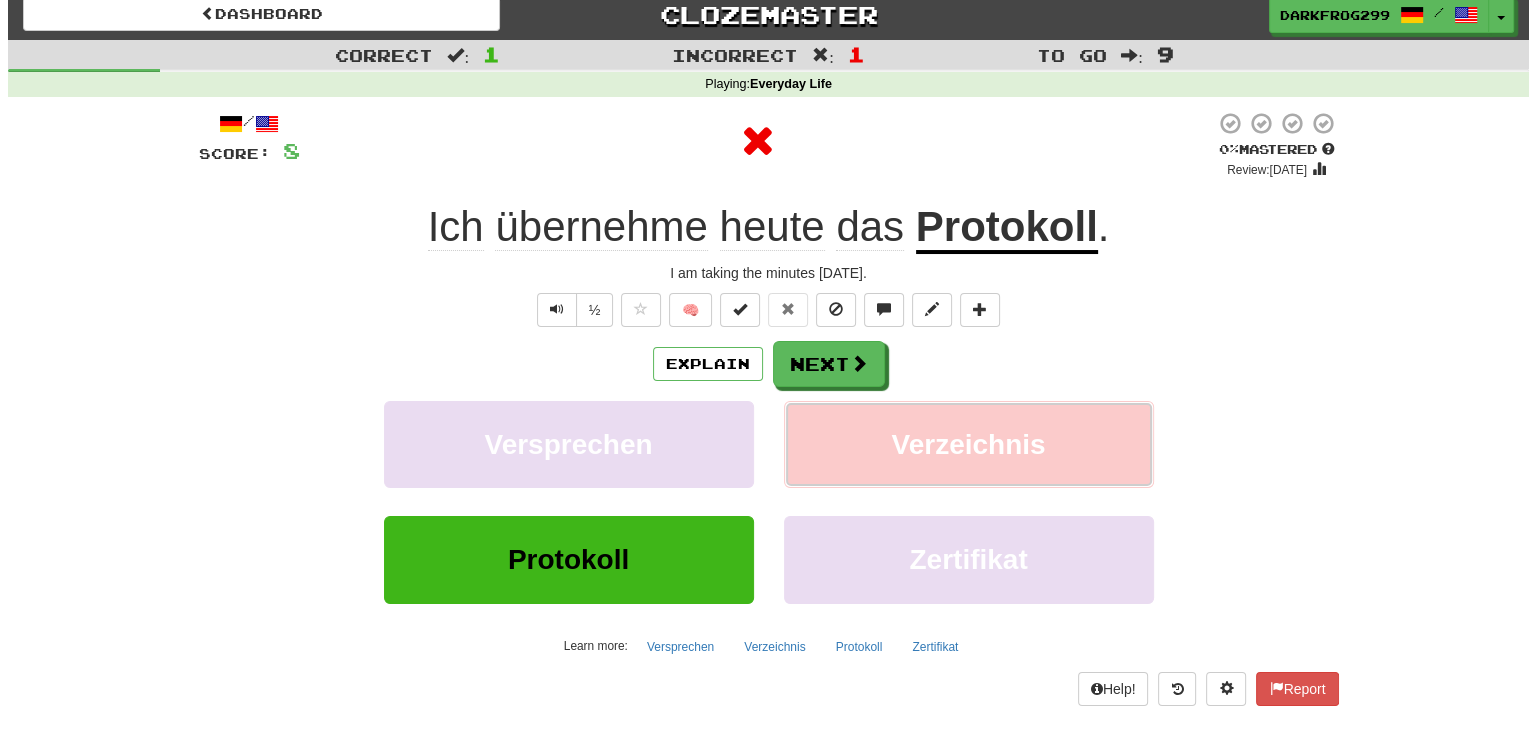 scroll, scrollTop: 0, scrollLeft: 0, axis: both 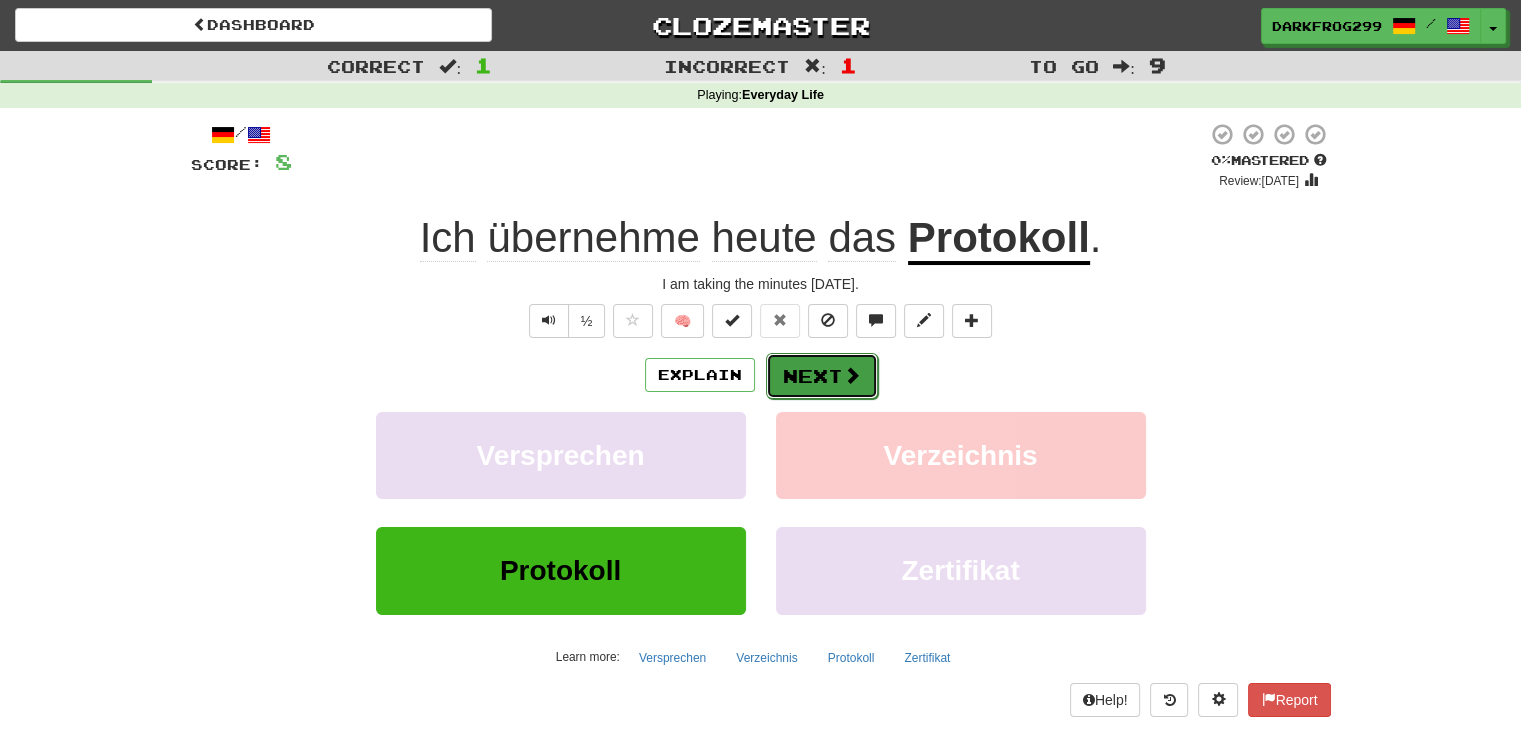 click on "Next" at bounding box center (822, 376) 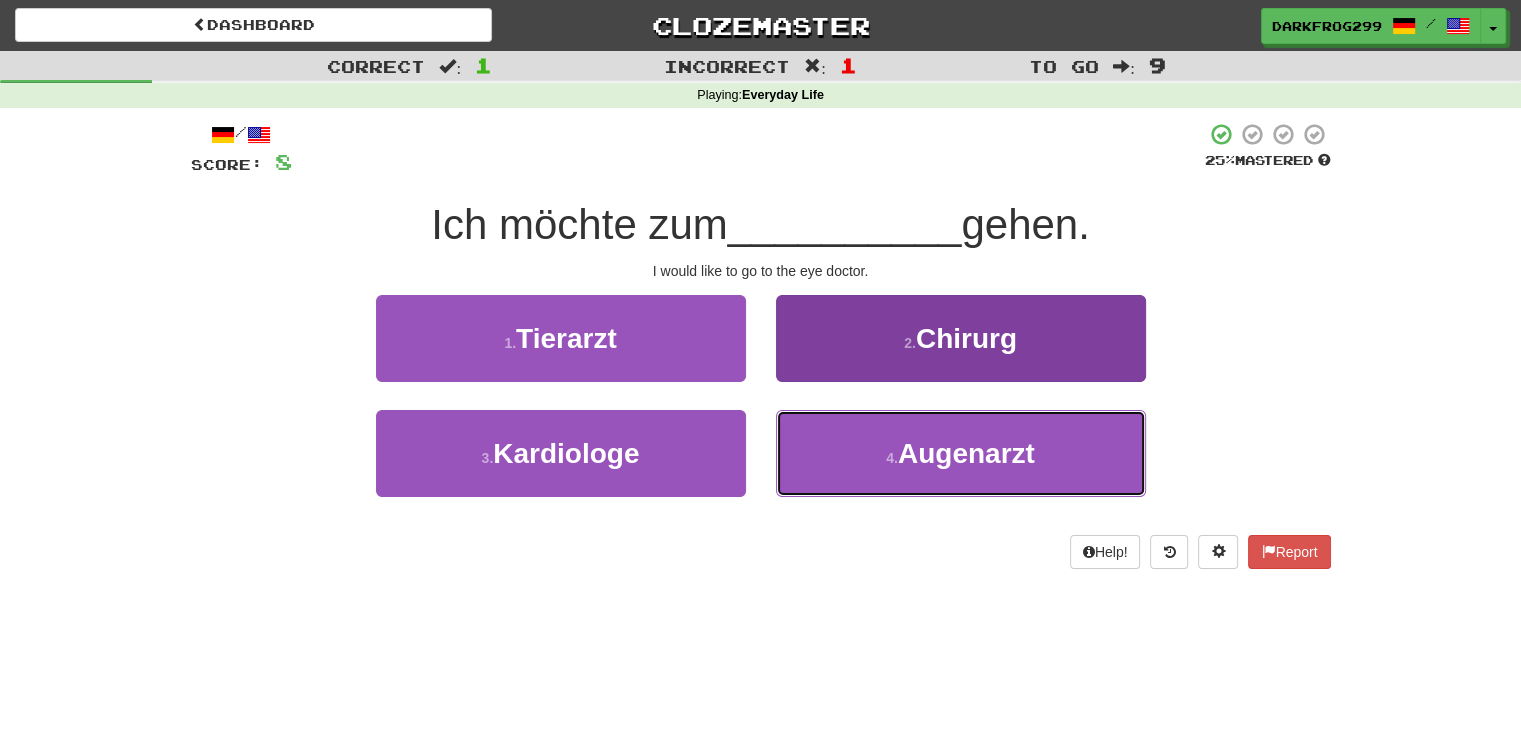 click on "Augenarzt" at bounding box center [966, 453] 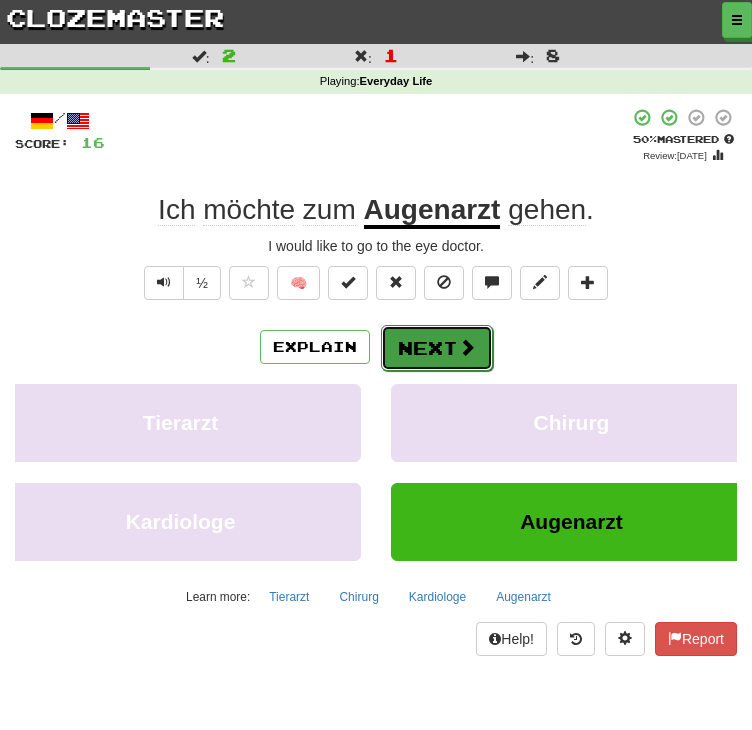 click on "Next" at bounding box center (437, 348) 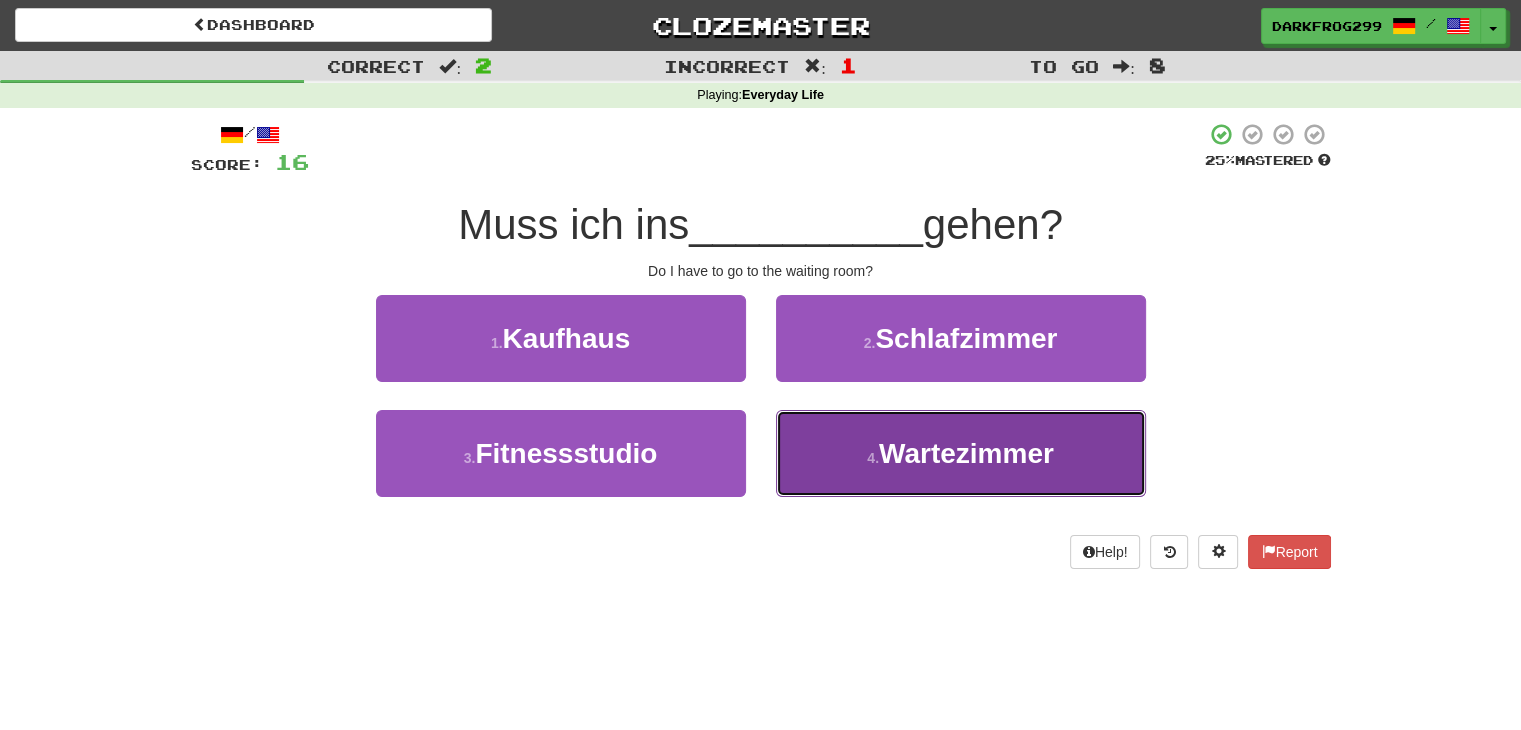 click on "Wartezimmer" at bounding box center (966, 453) 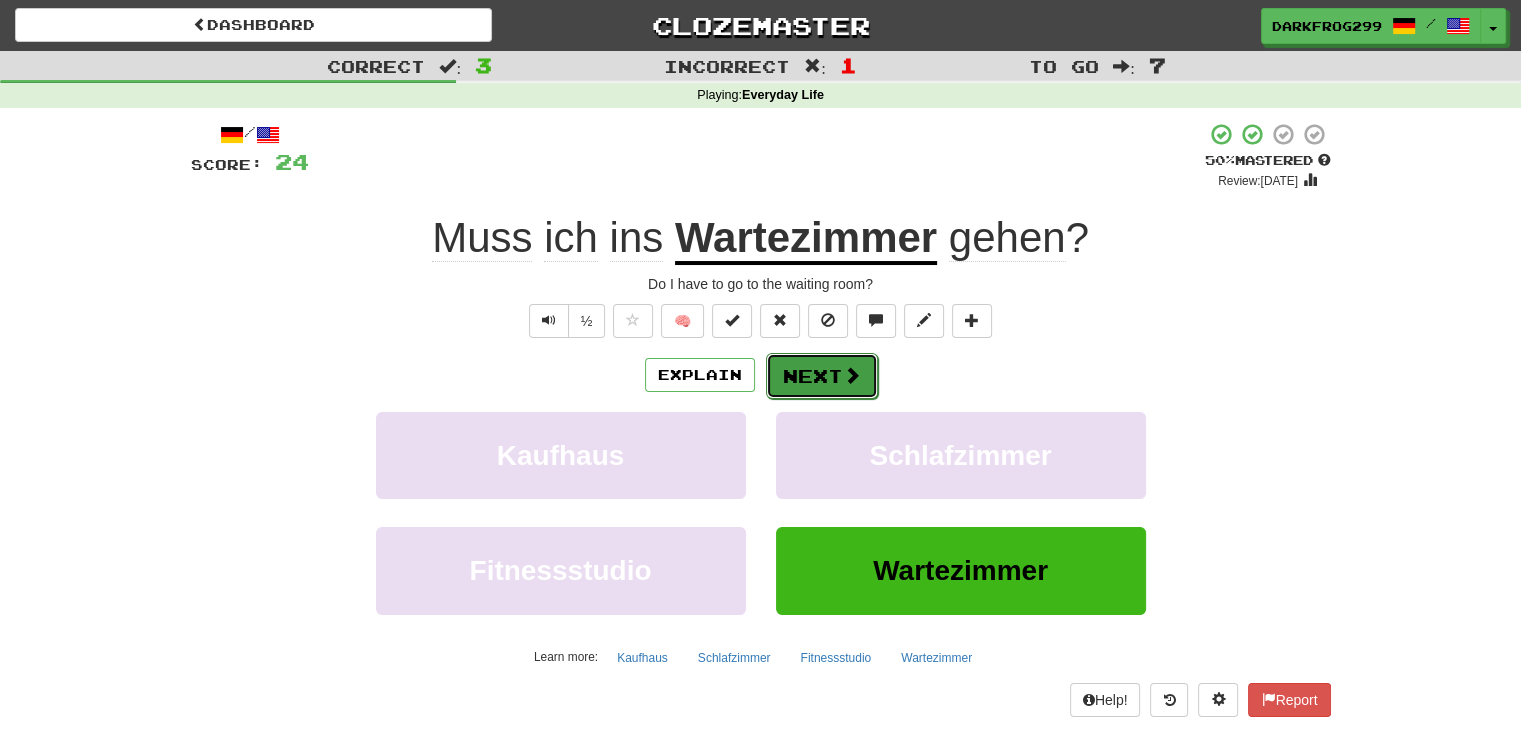 click on "Next" at bounding box center (822, 376) 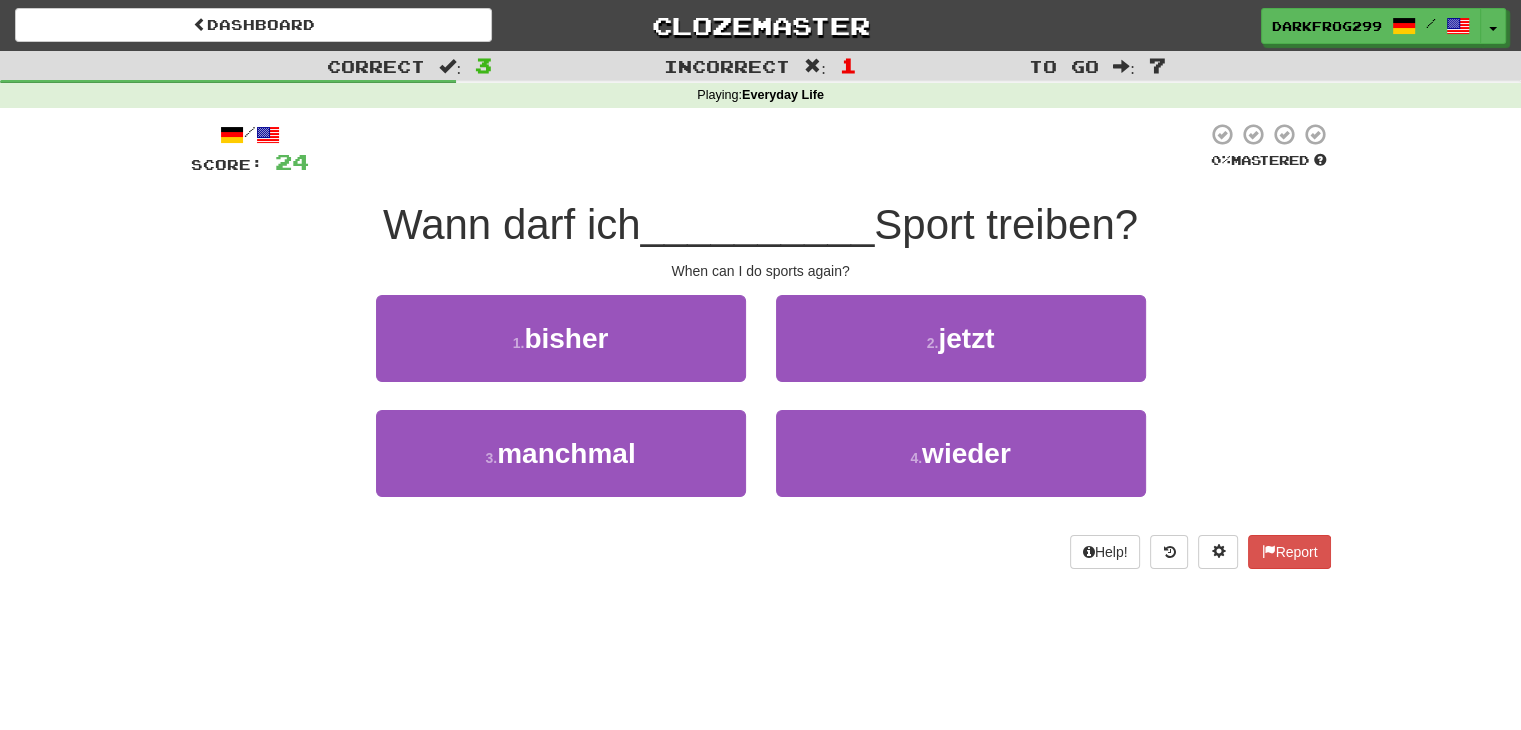 click on "Sport treiben?" at bounding box center (1006, 224) 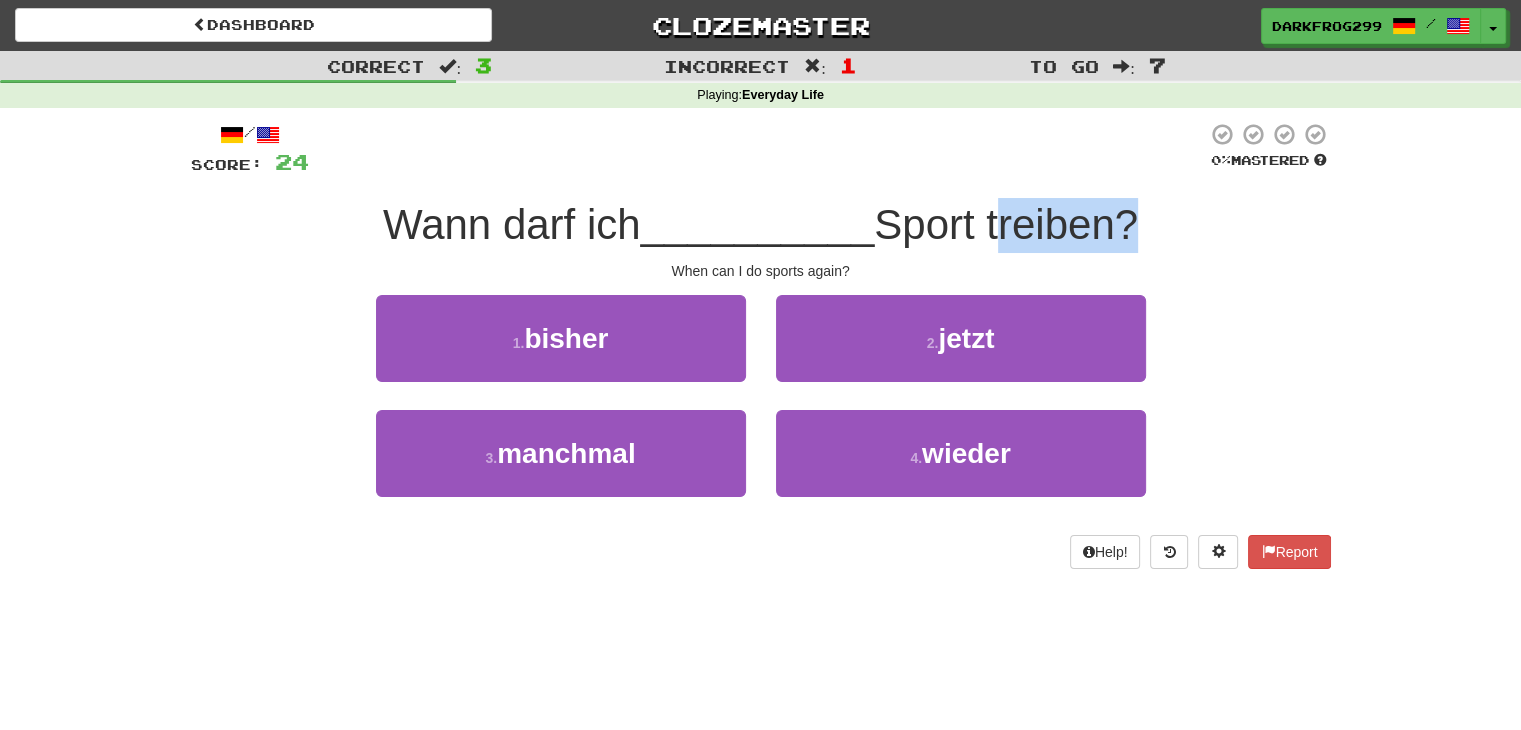 click on "Sport treiben?" at bounding box center (1006, 224) 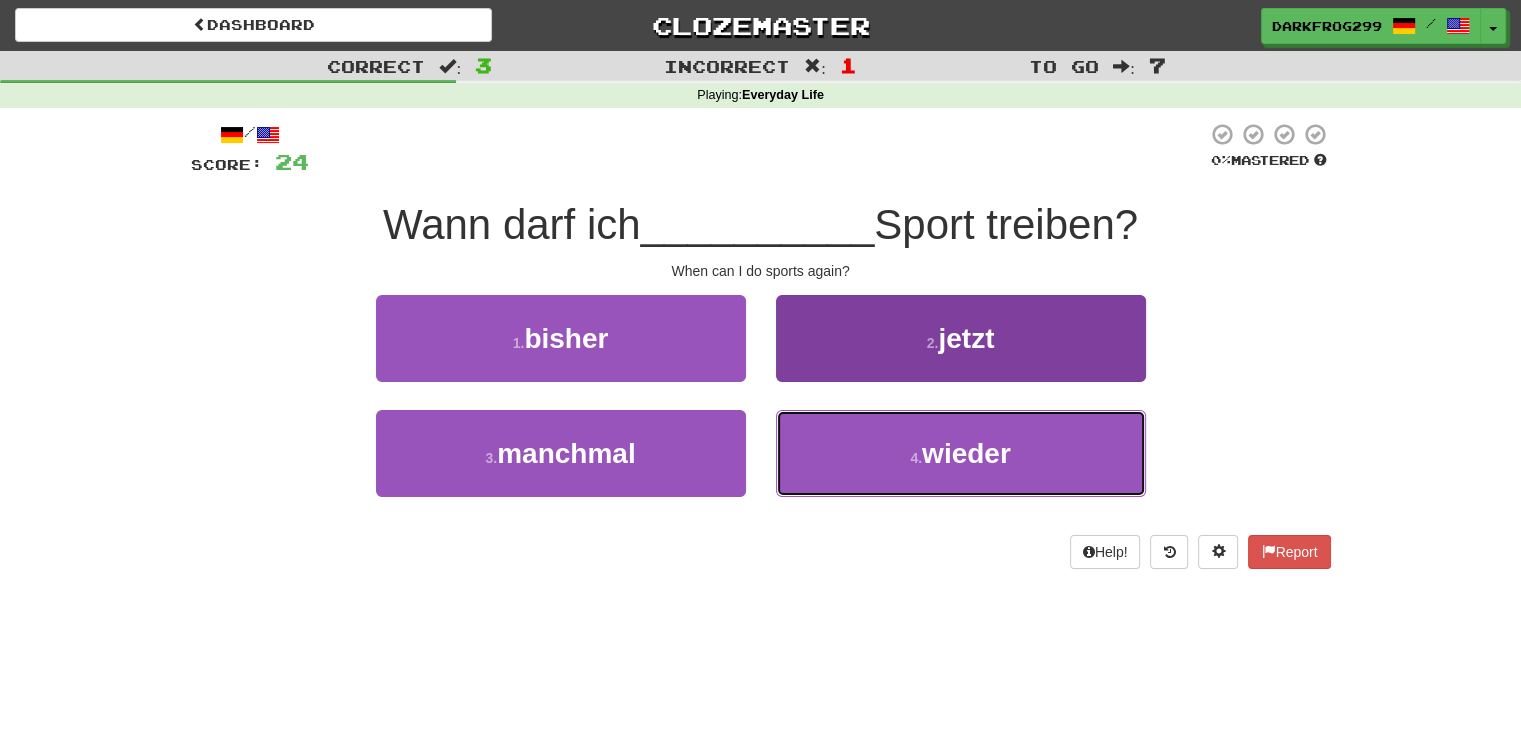 click on "4 .  wieder" at bounding box center (961, 453) 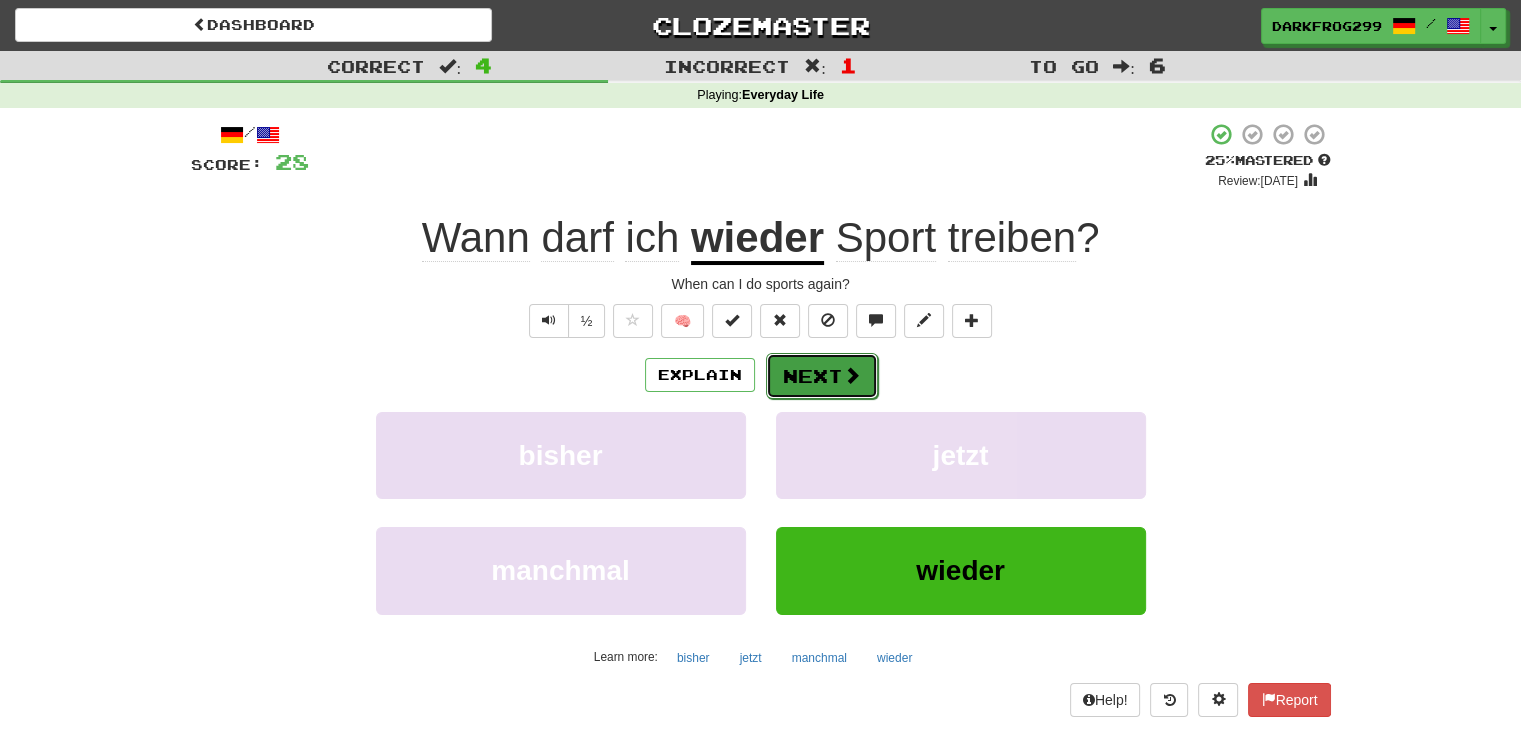 click on "Next" at bounding box center [822, 376] 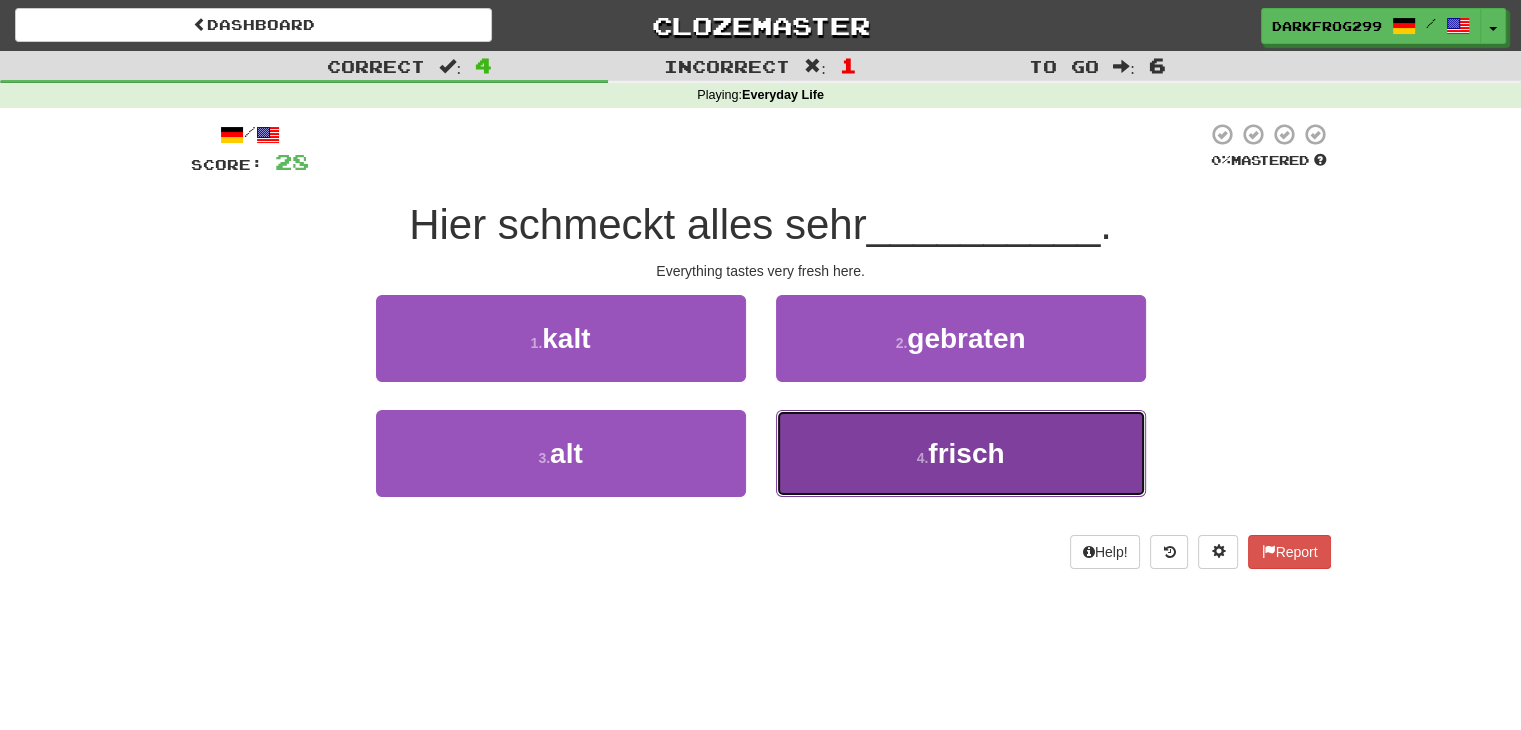 click on "4 .  frisch" at bounding box center [961, 453] 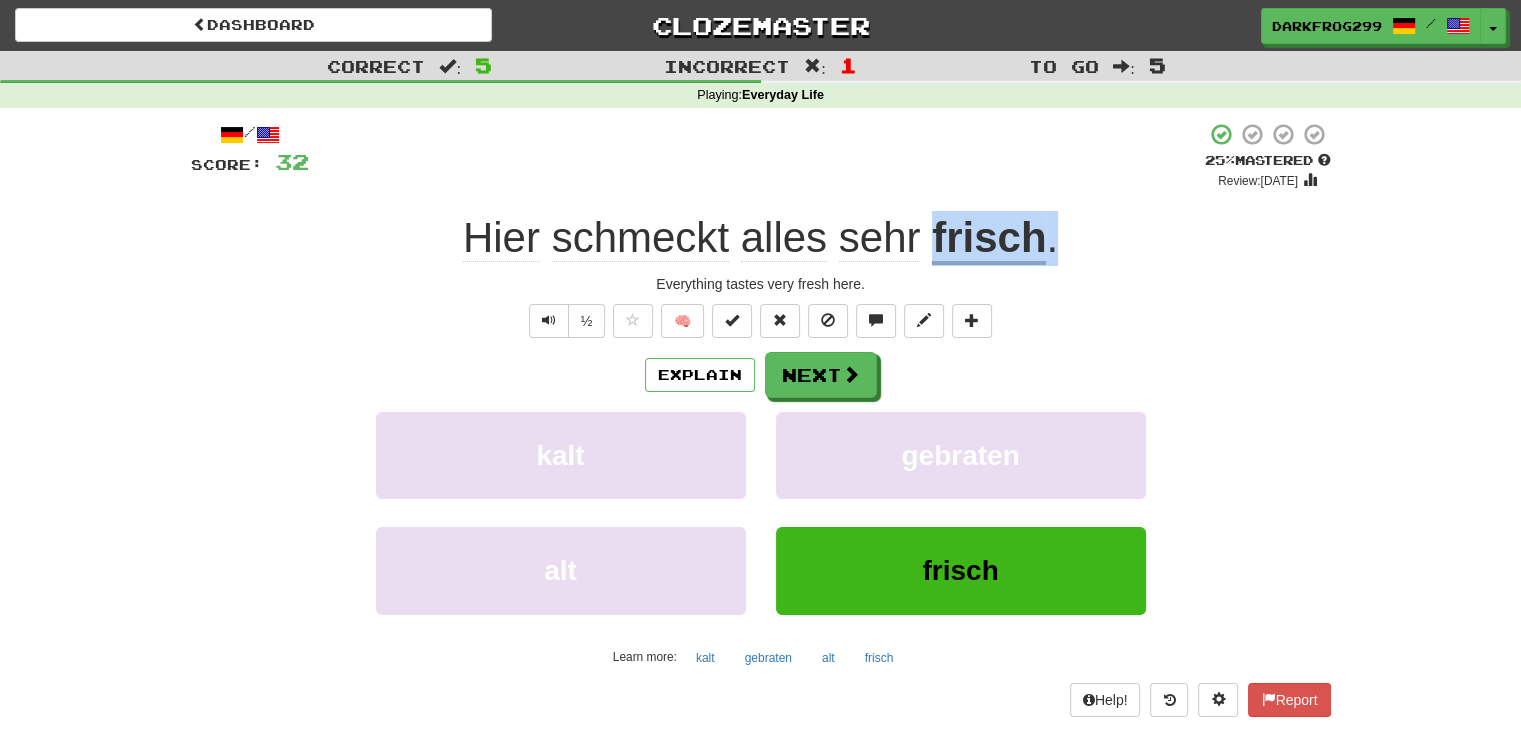 drag, startPoint x: 928, startPoint y: 228, endPoint x: 1063, endPoint y: 241, distance: 135.62448 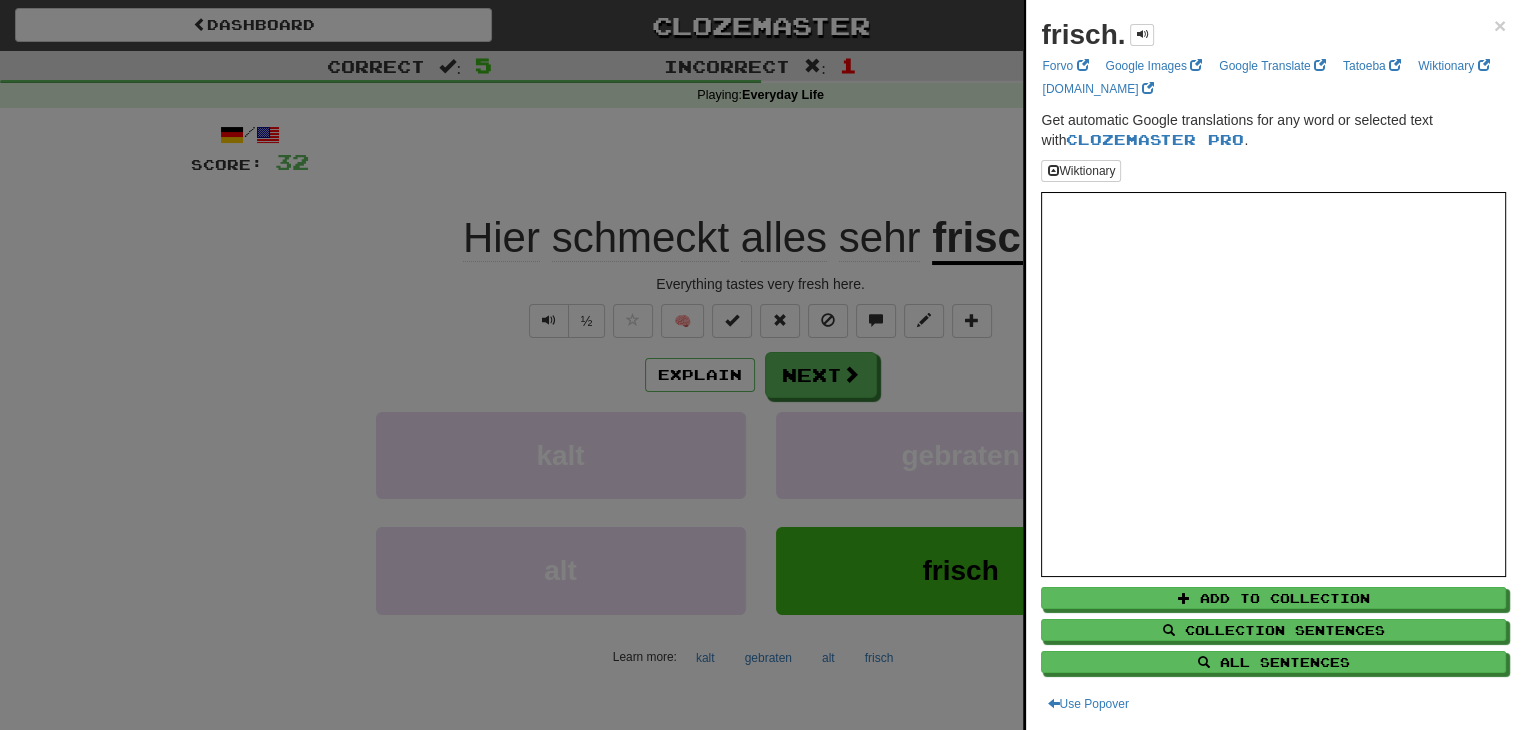 click at bounding box center (760, 365) 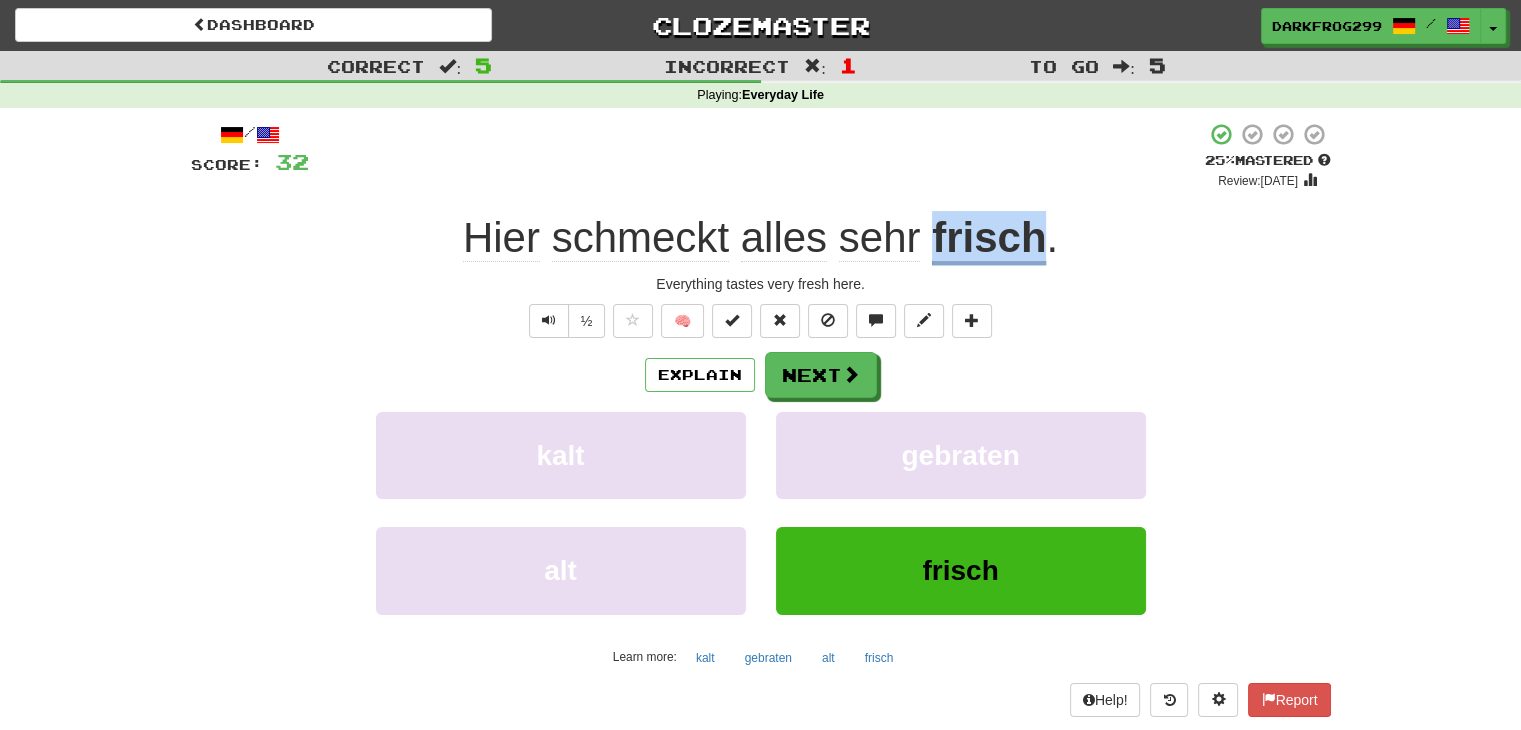 drag, startPoint x: 929, startPoint y: 240, endPoint x: 1049, endPoint y: 242, distance: 120.01666 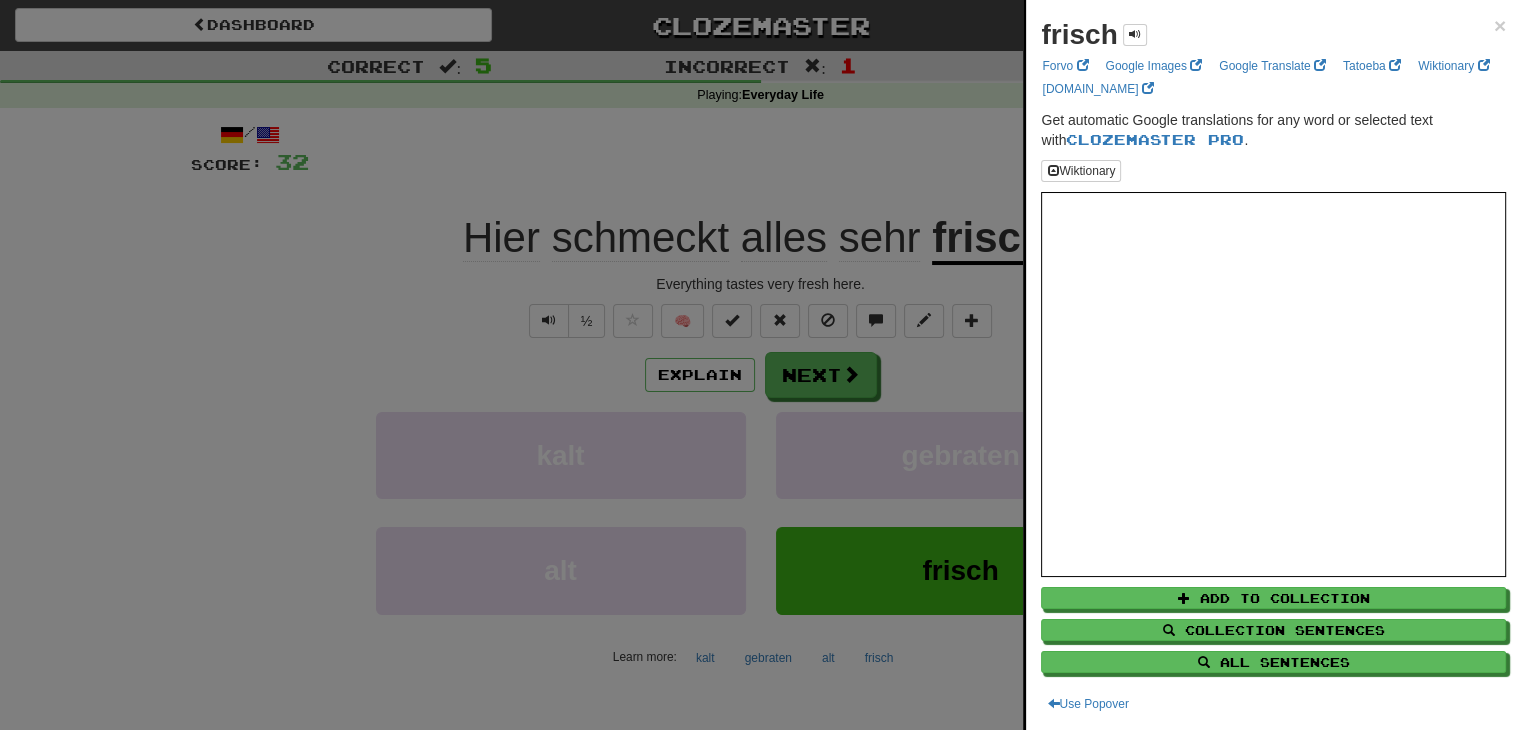 drag, startPoint x: 981, startPoint y: 225, endPoint x: 966, endPoint y: 181, distance: 46.486557 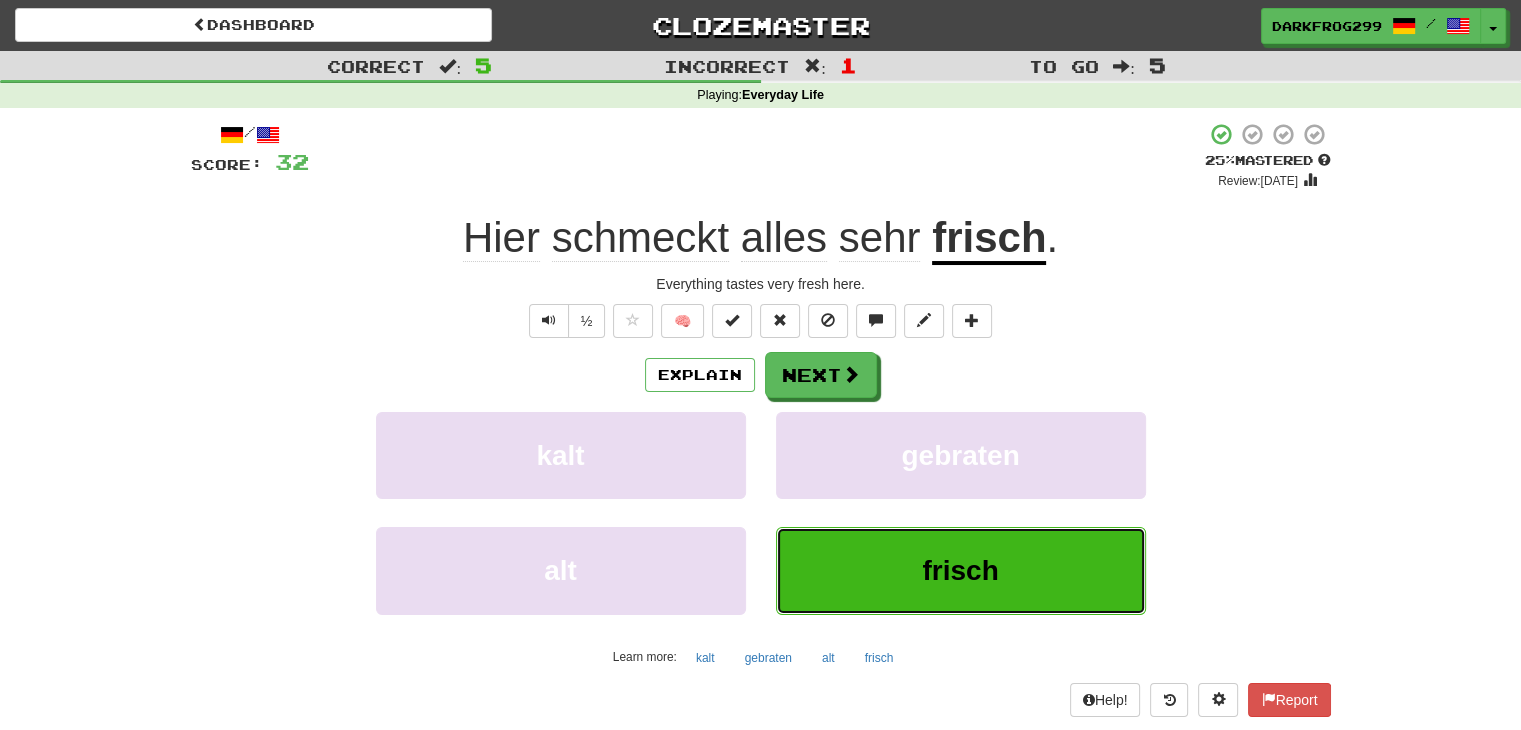 drag, startPoint x: 901, startPoint y: 559, endPoint x: 1100, endPoint y: 544, distance: 199.56453 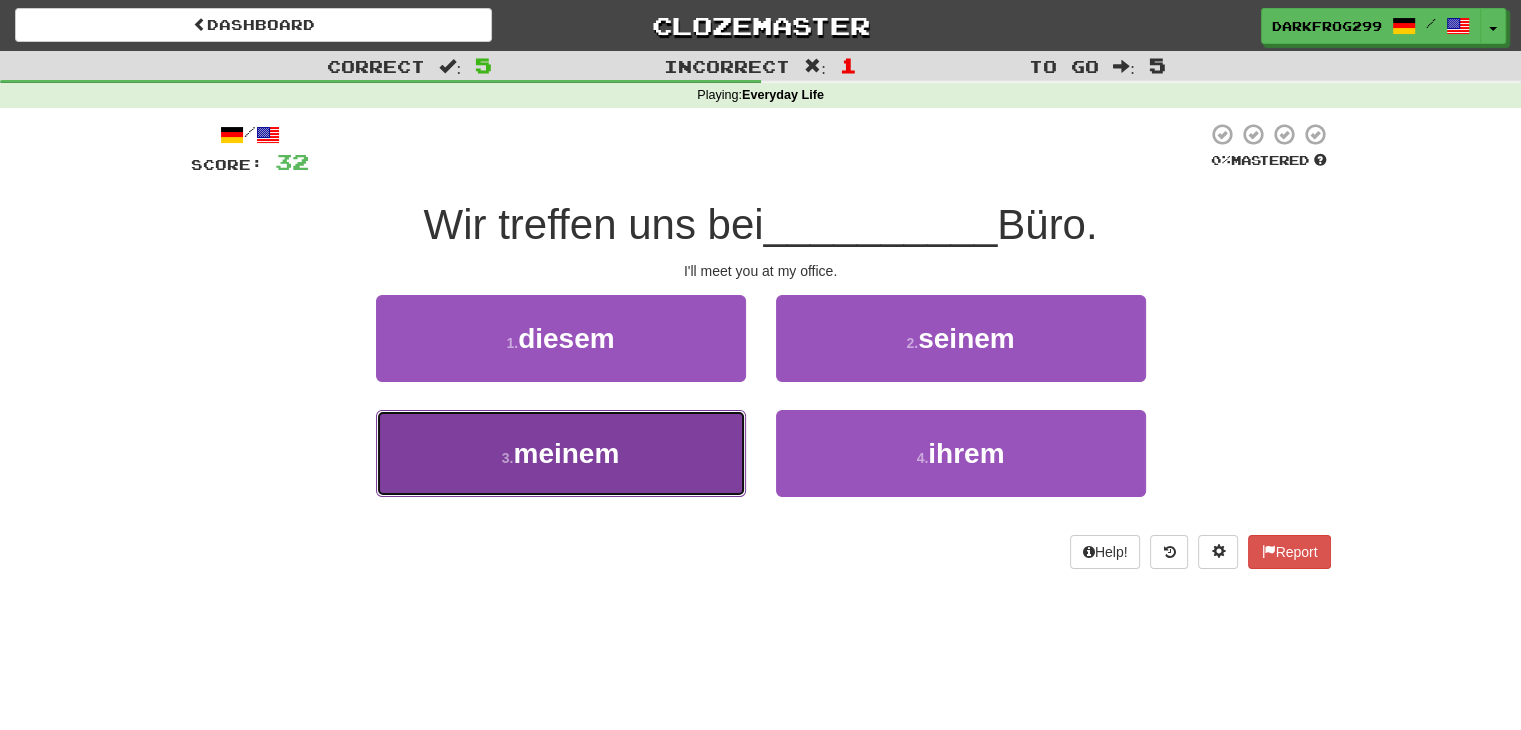 click on "meinem" at bounding box center (566, 453) 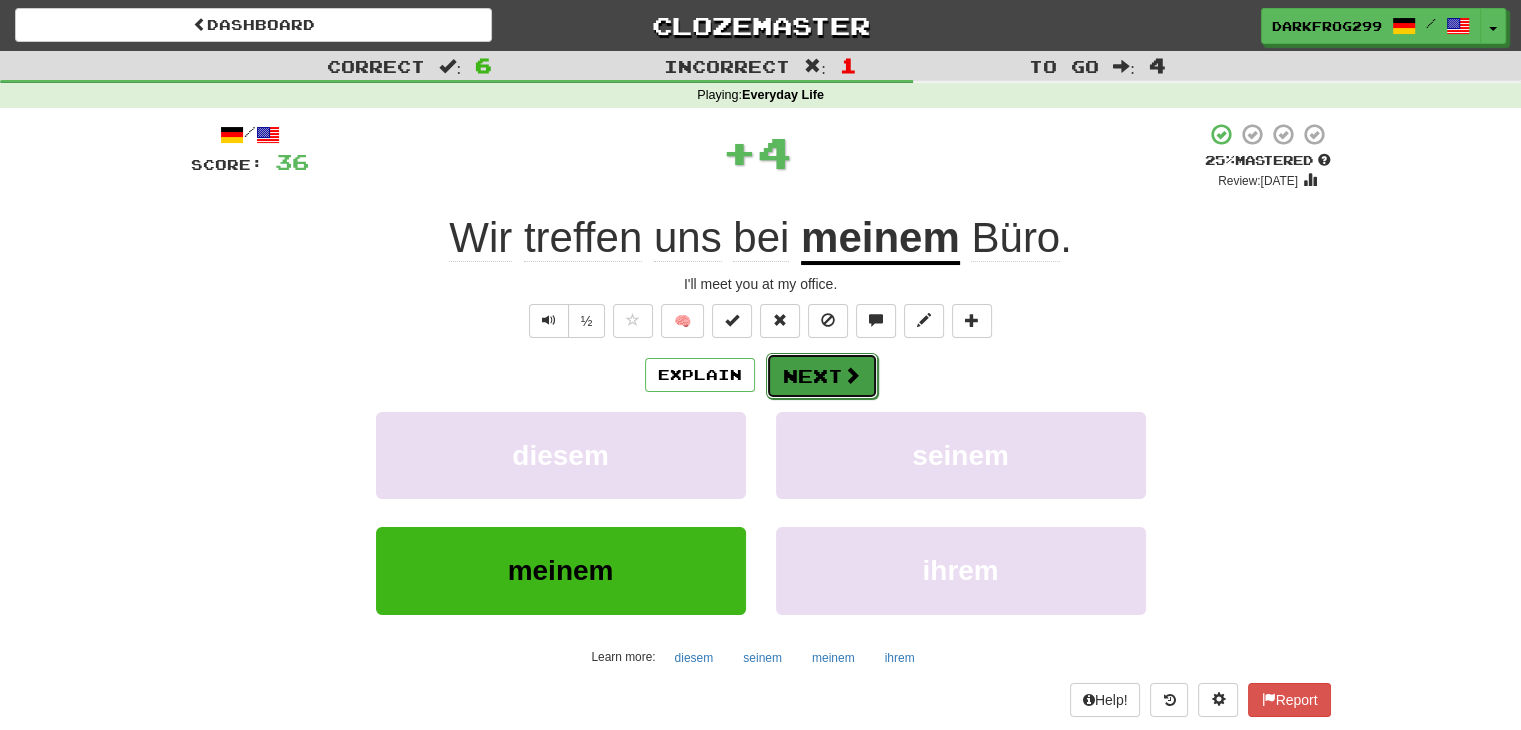 click on "Next" at bounding box center [822, 376] 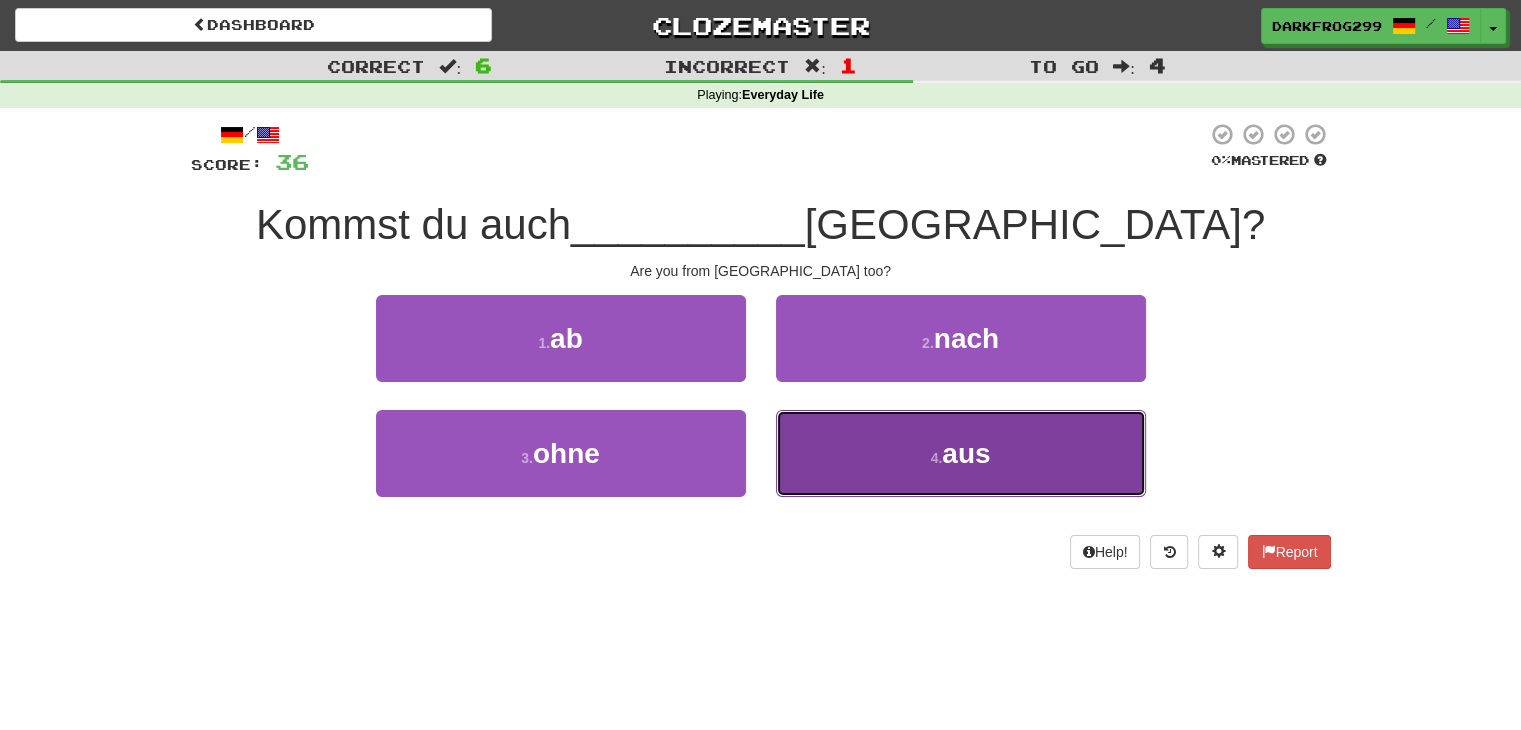 click on "4 .  aus" at bounding box center (961, 453) 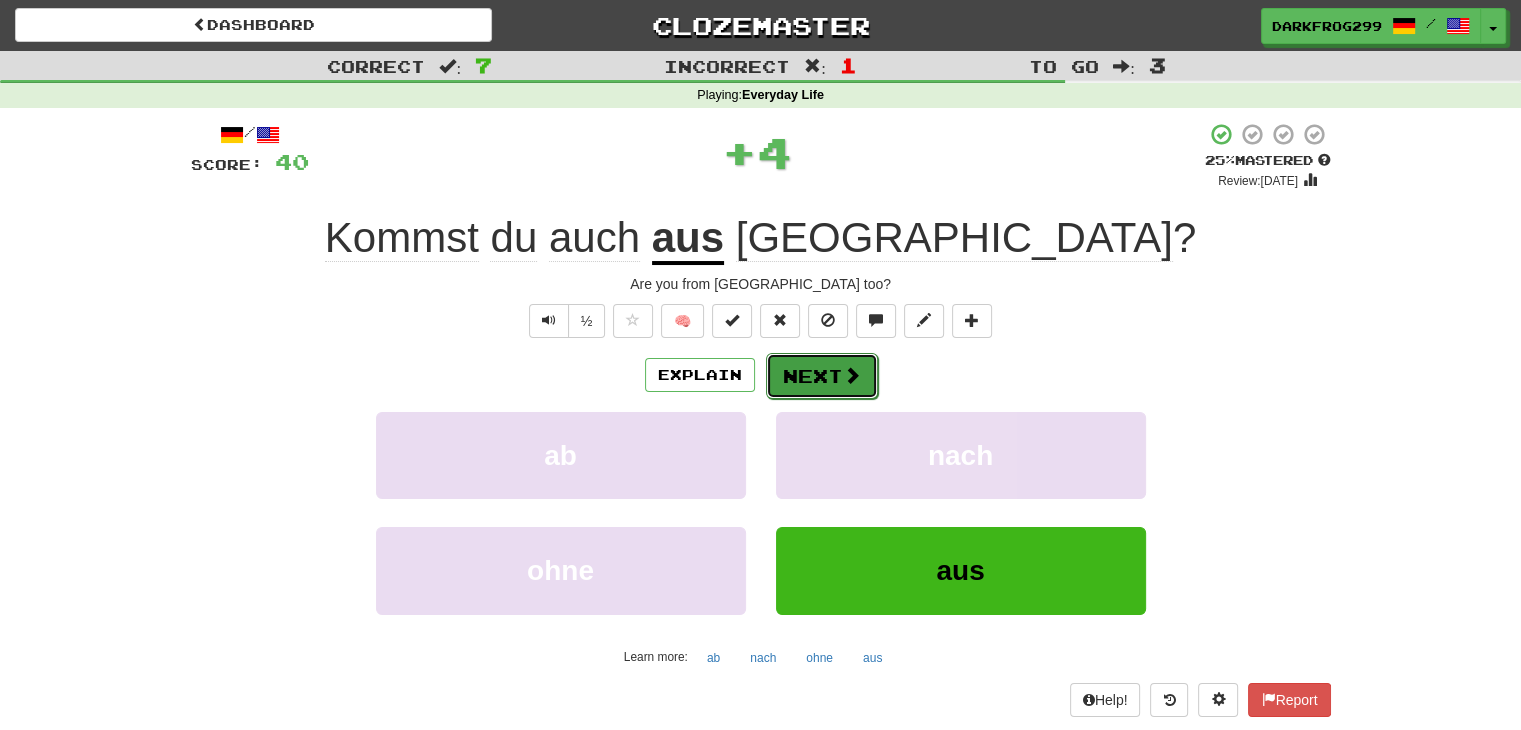 click at bounding box center (852, 375) 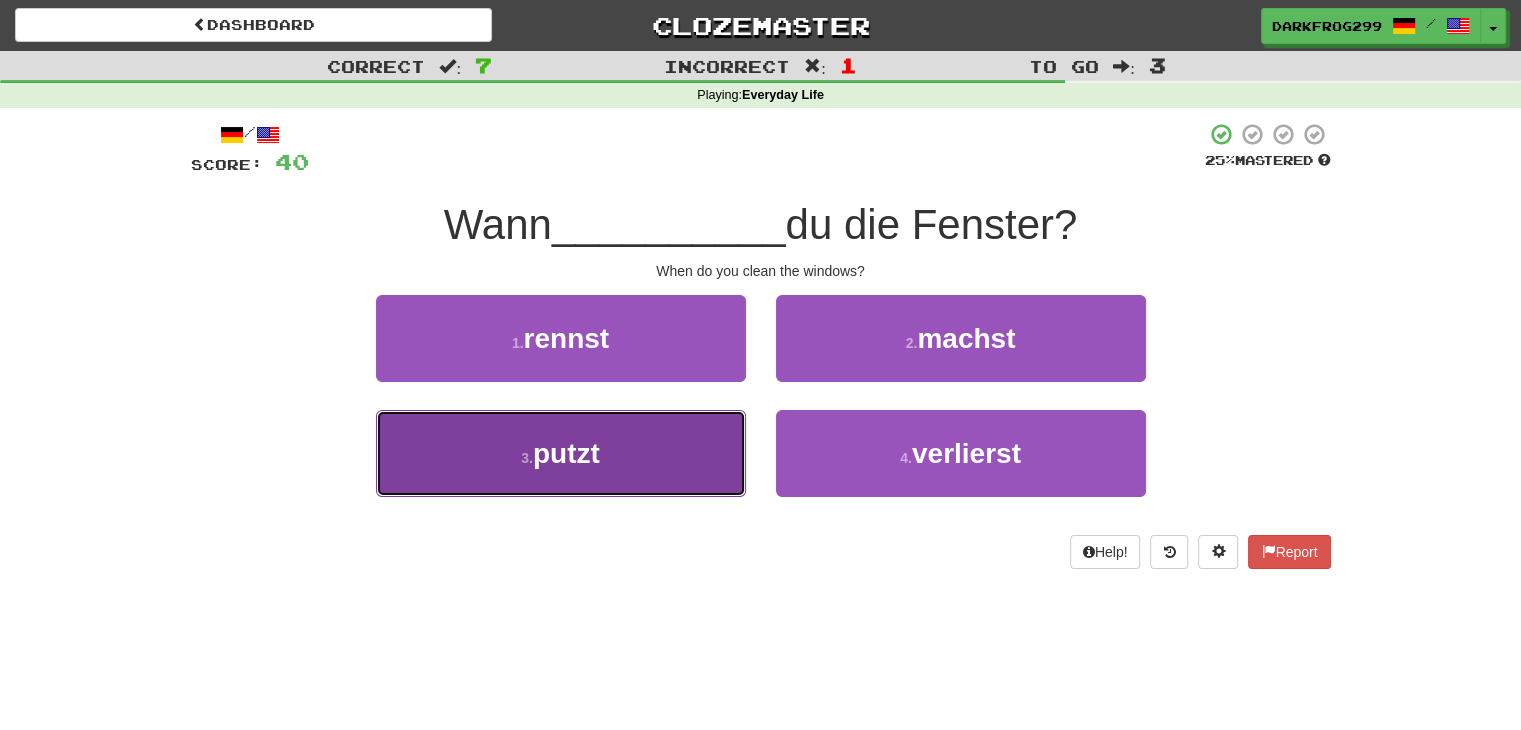 click on "3 .  putzt" at bounding box center [561, 453] 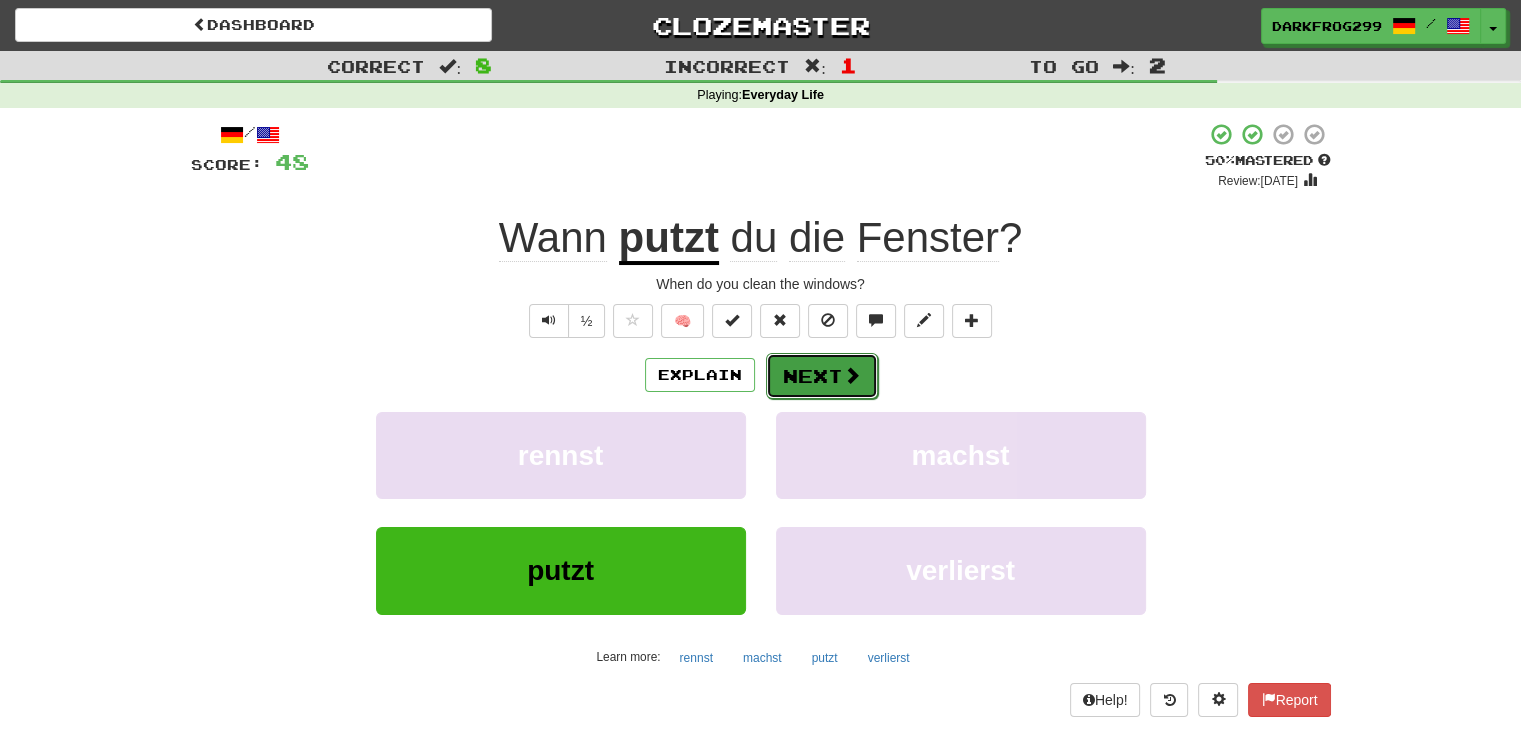 click on "Next" at bounding box center (822, 376) 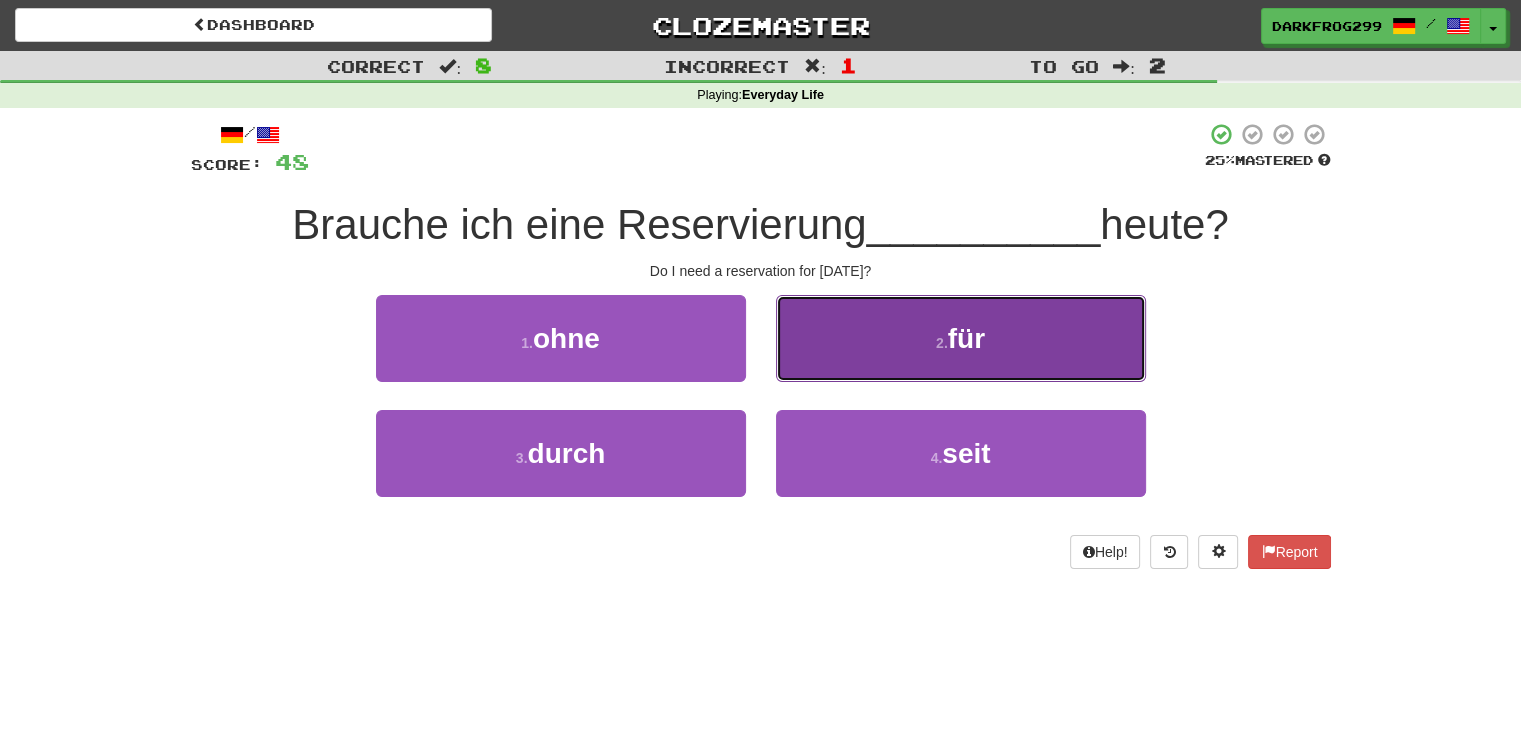 click on "2 .  für" at bounding box center (961, 338) 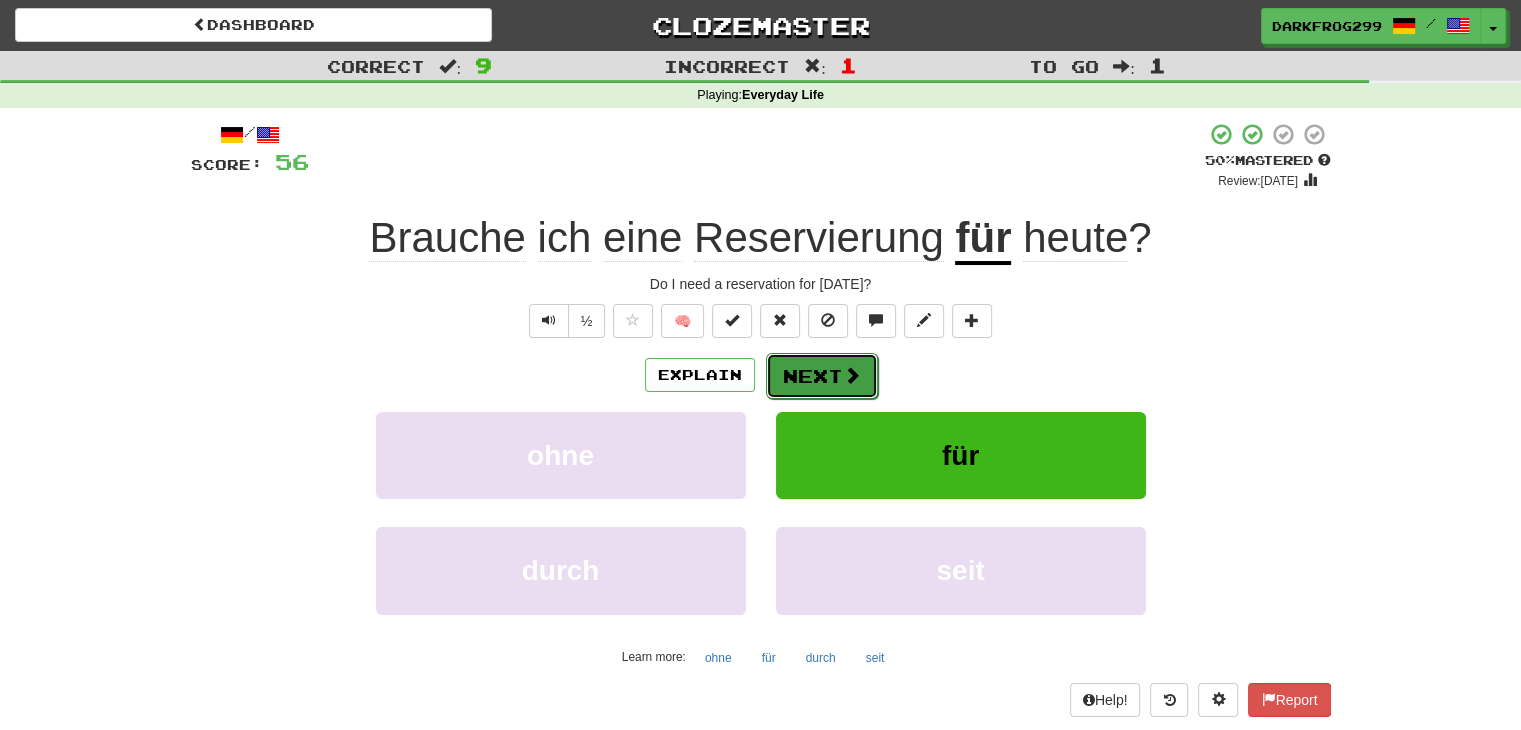click on "Next" at bounding box center (822, 376) 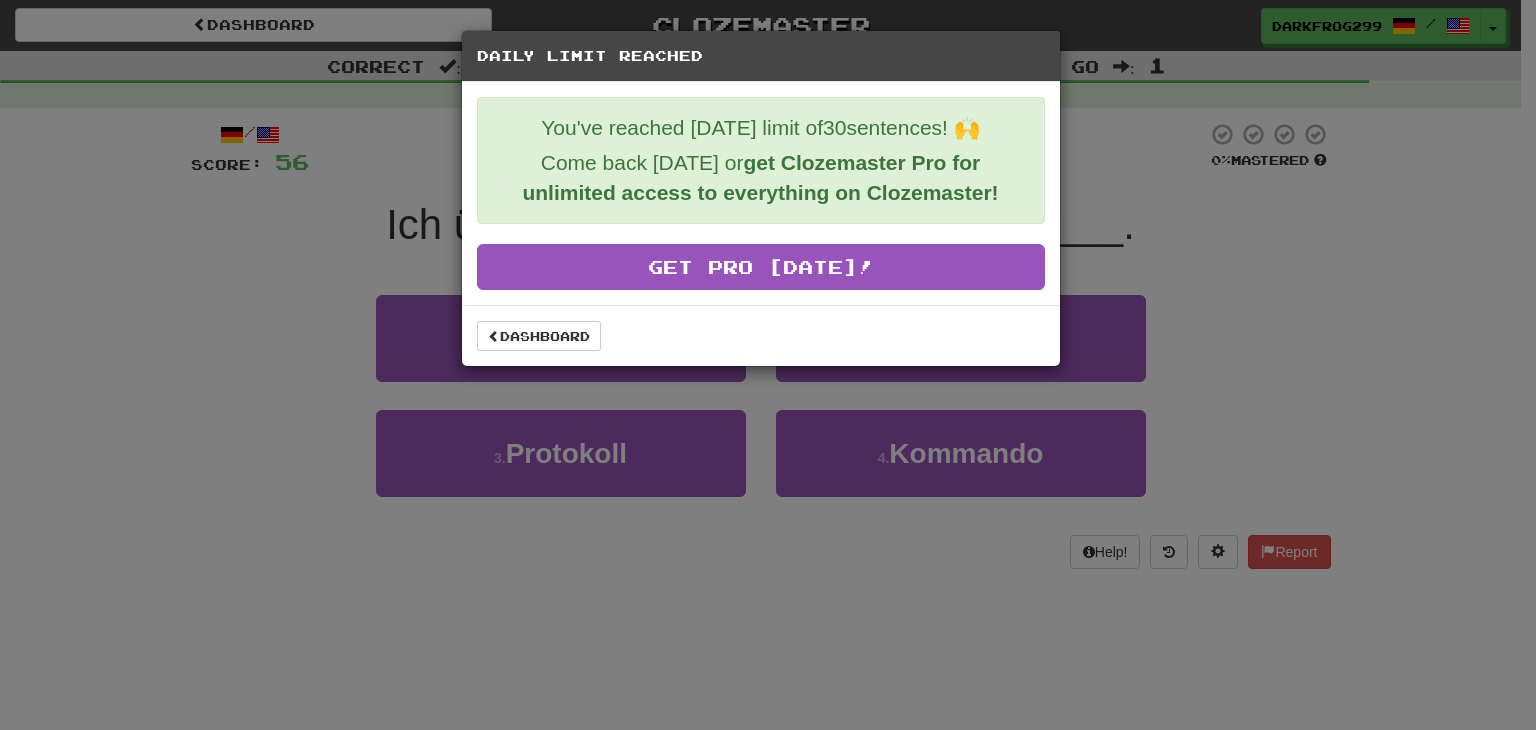 click on "You've reached today's limit of  30  sentences! 🙌  Come back tomorrow or  get Clozemaster Pro for unlimited access to everything on Clozemaster! Get Pro Today!" at bounding box center [761, 193] 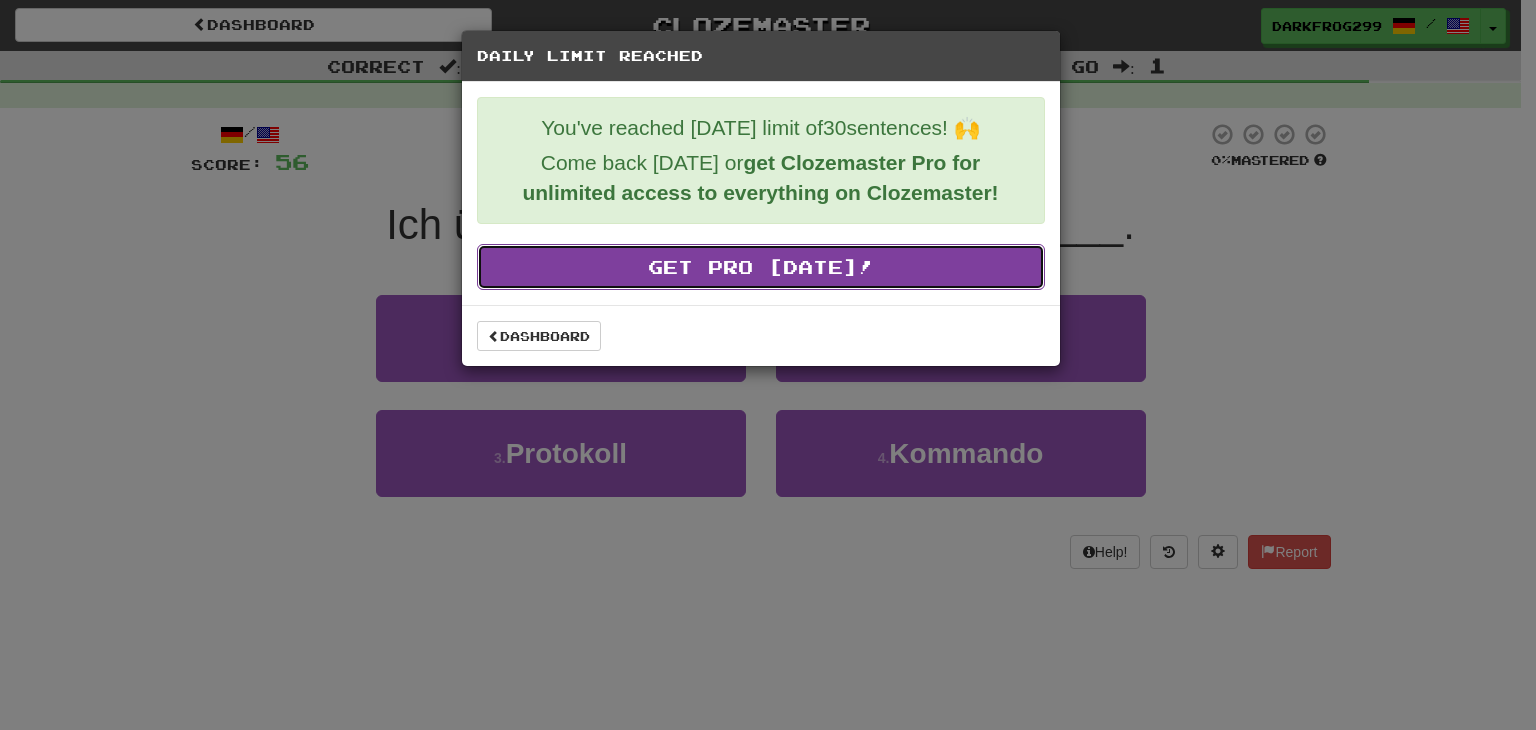 click on "Get Pro Today!" at bounding box center (761, 267) 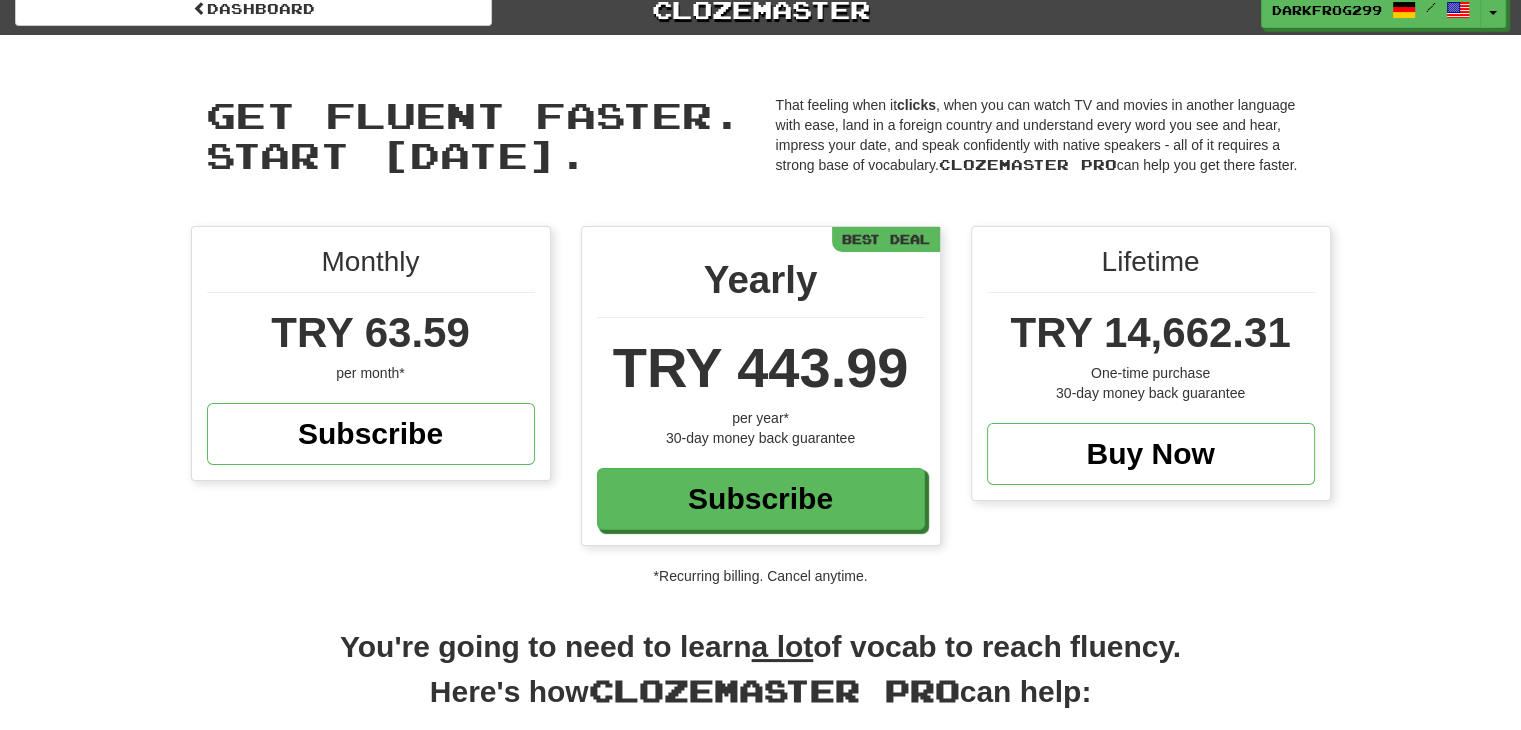 scroll, scrollTop: 0, scrollLeft: 0, axis: both 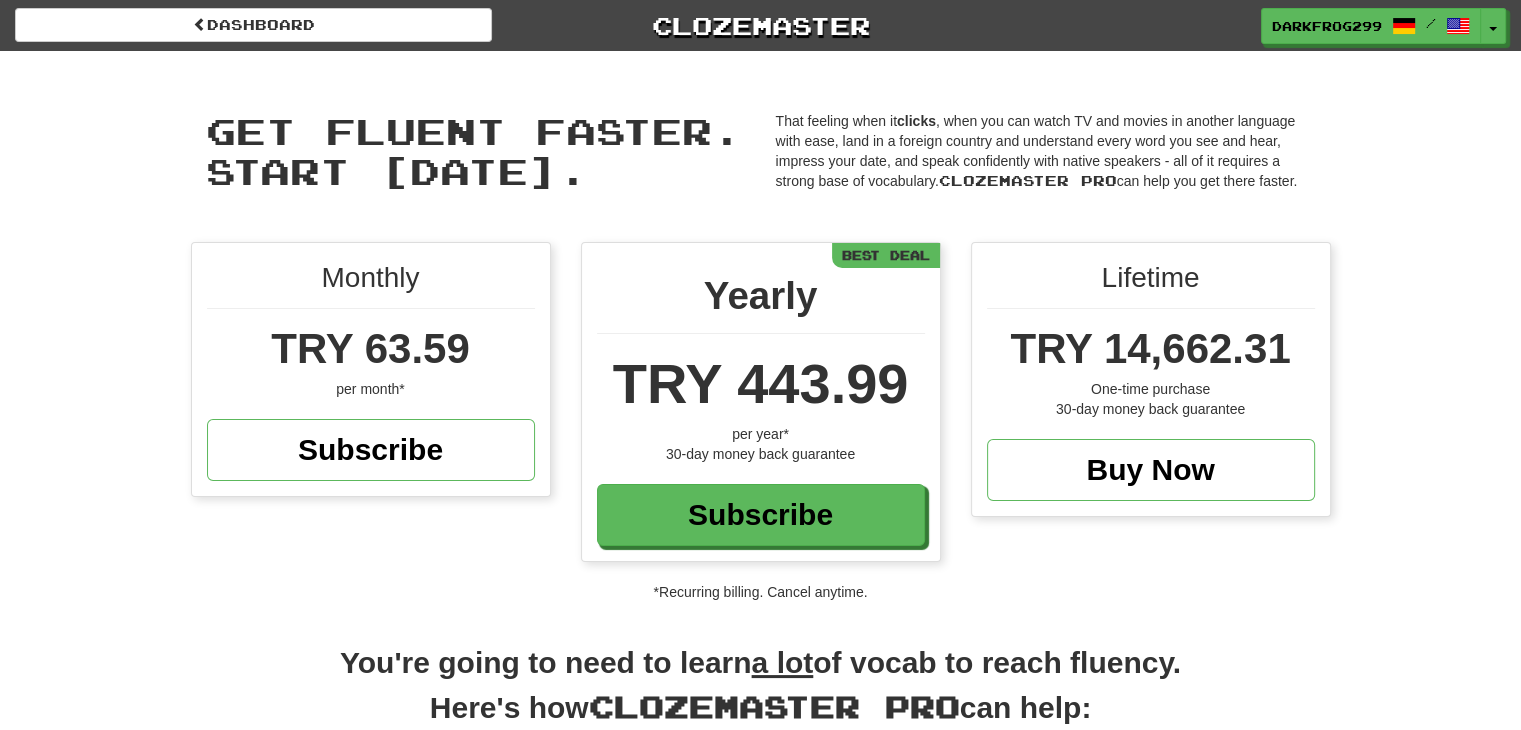 click on "*Recurring billing. Cancel anytime." at bounding box center [760, 592] 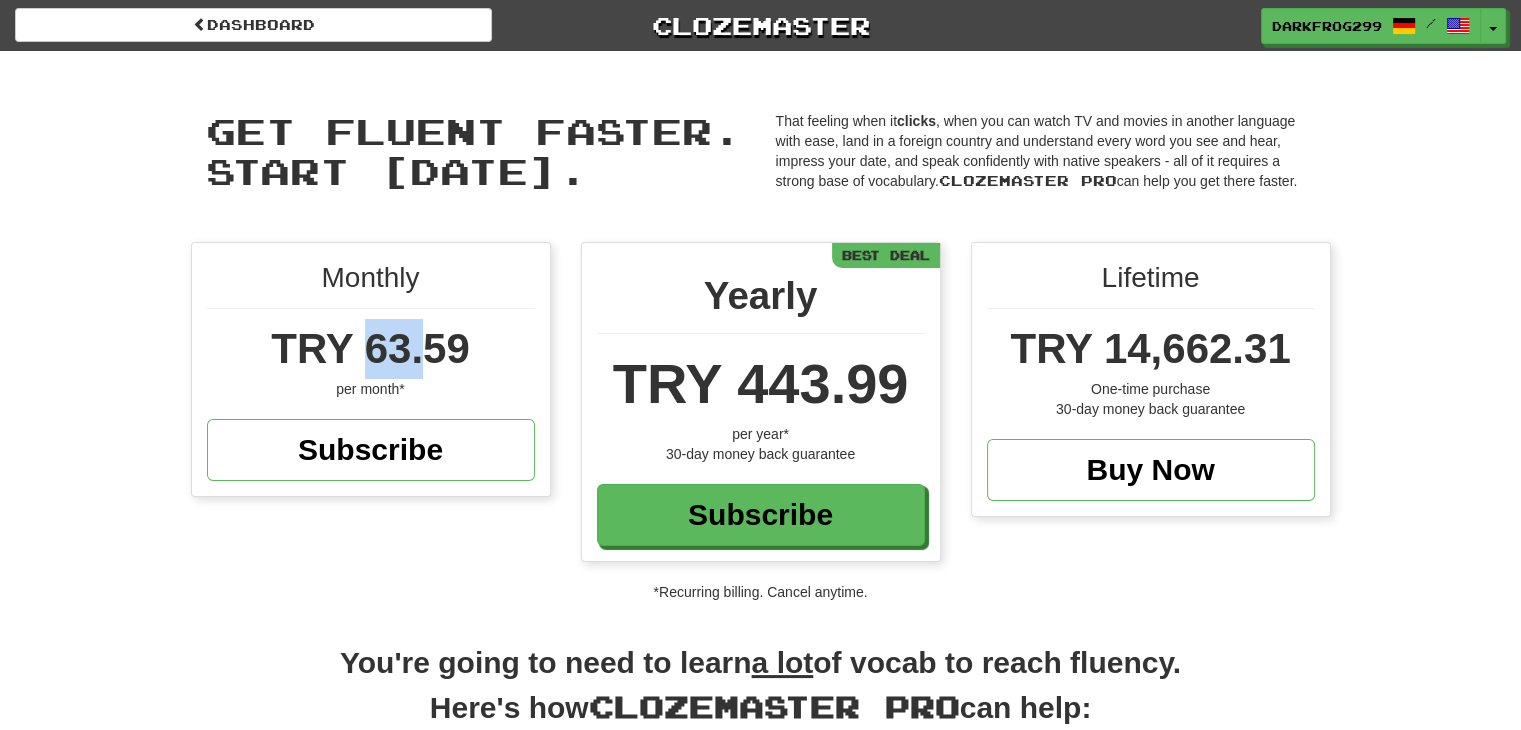 drag, startPoint x: 375, startPoint y: 339, endPoint x: 470, endPoint y: 345, distance: 95.189285 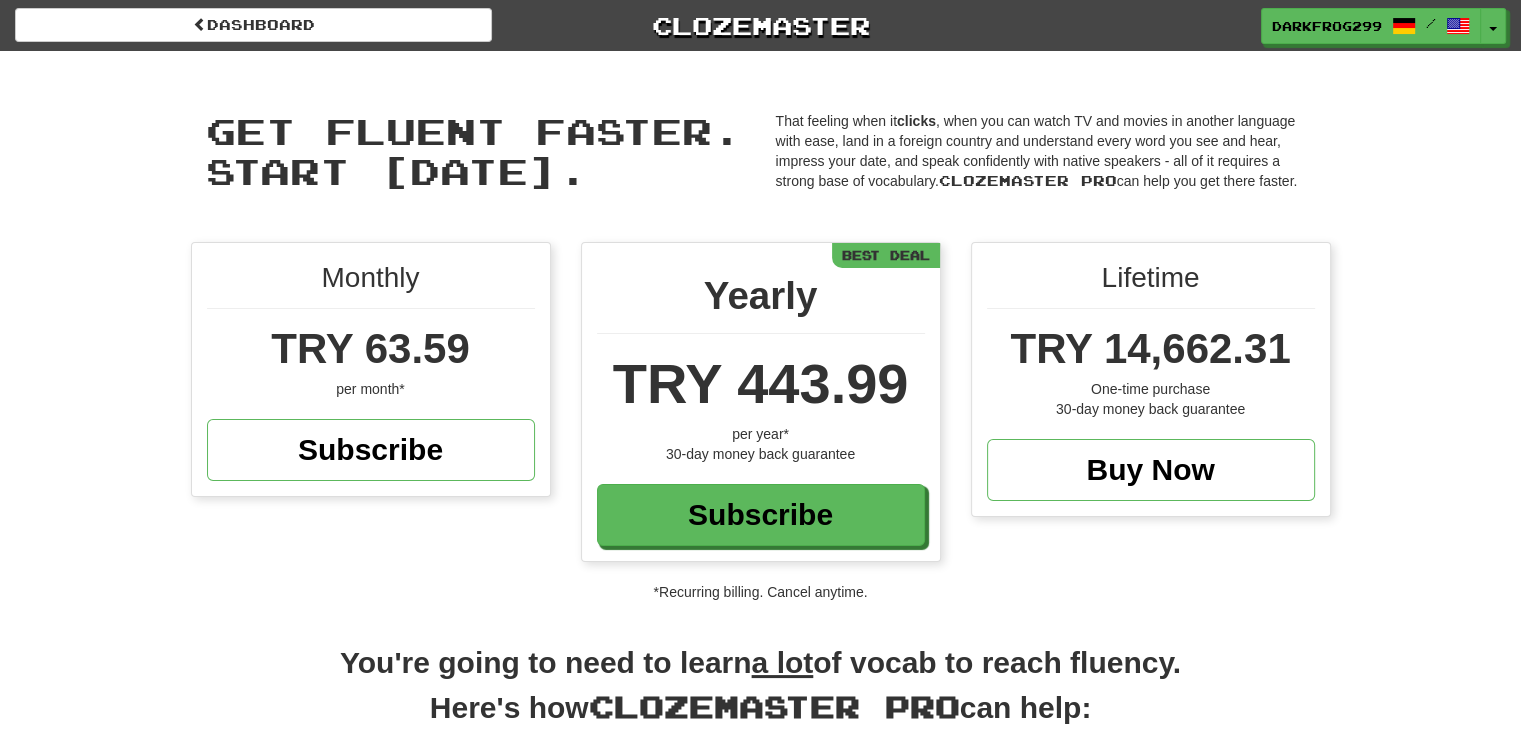 click on "That feeling when it  clicks , when you can watch TV and movies in another language with ease, land in a foreign country and understand every word you see and hear, impress your date, and speak confidently with native speakers - all of it requires a strong base of vocabulary.  Clozemaster Pro  can help you get there faster." at bounding box center [1046, 156] 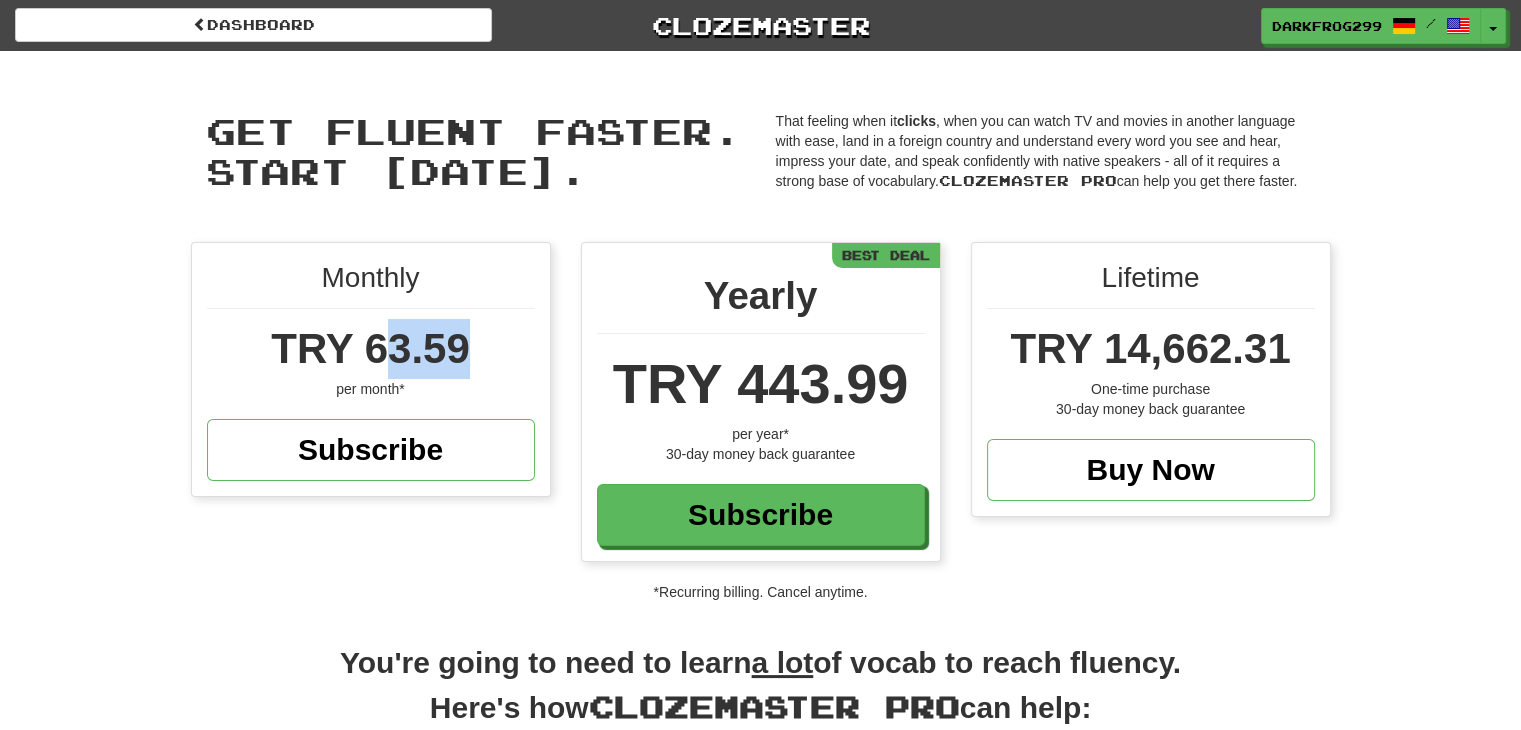 drag, startPoint x: 445, startPoint y: 355, endPoint x: 475, endPoint y: 349, distance: 30.594116 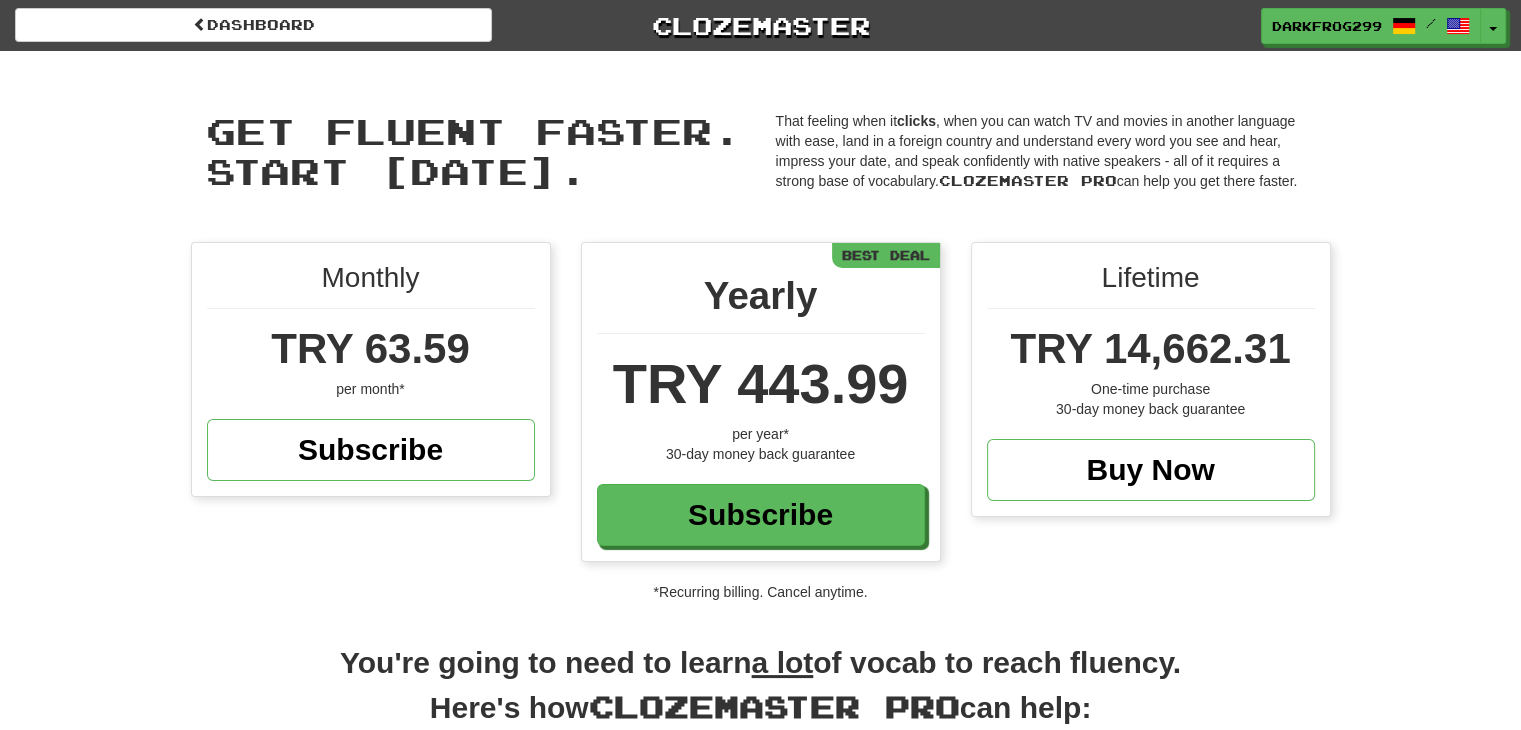 click on "That feeling when it  clicks , when you can watch TV and movies in another language with ease, land in a foreign country and understand every word you see and hear, impress your date, and speak confidently with native speakers - all of it requires a strong base of vocabulary.  Clozemaster Pro  can help you get there faster." at bounding box center (1046, 151) 